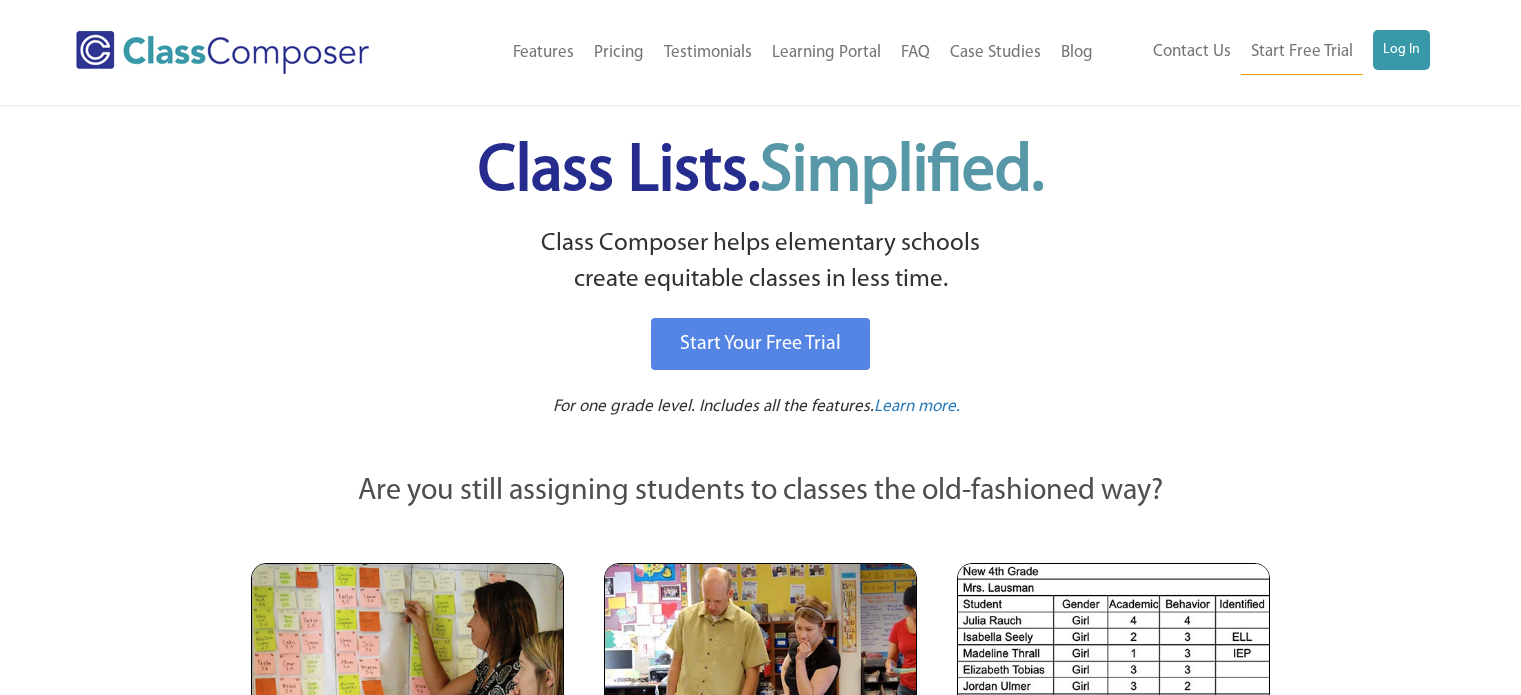 scroll, scrollTop: 0, scrollLeft: 0, axis: both 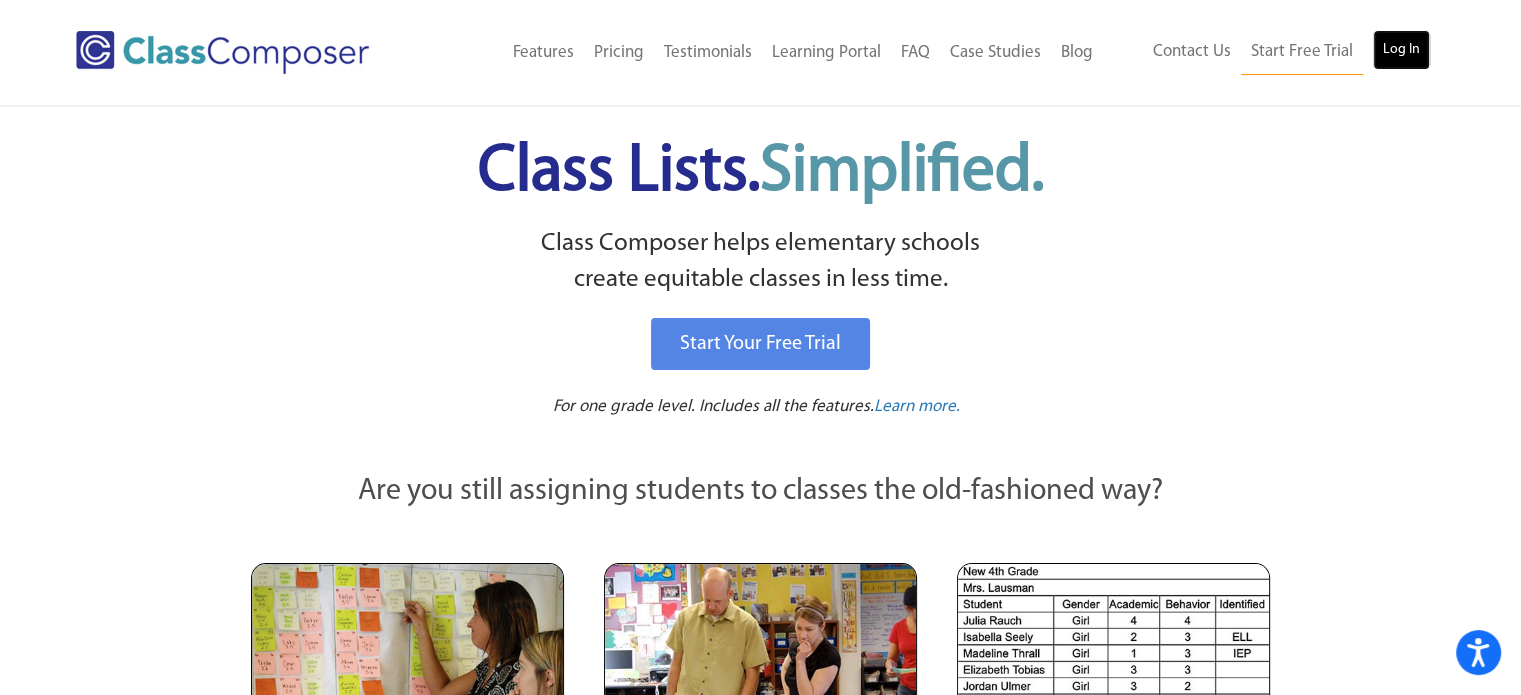 click on "Log In" at bounding box center (1401, 50) 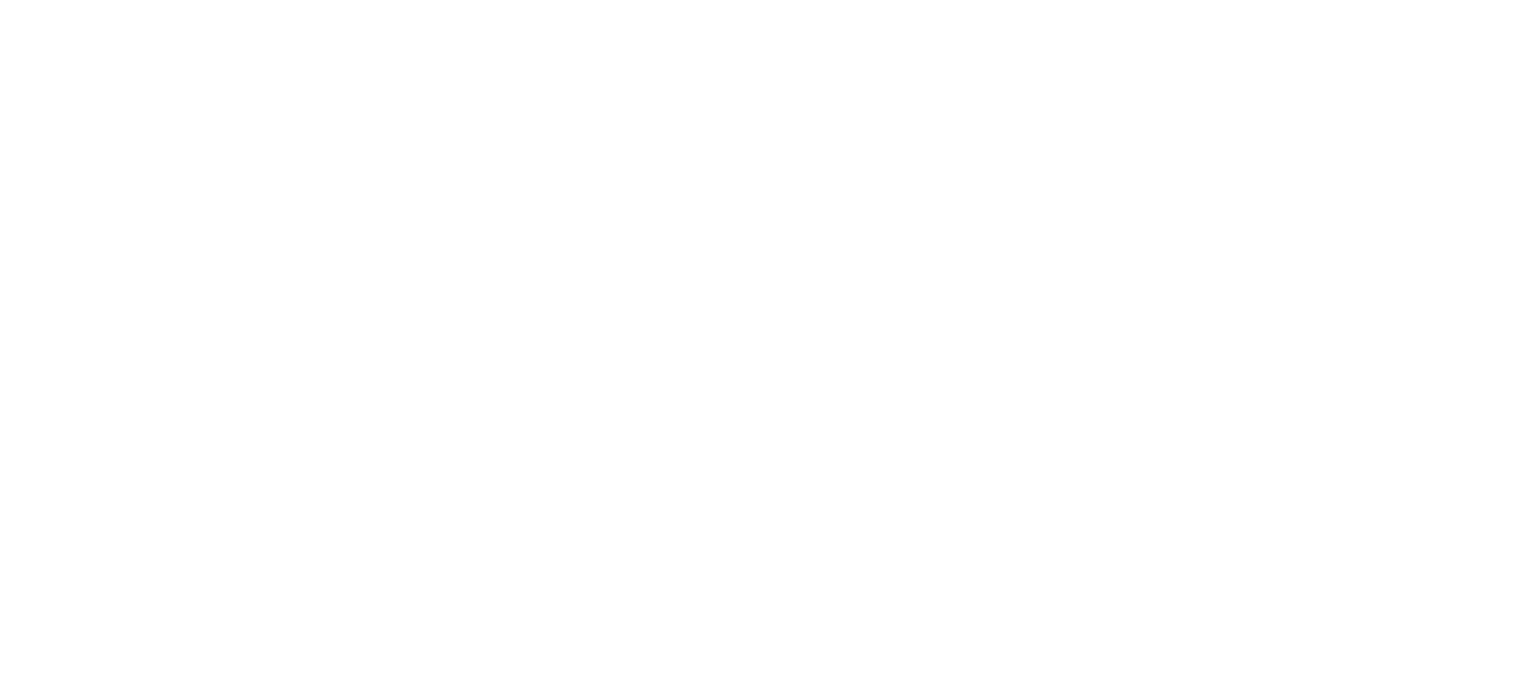 scroll, scrollTop: 0, scrollLeft: 0, axis: both 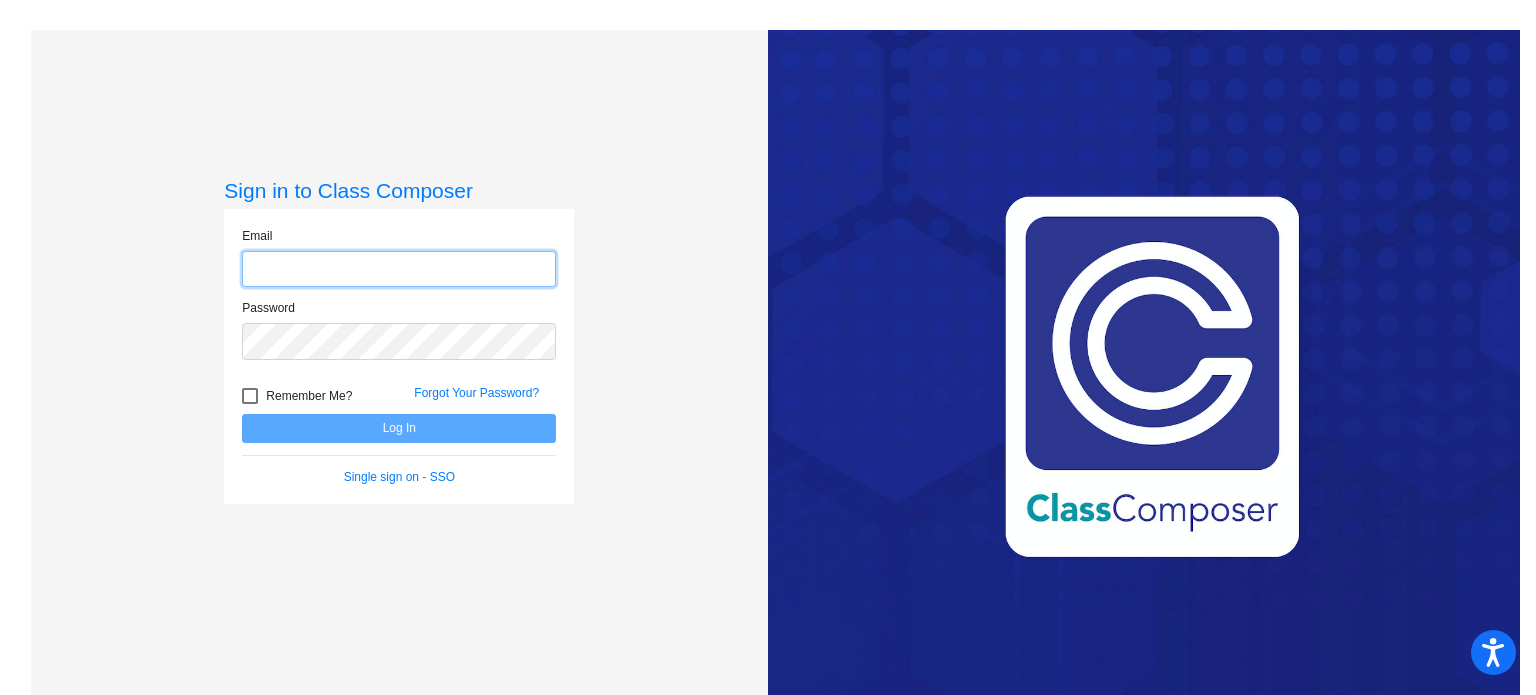 type on "[FIRST]@[EXAMPLE].COM" 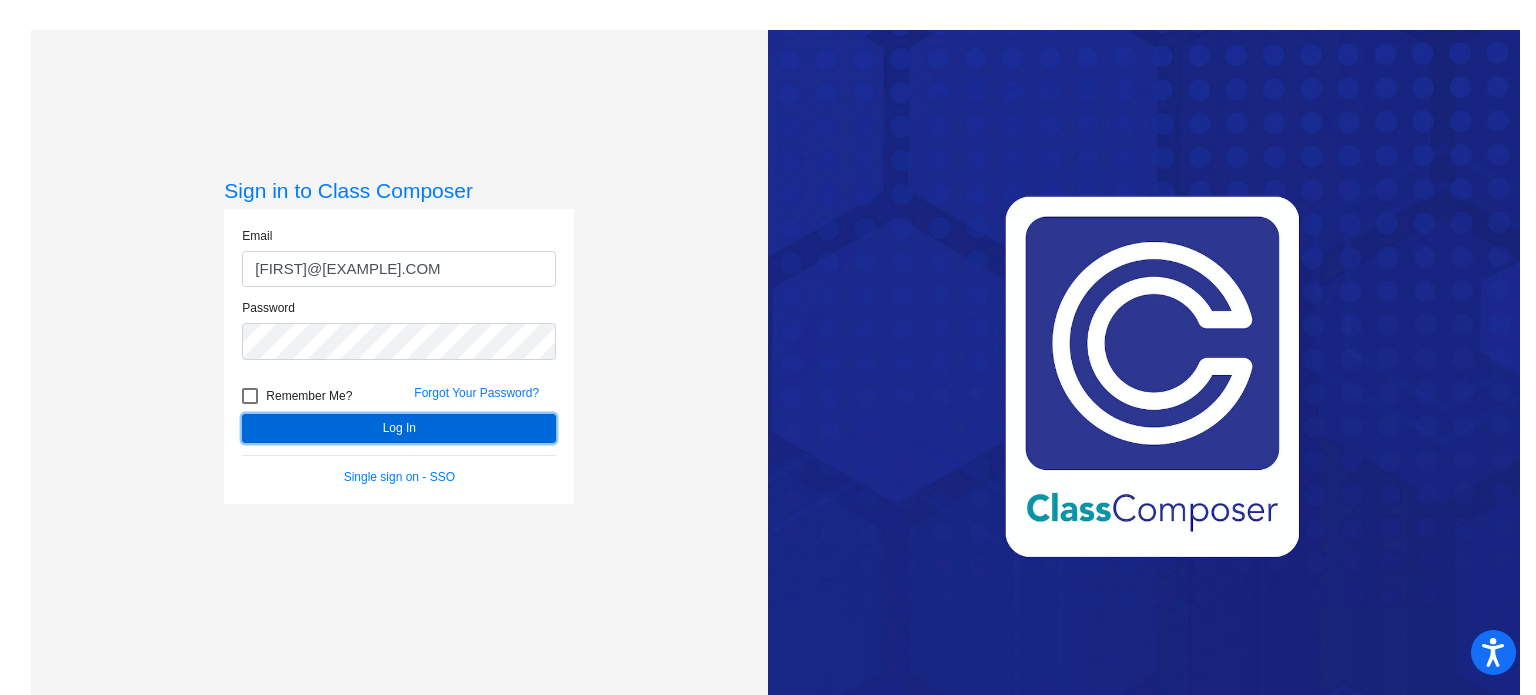 click on "Log In" 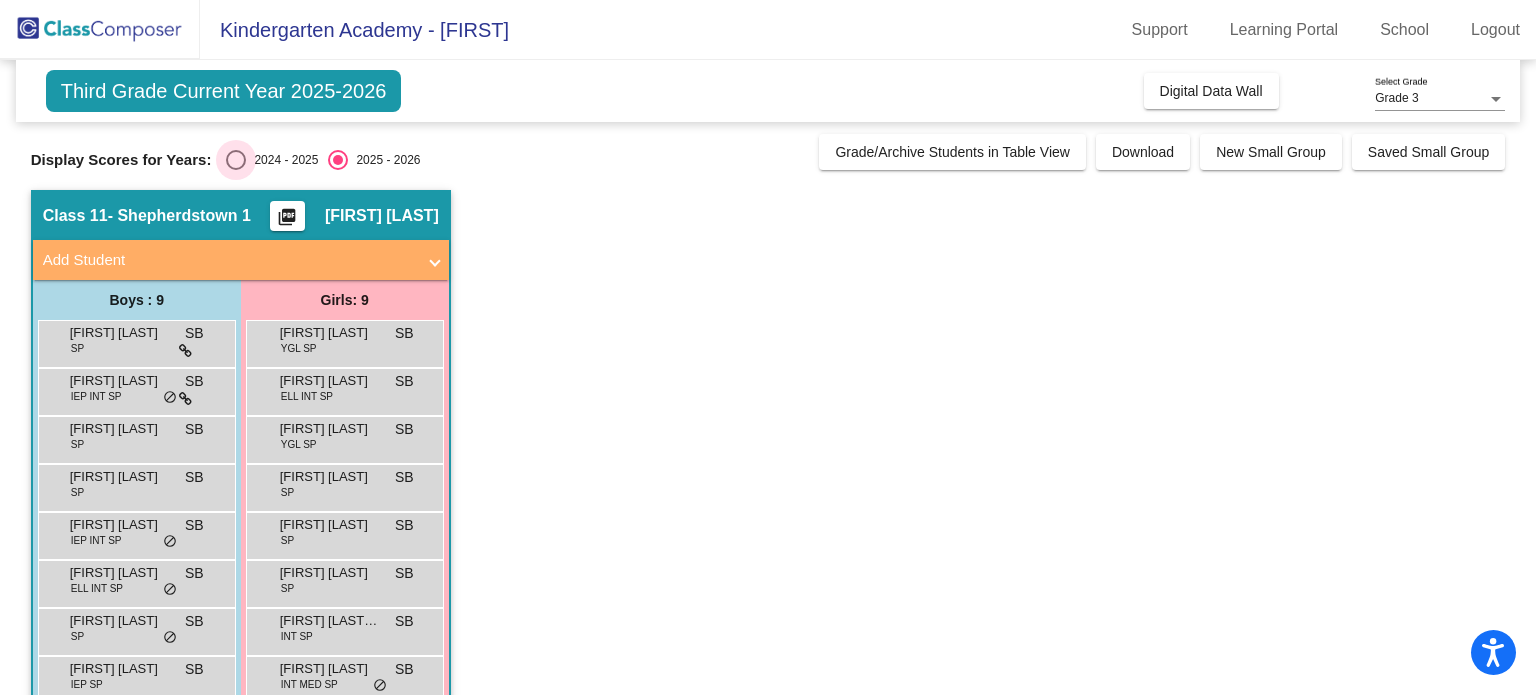 click at bounding box center (236, 160) 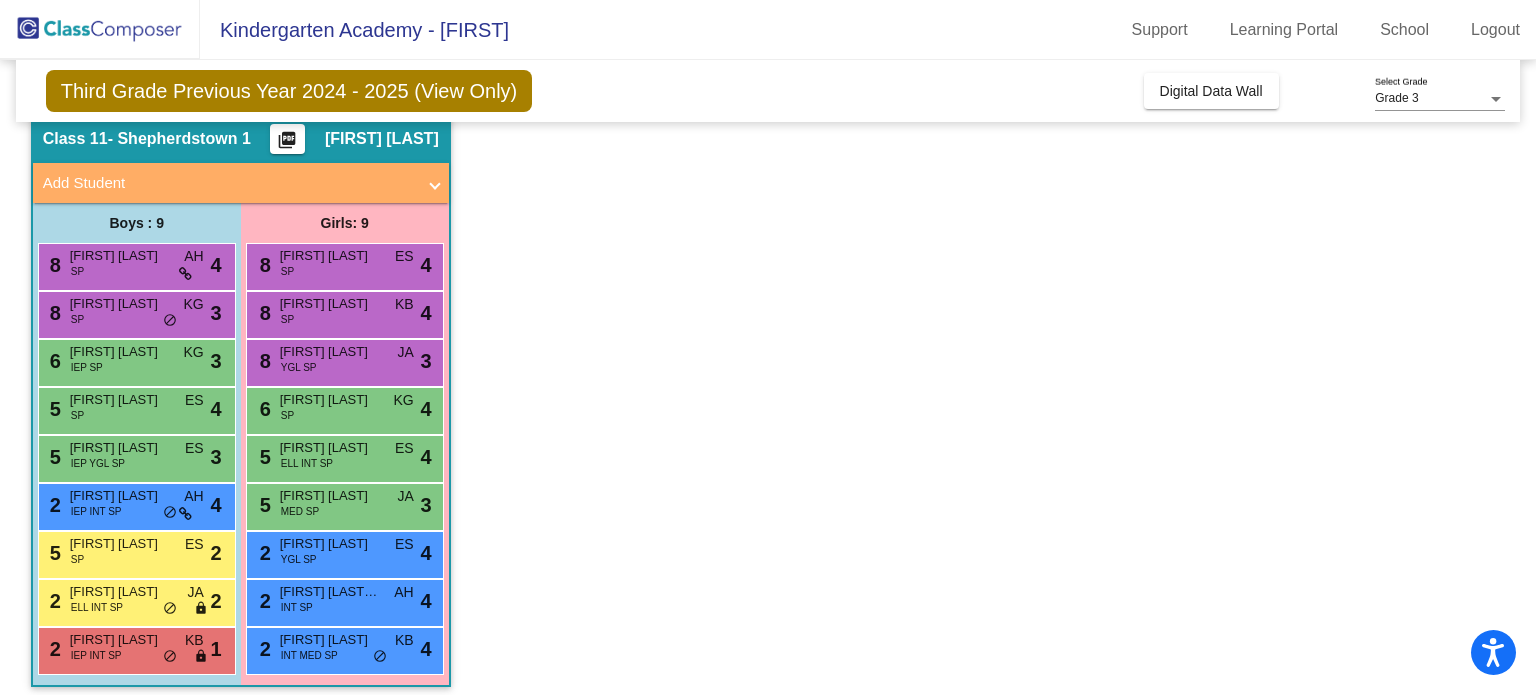 scroll, scrollTop: 88, scrollLeft: 0, axis: vertical 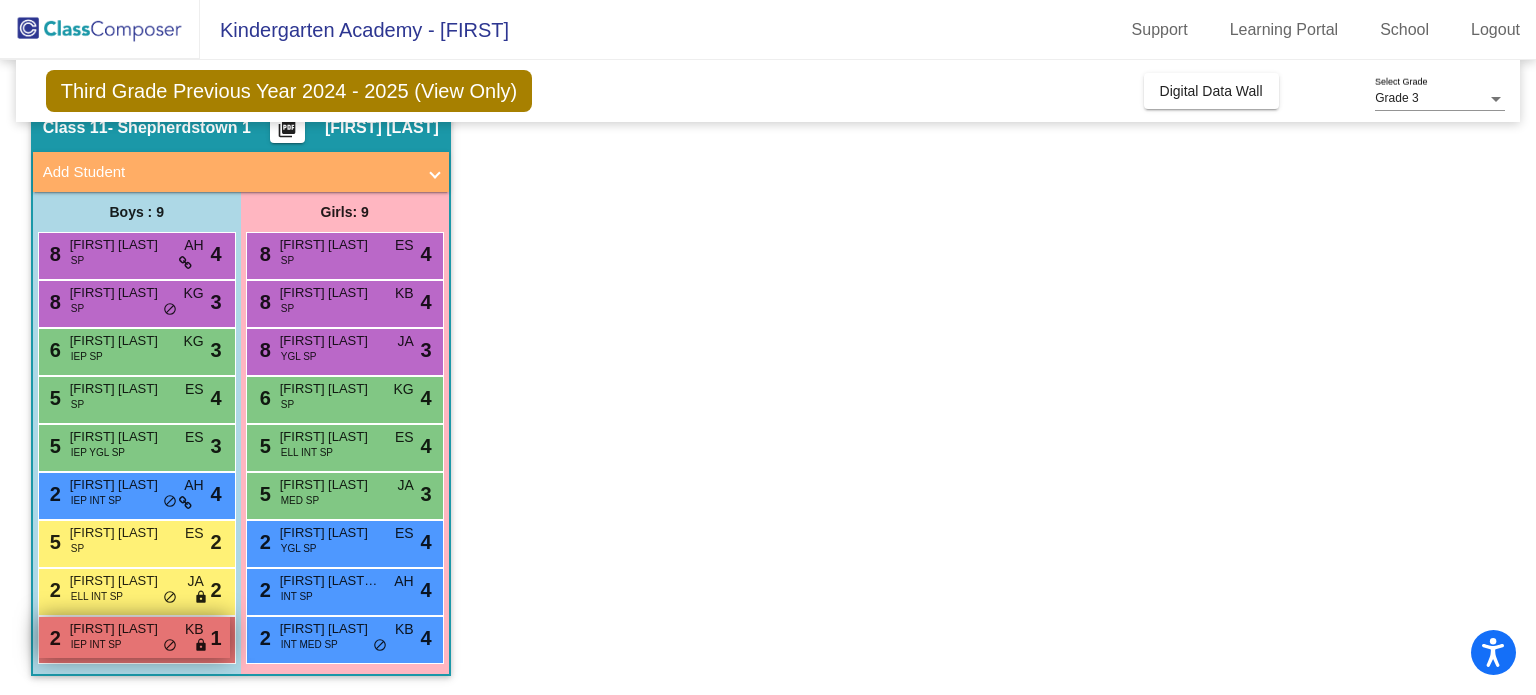 click on "lock" at bounding box center (201, 646) 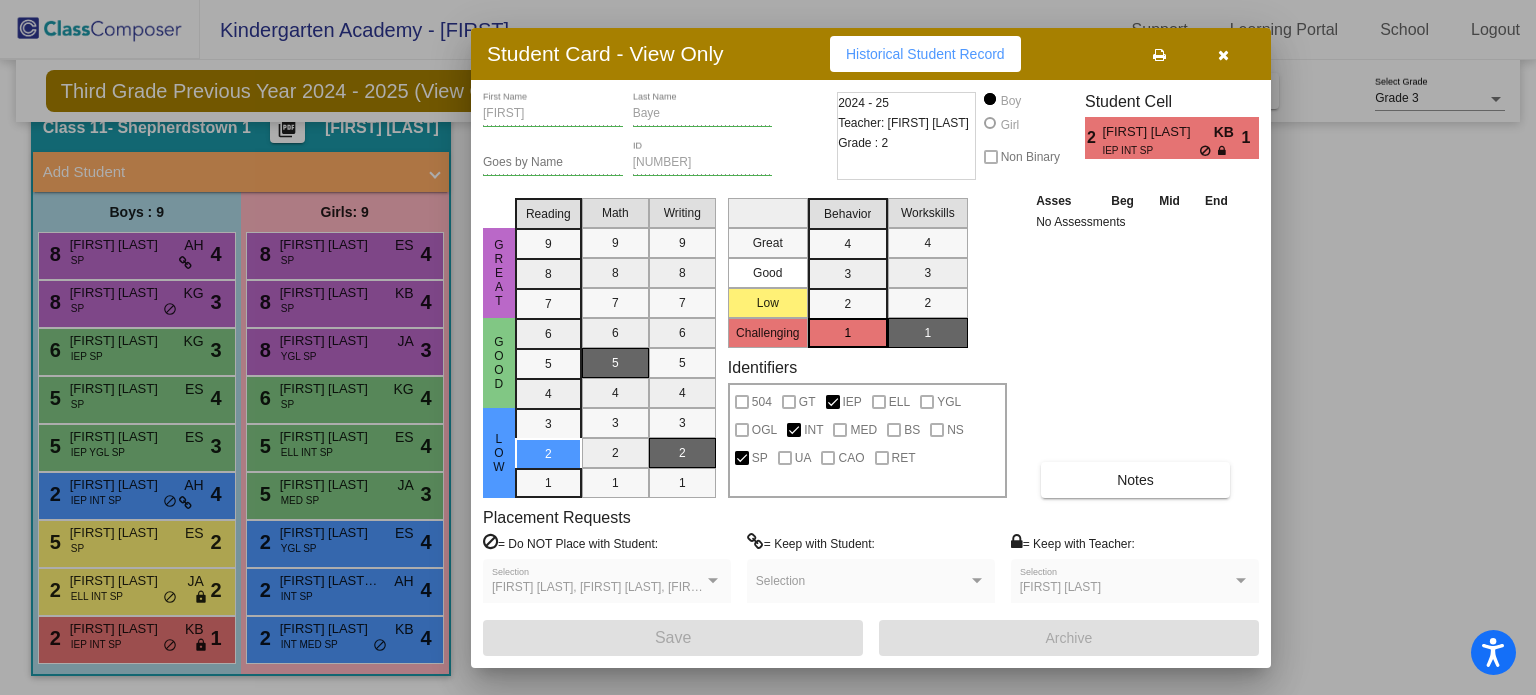 click at bounding box center (1223, 54) 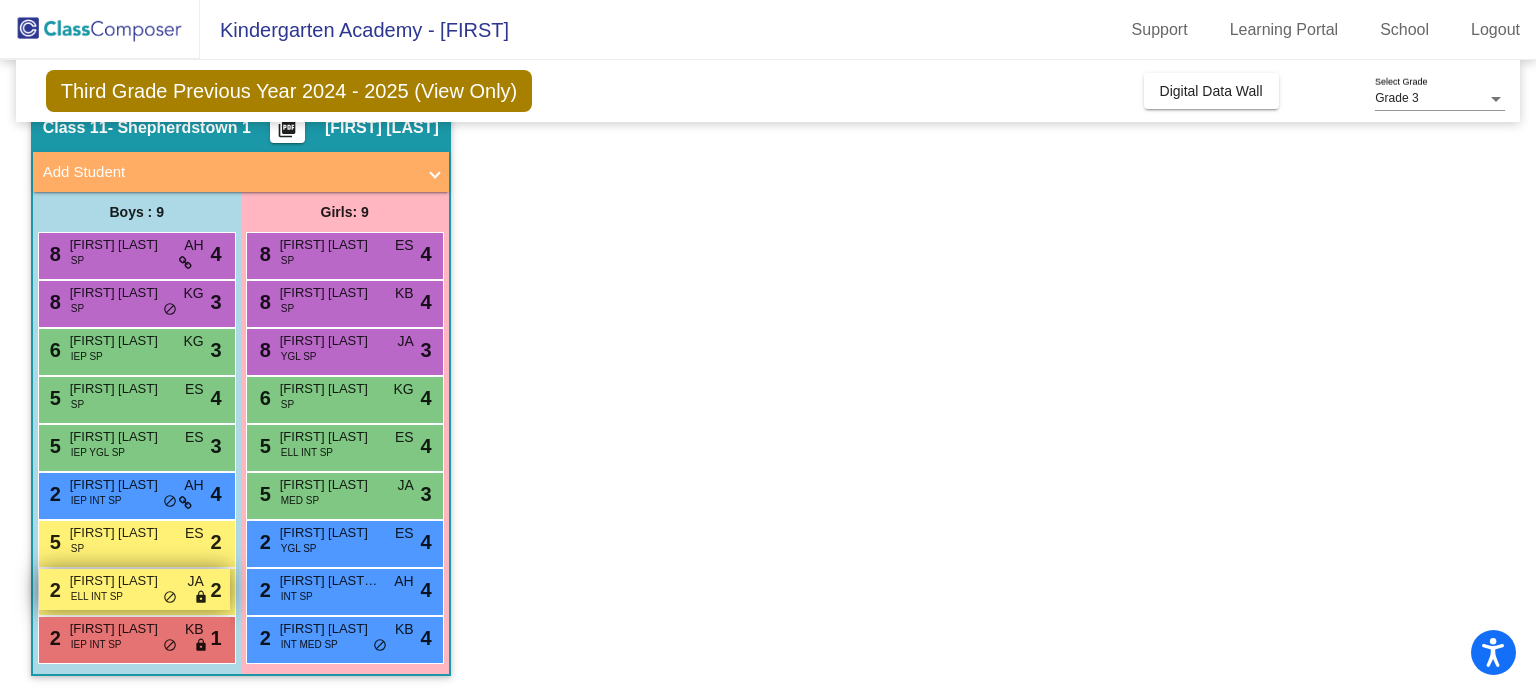 click on "[FIRST] [LAST]" at bounding box center [120, 581] 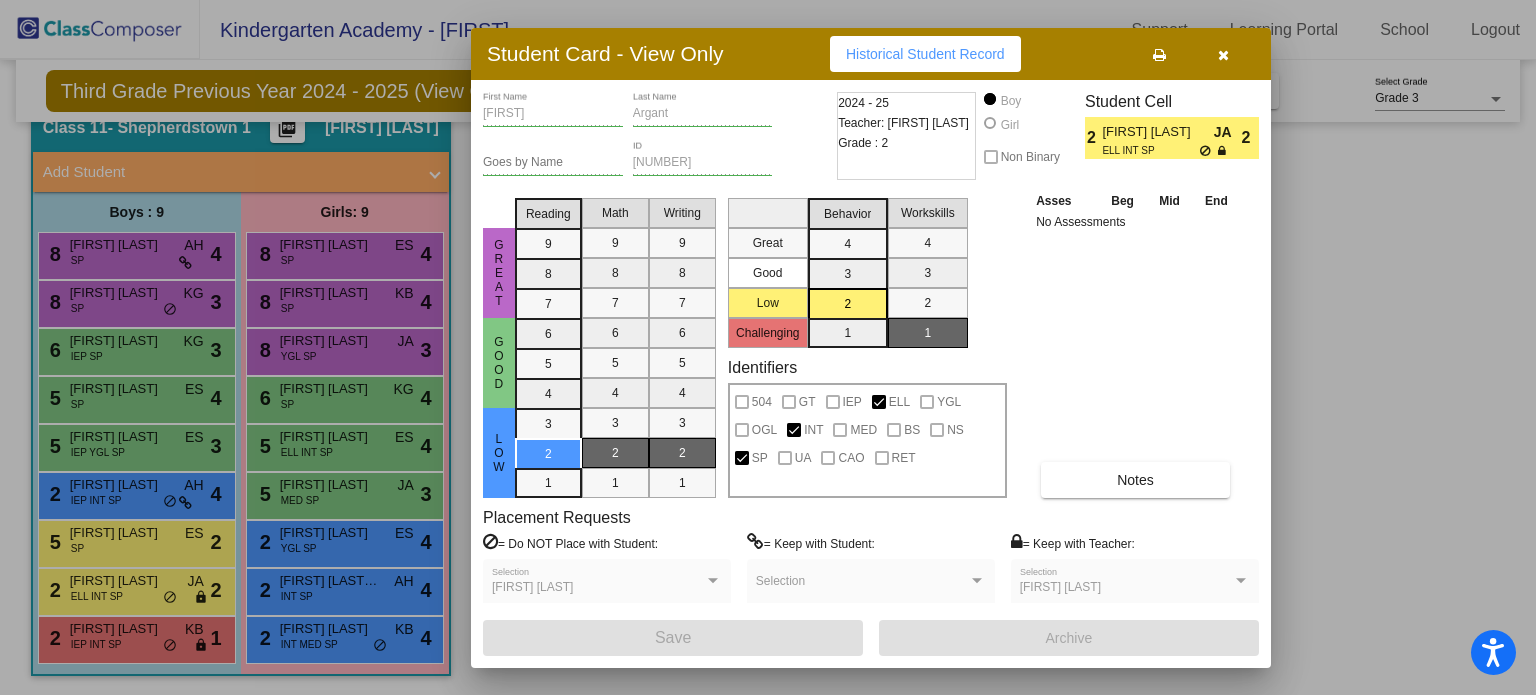 click at bounding box center [1223, 54] 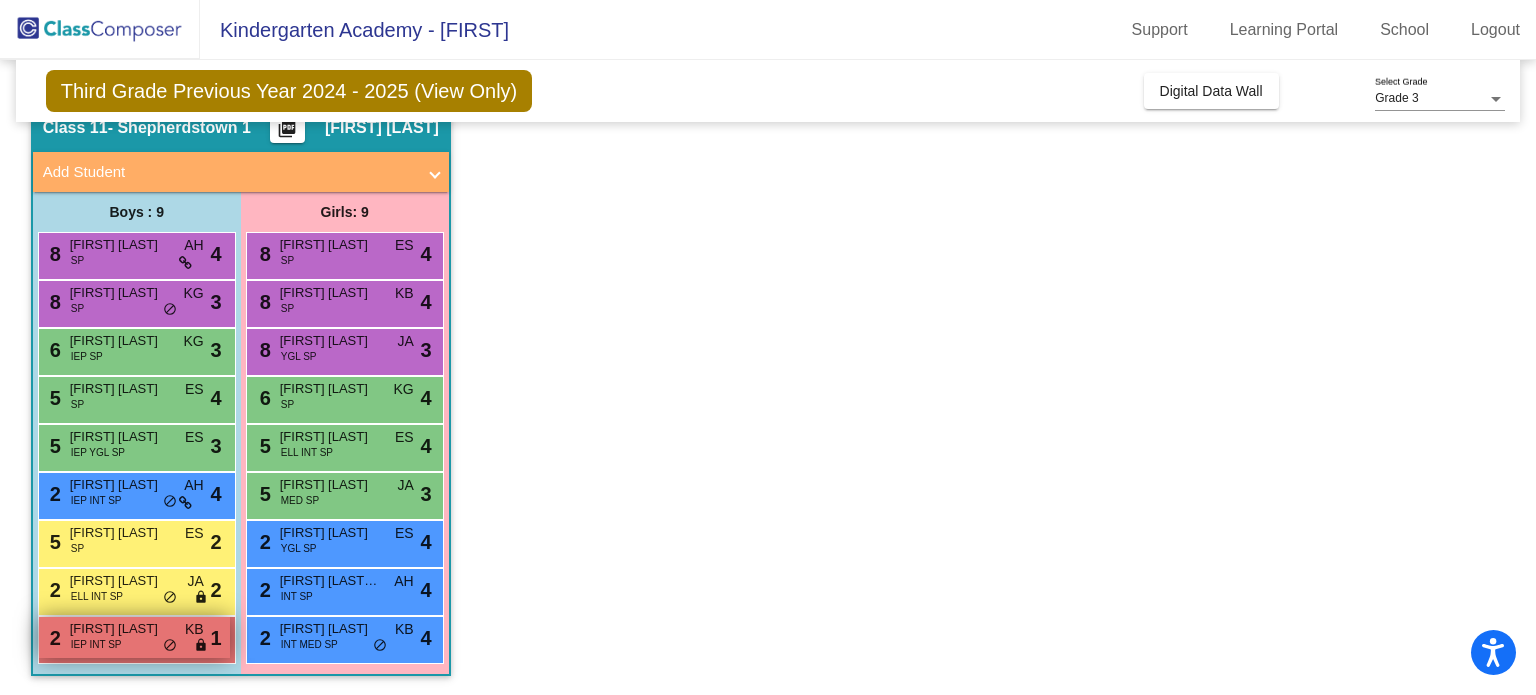 click on "[NUMBER] [FIRST] [LAST] IEP INT SP KB lock do_not_disturb_alt [NUMBER]" at bounding box center (134, 637) 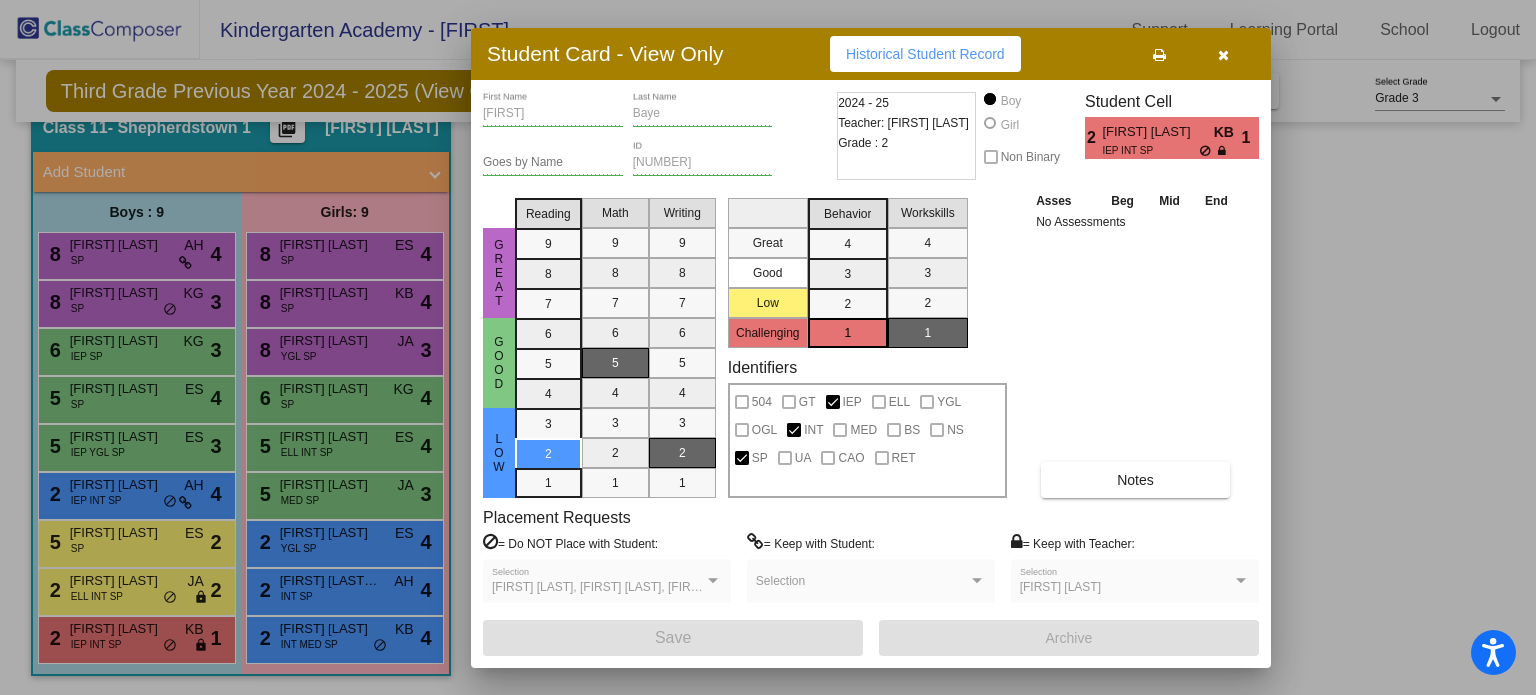 click at bounding box center (1223, 55) 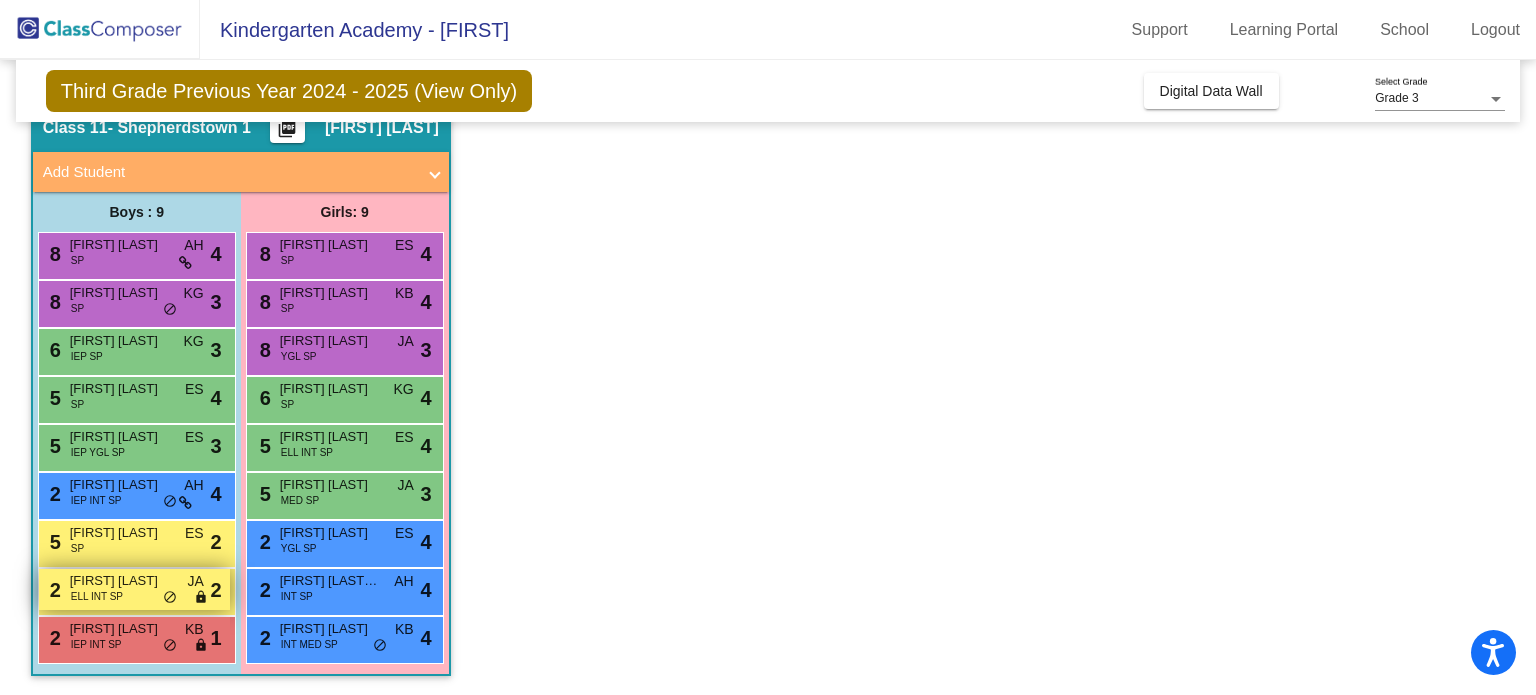 click on "[NUMBER] [FIRST] [LAST] [TAG] [TAG] [TAG] [TAG] [TAG] [TAG]" at bounding box center [134, 589] 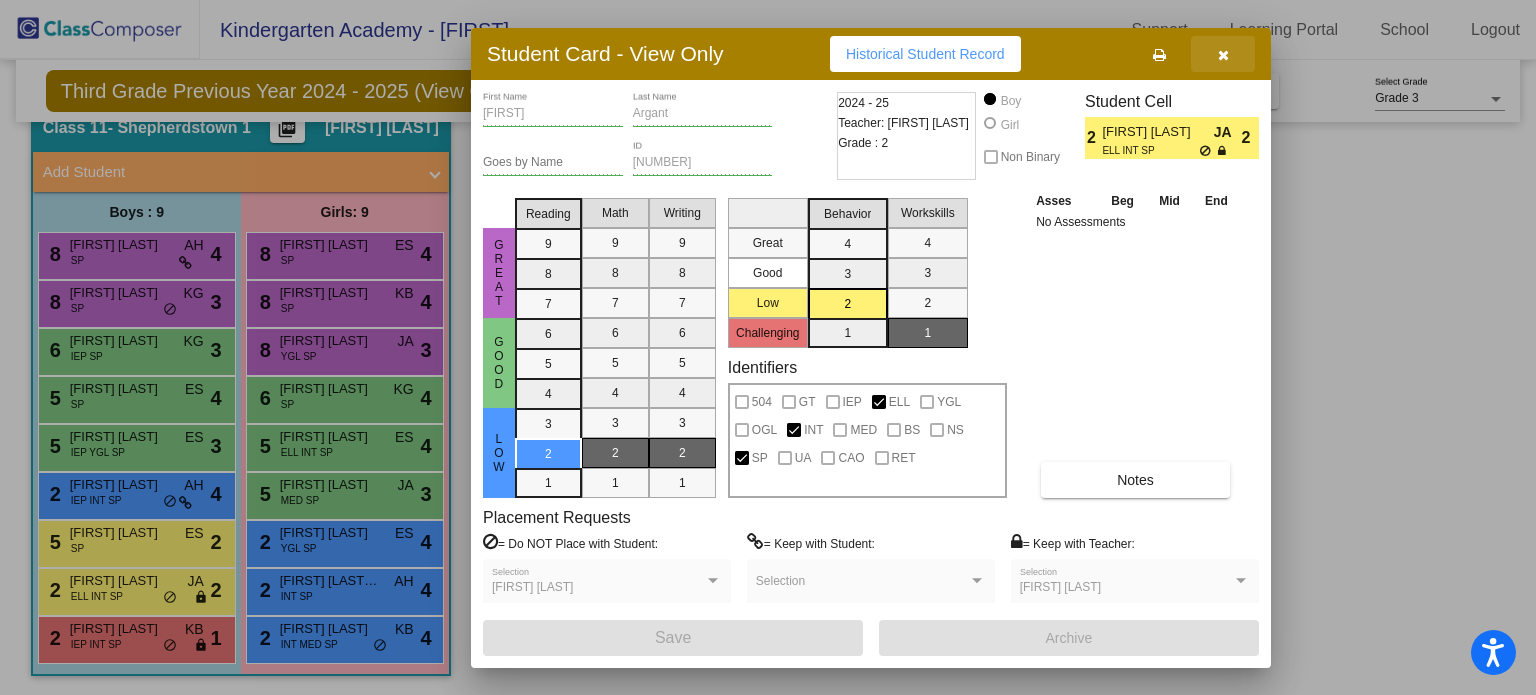 click at bounding box center [1223, 55] 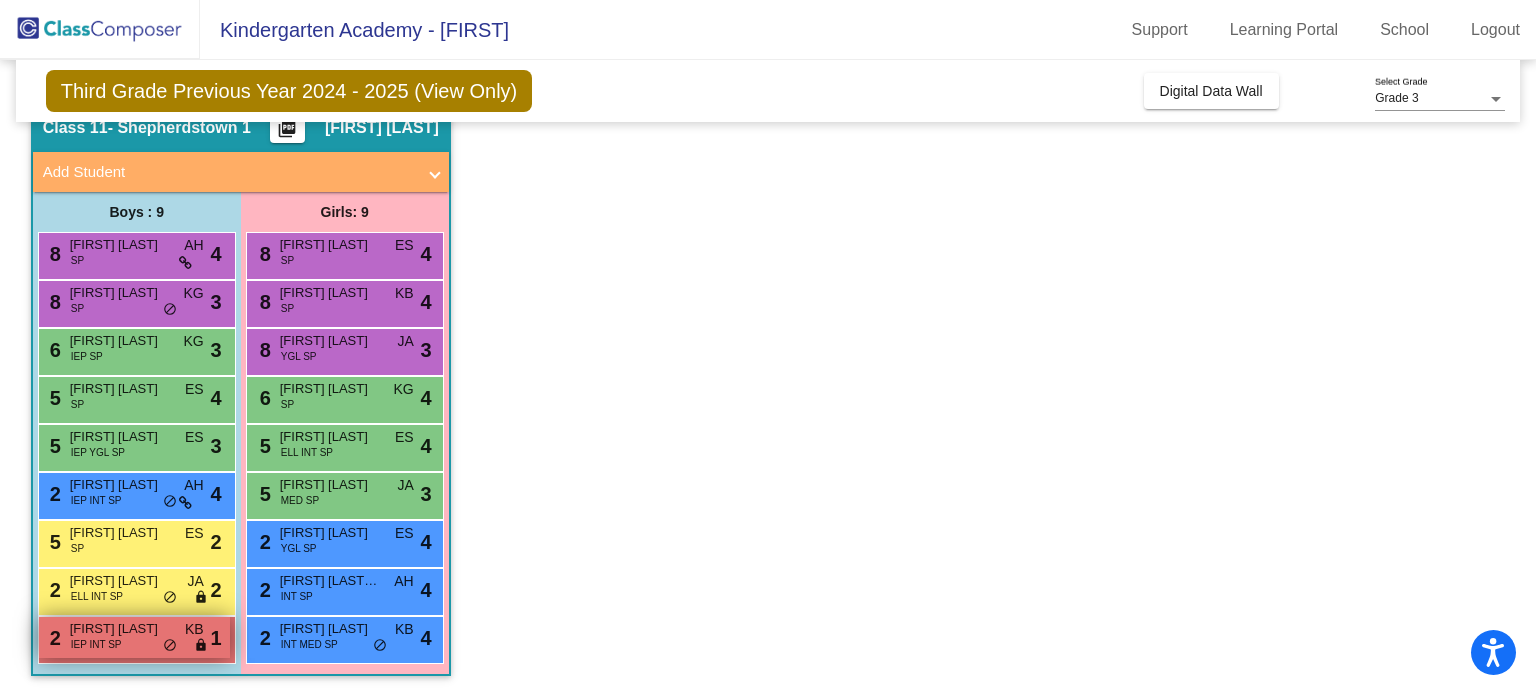 click on "[NUMBER] [FIRST] [LAST] IEP INT SP KB lock do_not_disturb_alt [NUMBER]" at bounding box center (134, 637) 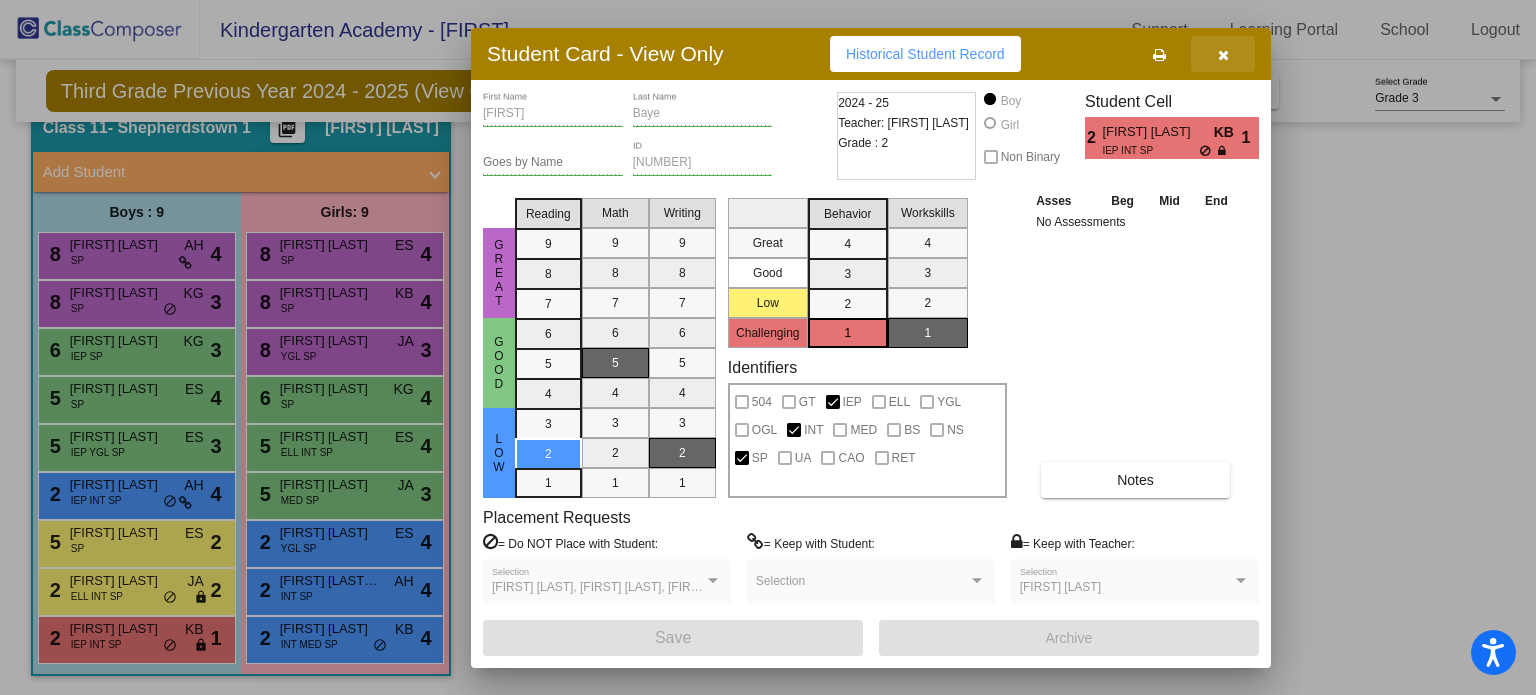 click at bounding box center [1223, 55] 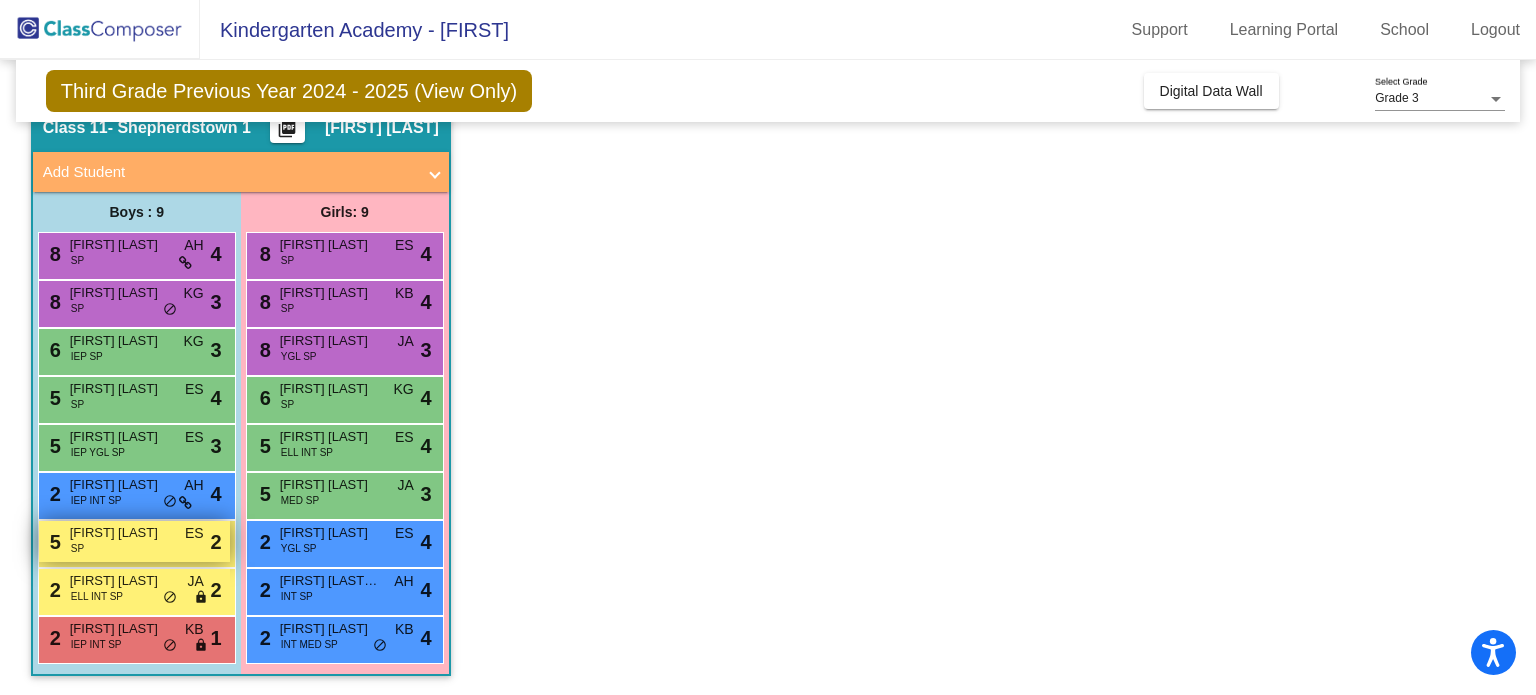 click on "[NUMBER] [FIRST] [LAST] [TAG] [TAG] [TAG] [TAG] [TAG] [TAG]" at bounding box center (134, 541) 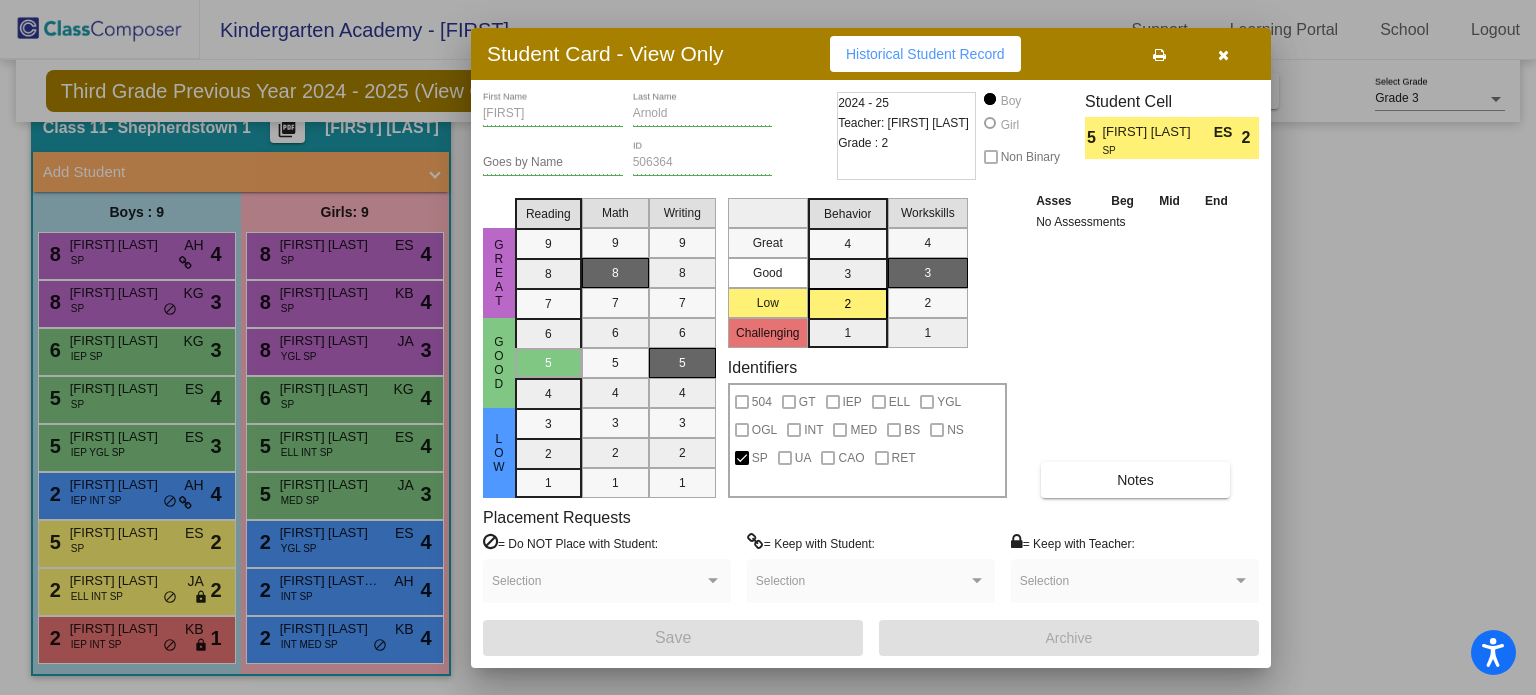 click at bounding box center (1223, 54) 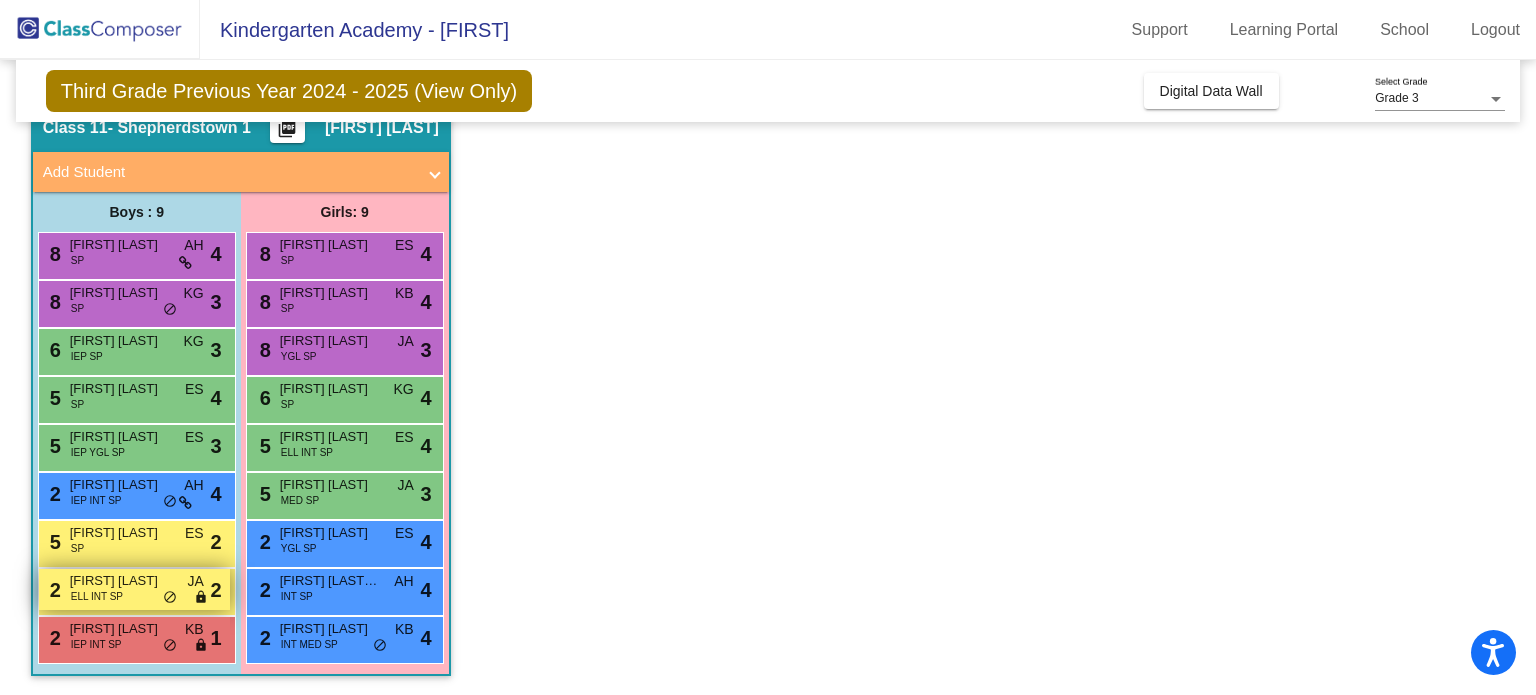 click on "[NUMBER] [FIRST] [LAST] [TAG] [TAG] [TAG] [TAG] [TAG] [TAG]" at bounding box center (134, 589) 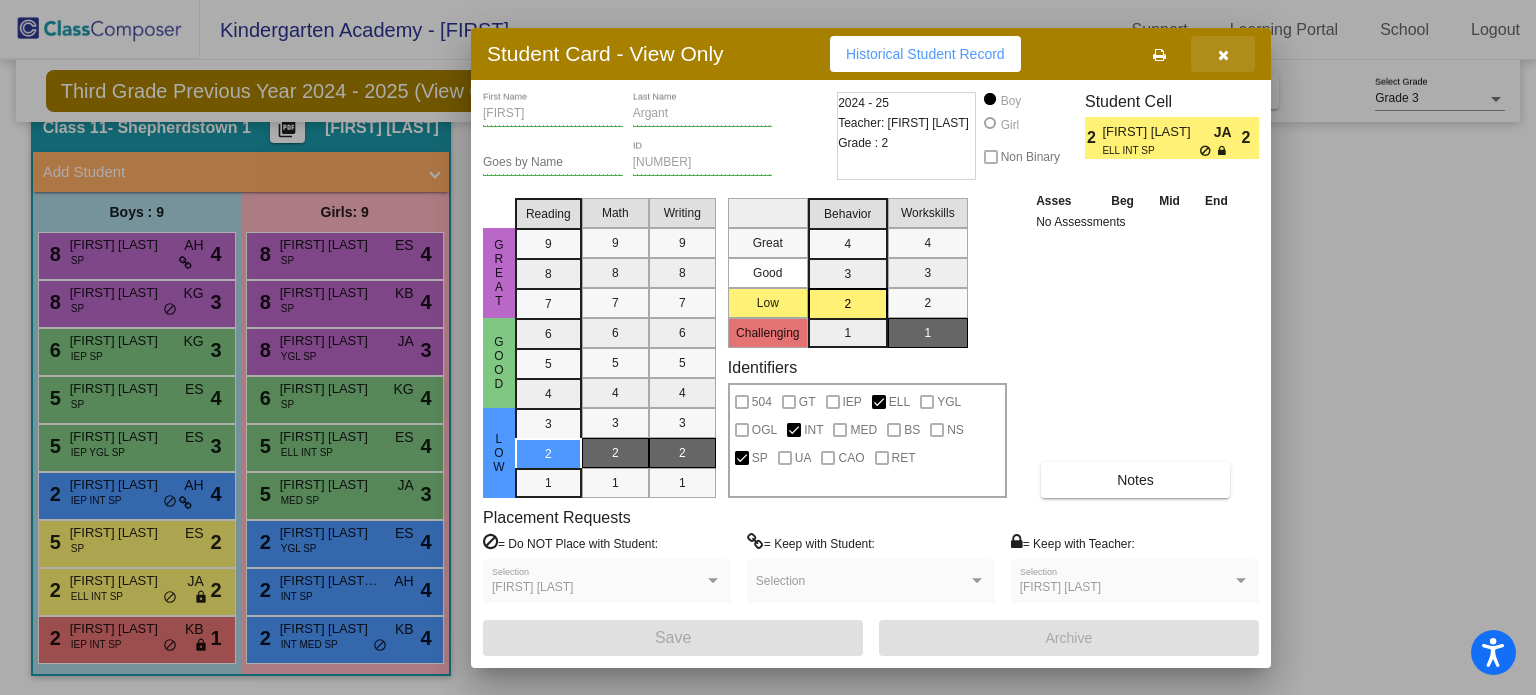 click at bounding box center (1223, 55) 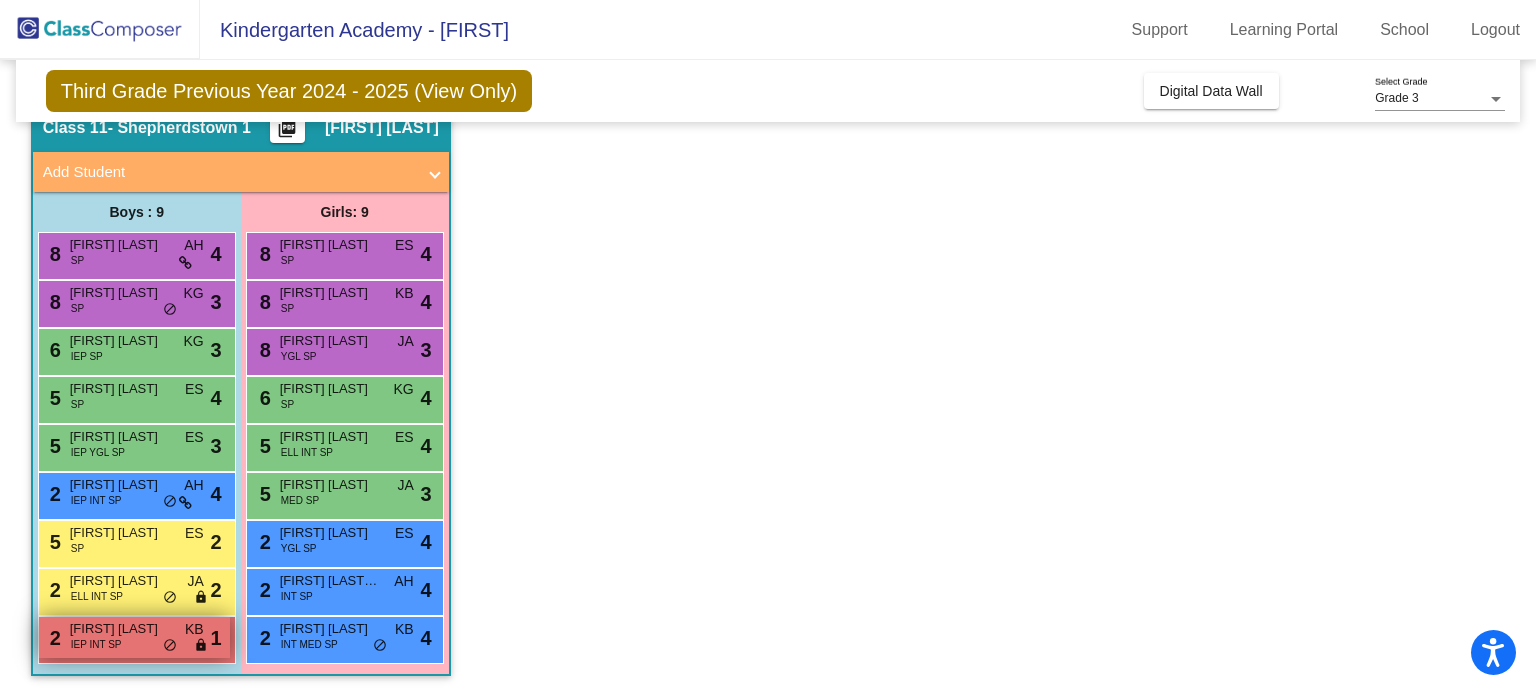 click on "IEP INT SP" at bounding box center (96, 644) 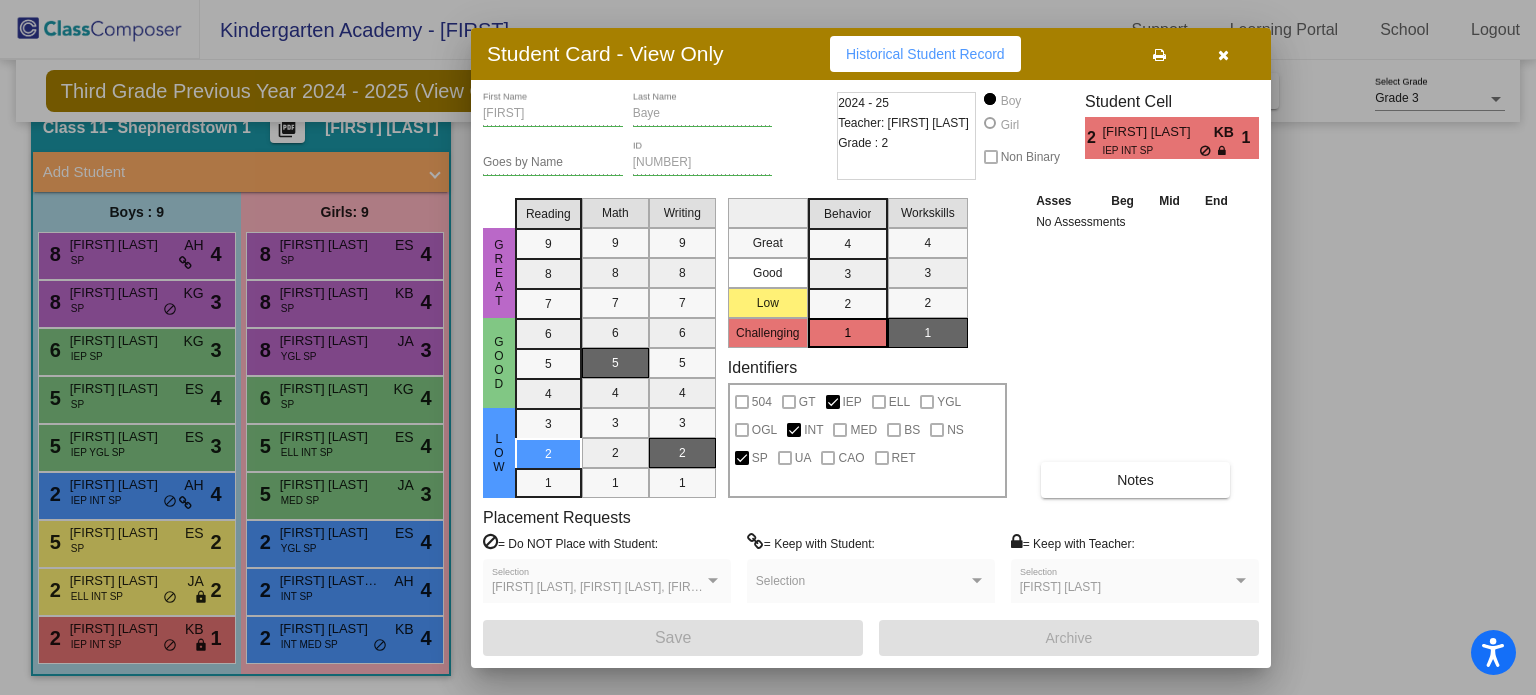 click at bounding box center [1223, 55] 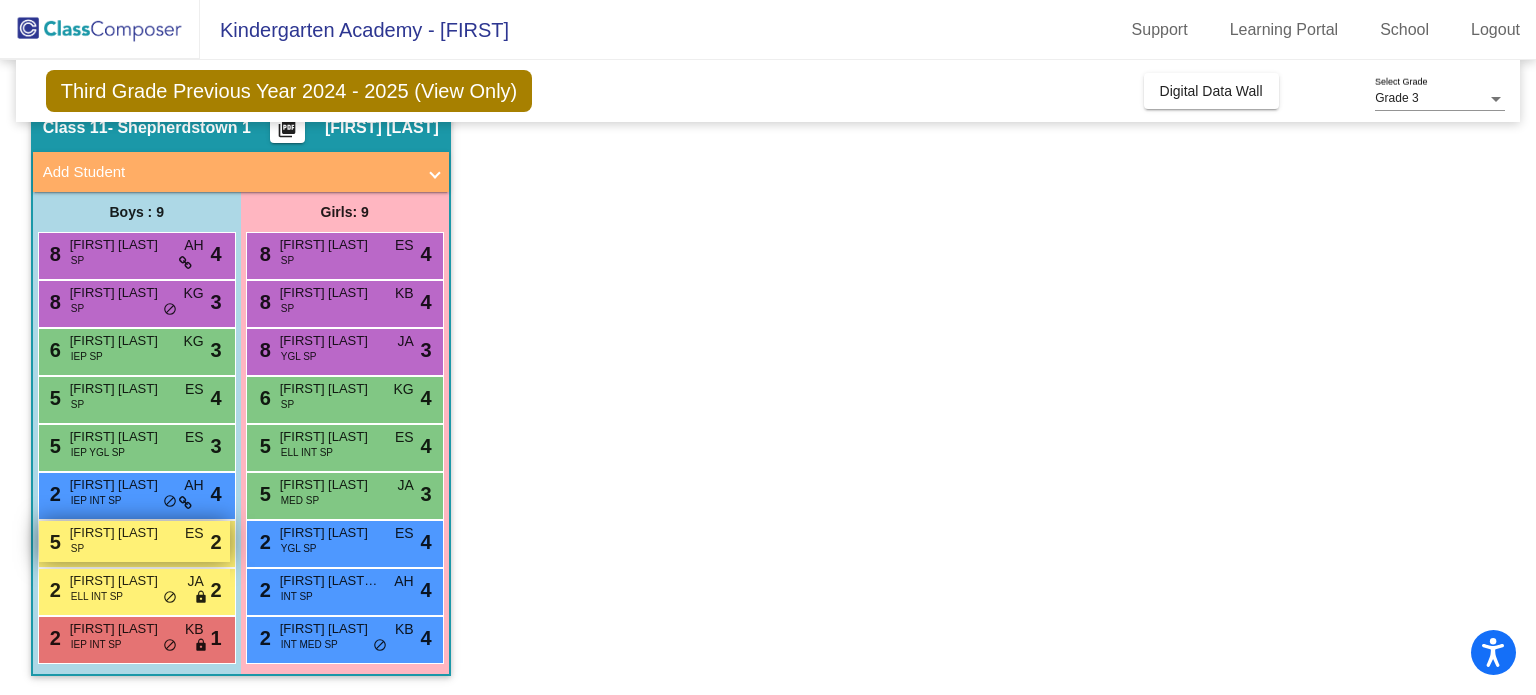 click on "[NUMBER] [FIRST] [LAST] [TAG] [TAG] [TAG] [TAG] [TAG] [TAG]" at bounding box center [134, 541] 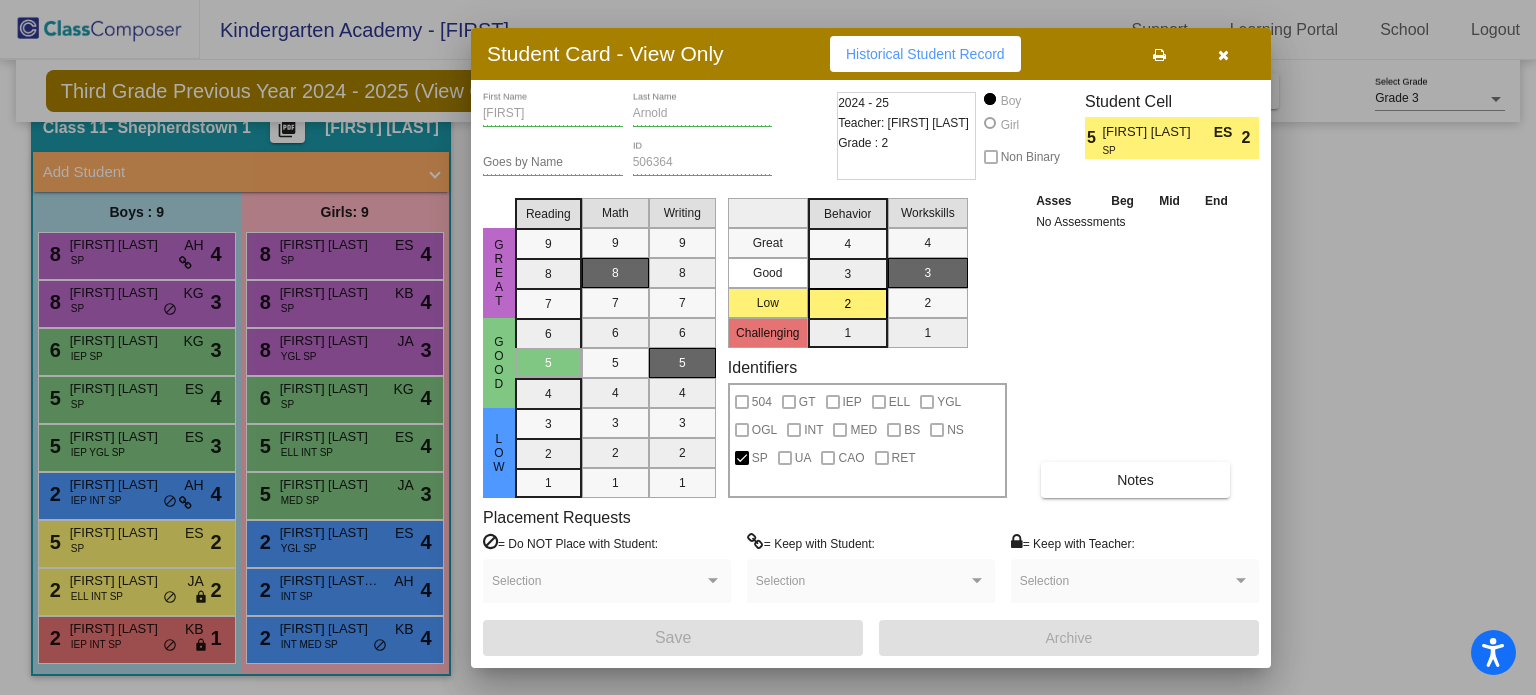 click at bounding box center (1223, 55) 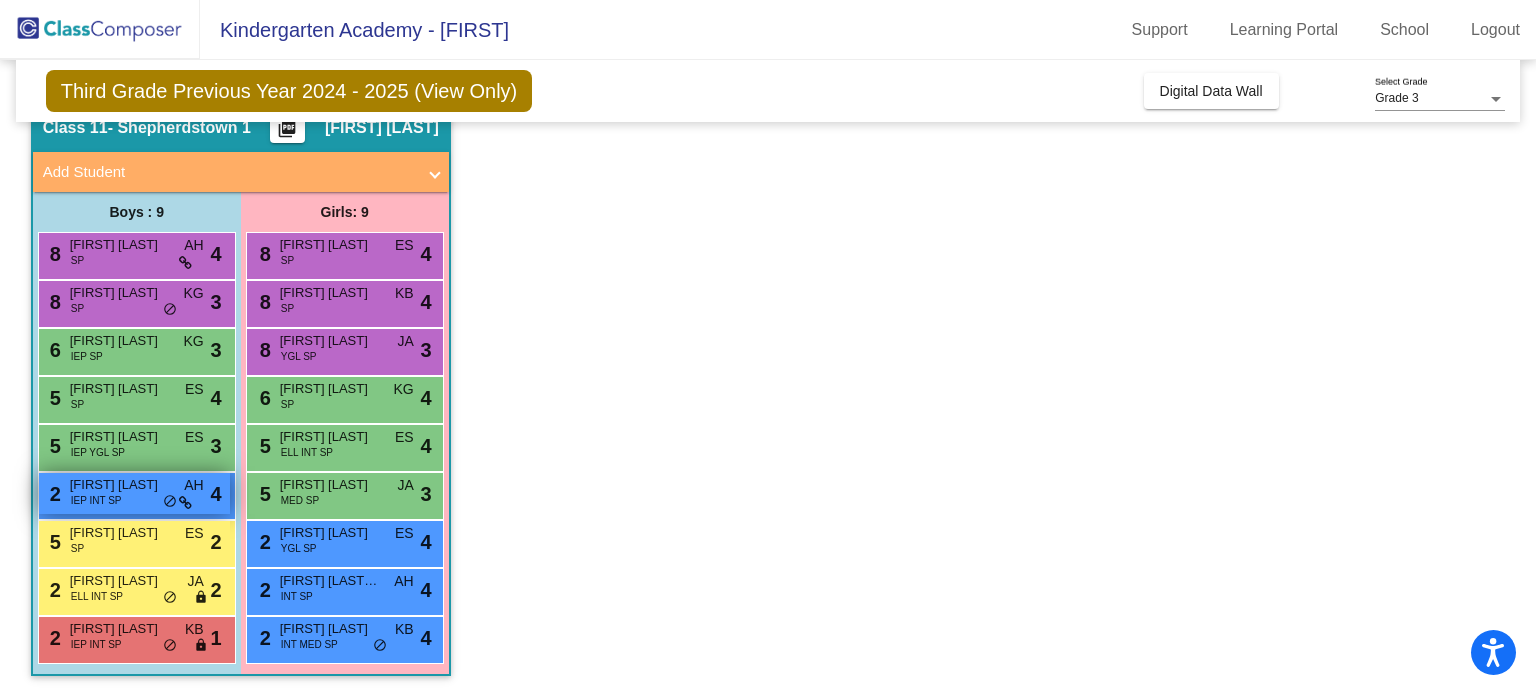 click on "IEP INT SP" at bounding box center [96, 500] 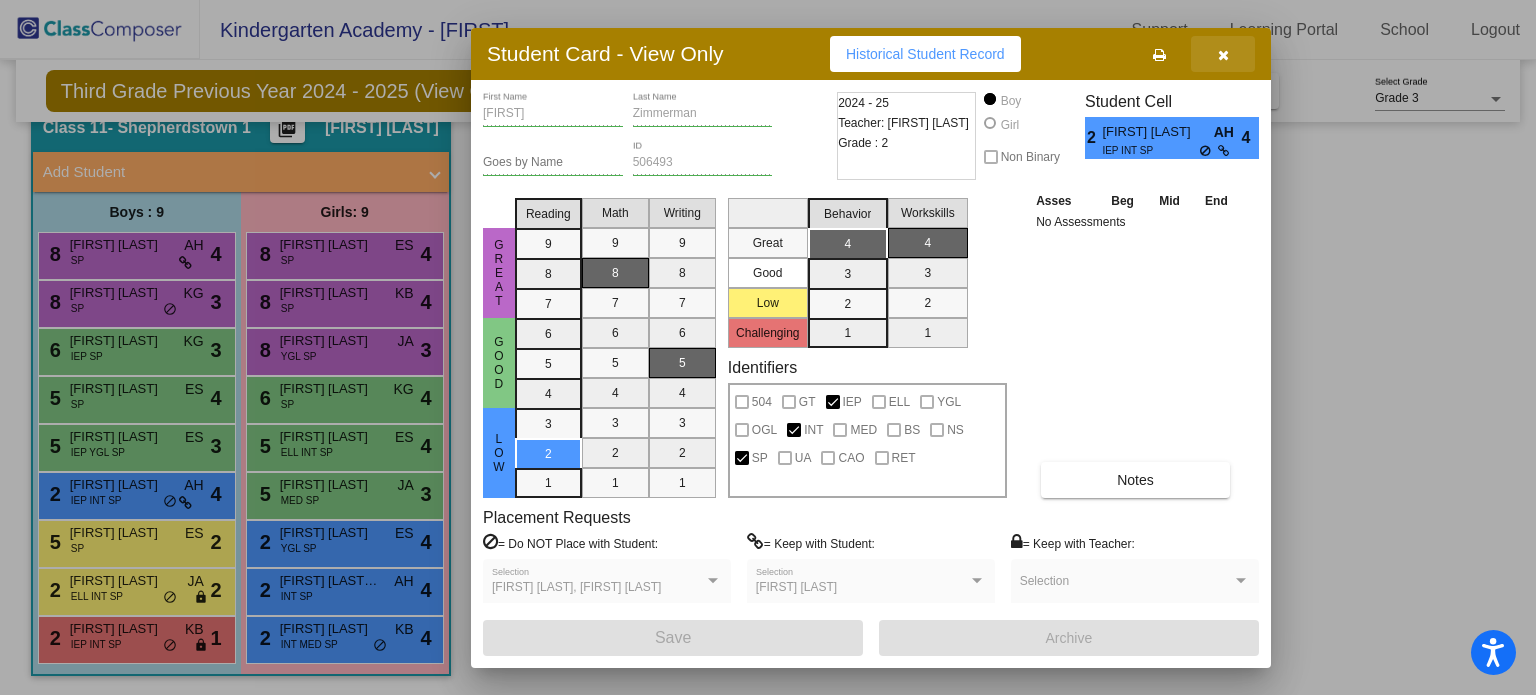 click at bounding box center [1223, 55] 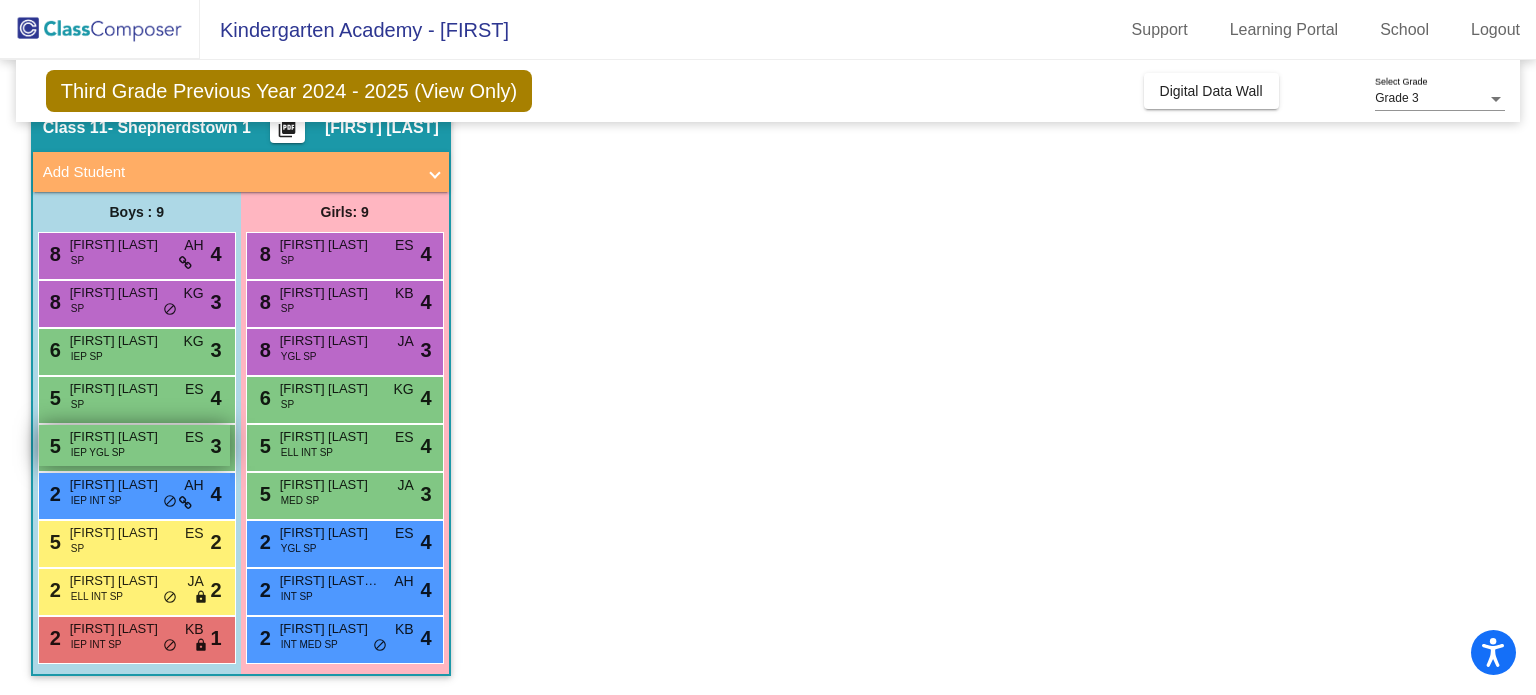 click on "[NUMBER] [FIRST] [LAST] IEP YGL SP ES lock do_not_disturb_alt [NUMBER]" at bounding box center [134, 445] 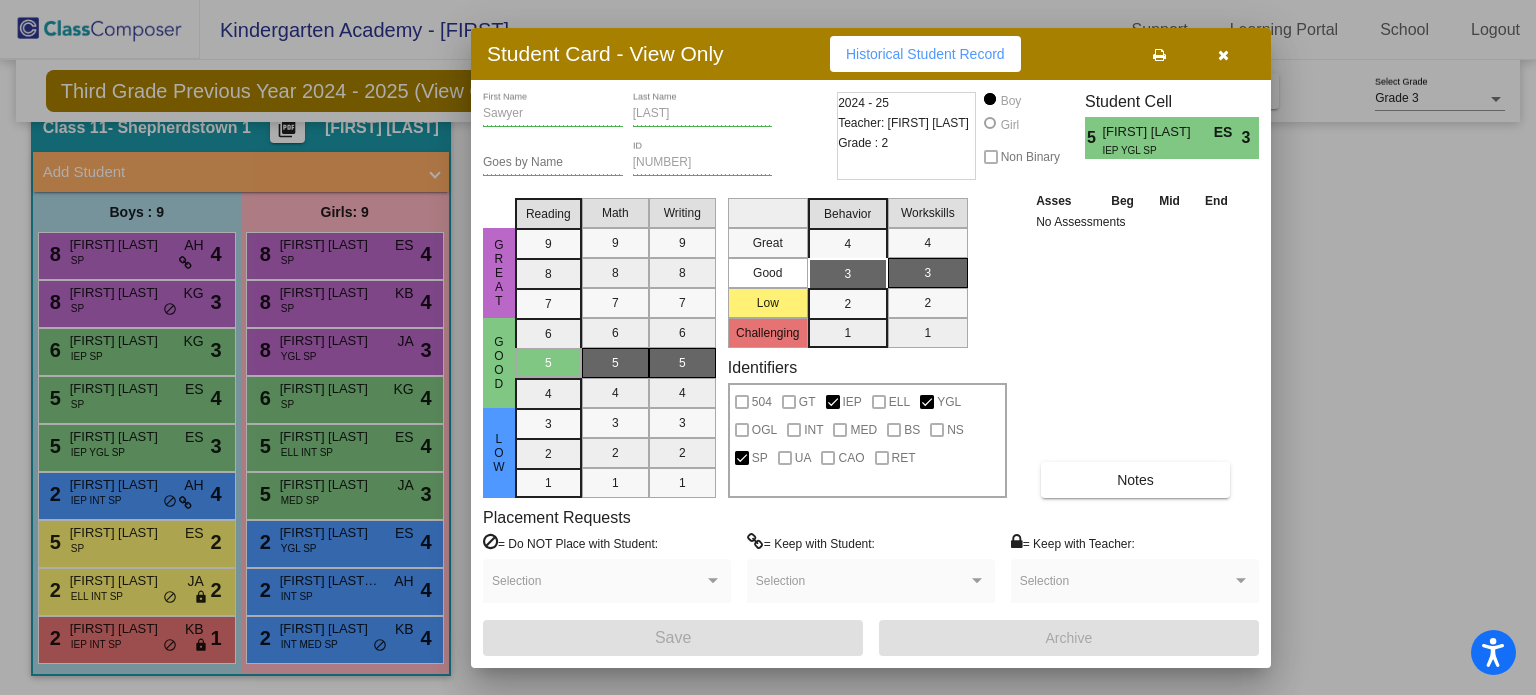 click at bounding box center (1223, 54) 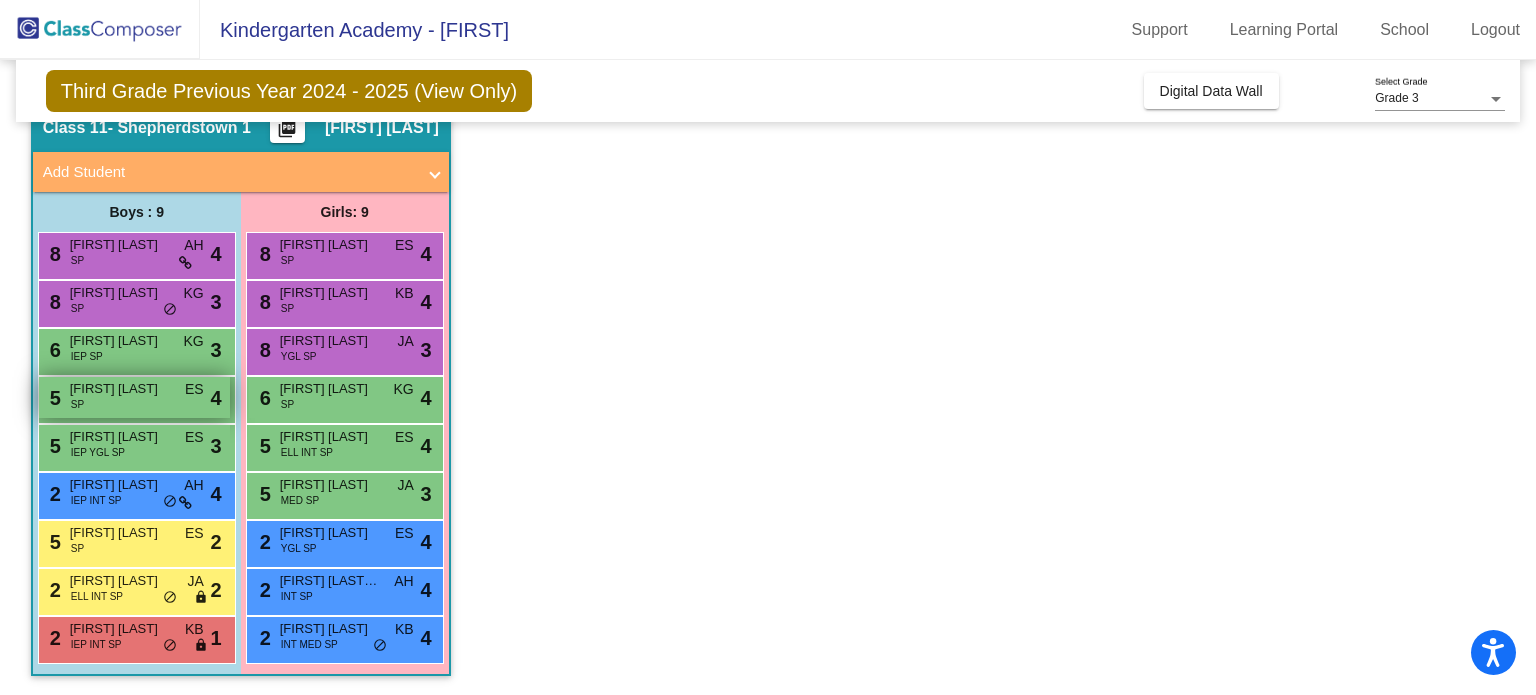 click on "[NUMBER] [FIRST] [LAST] [TAG] [TAG] [TAG] [TAG] [TAG] [TAG]" at bounding box center [134, 397] 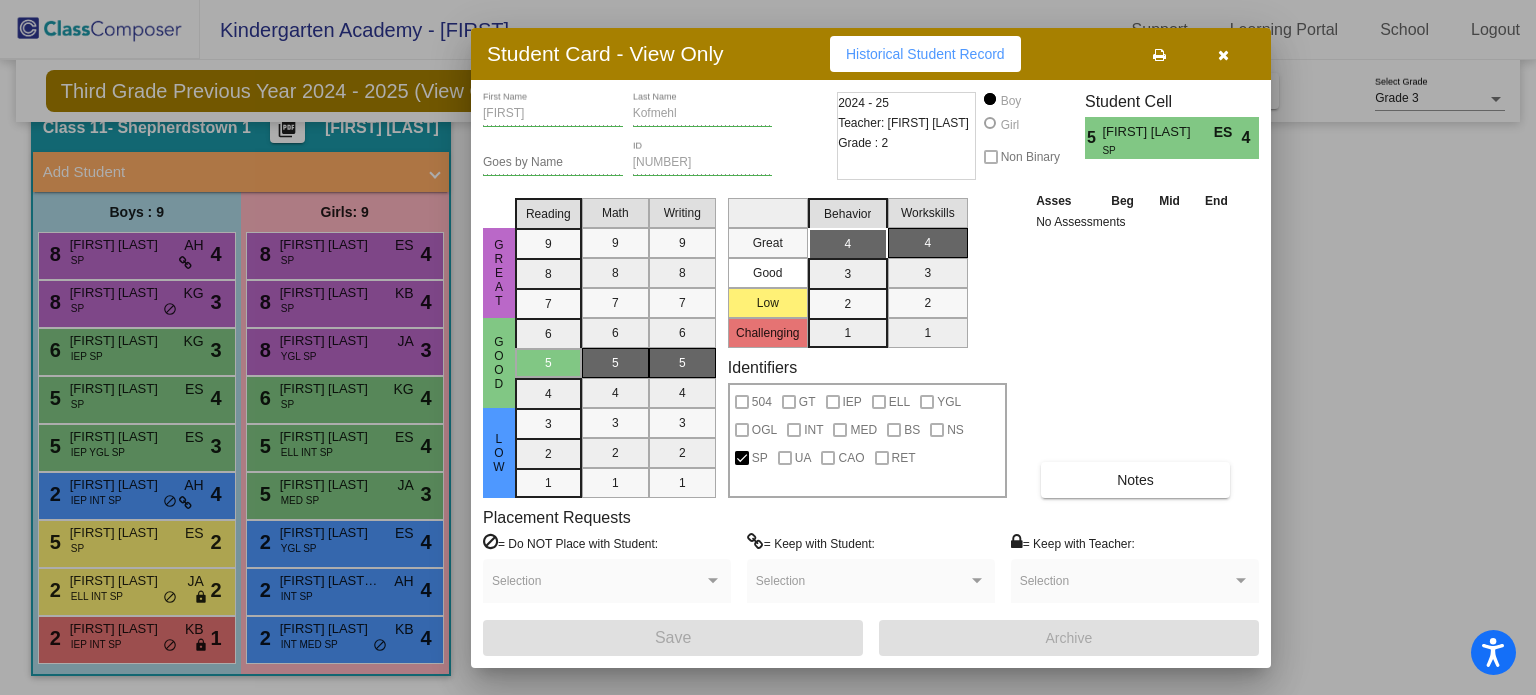 click at bounding box center [1223, 55] 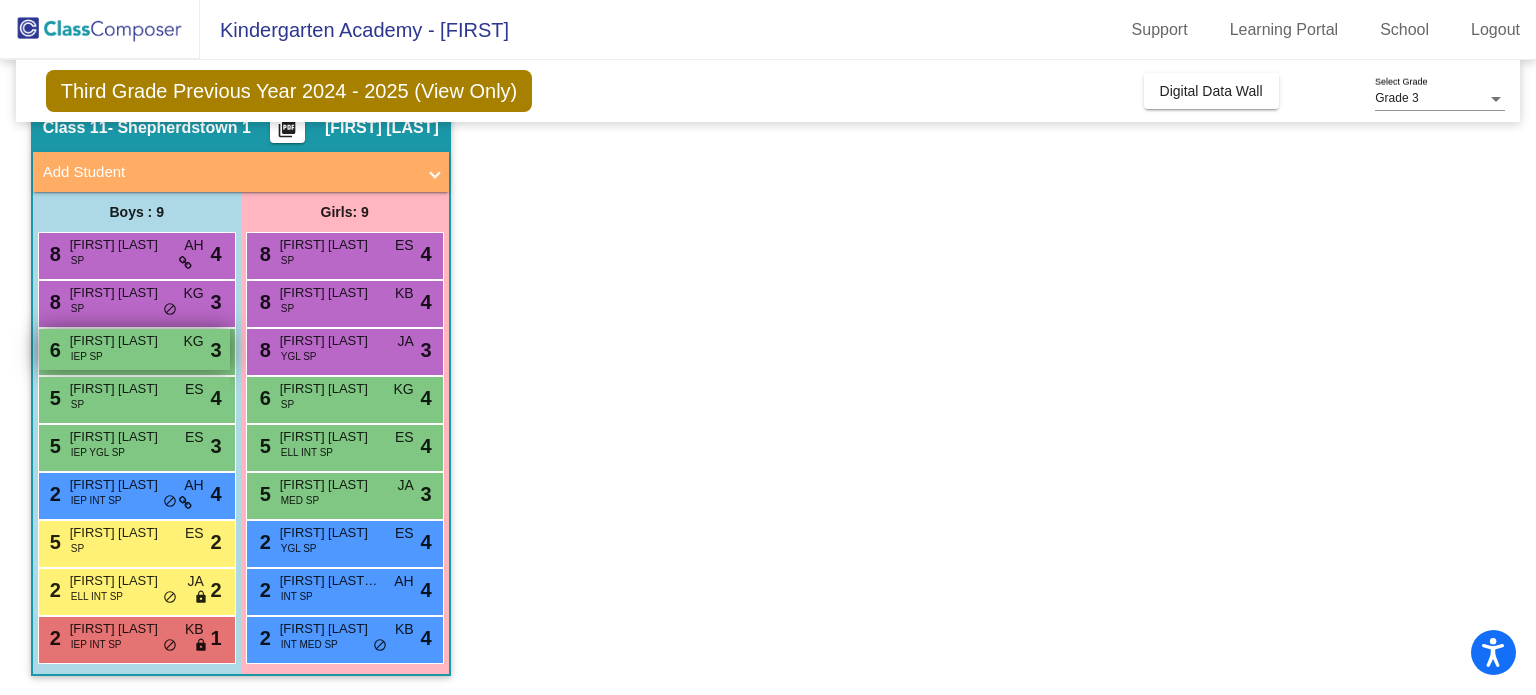 click on "[FIRST] [LAST]" at bounding box center (120, 341) 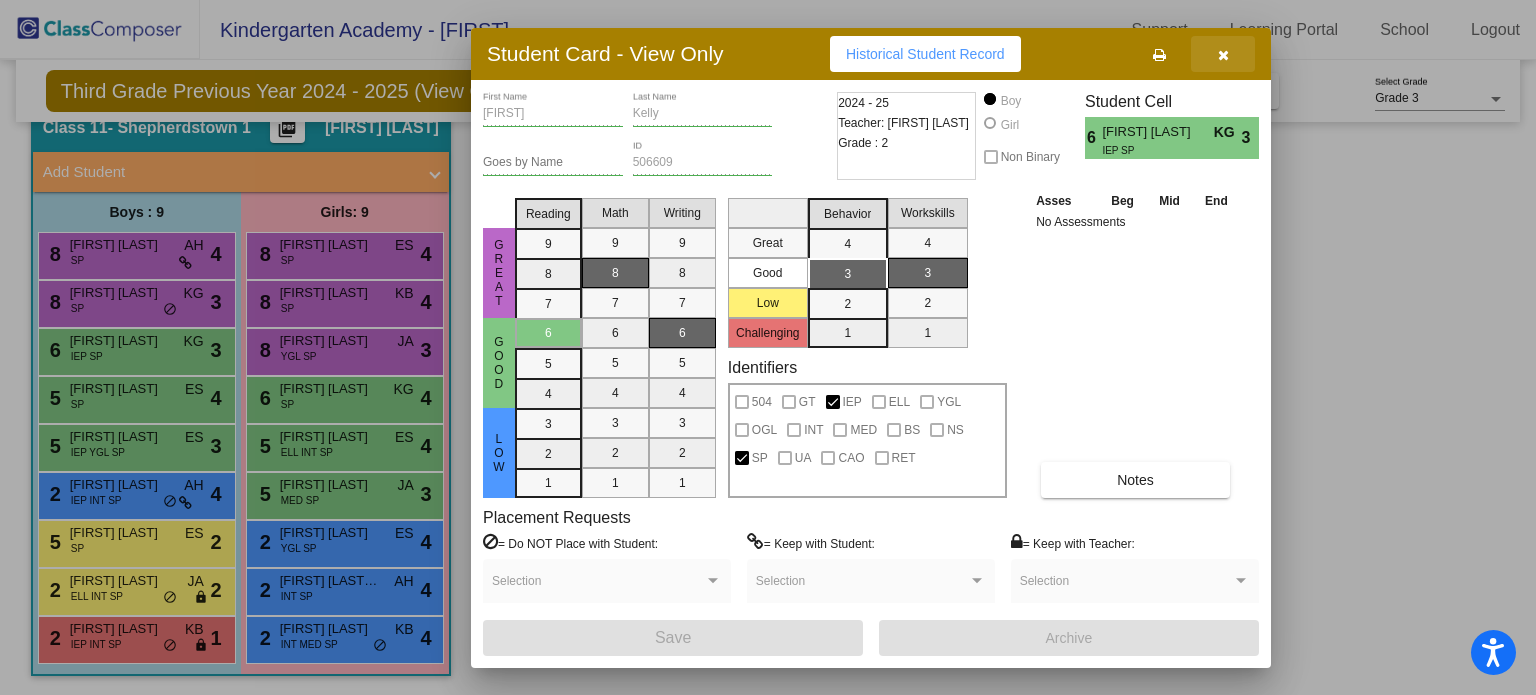 click at bounding box center (1223, 55) 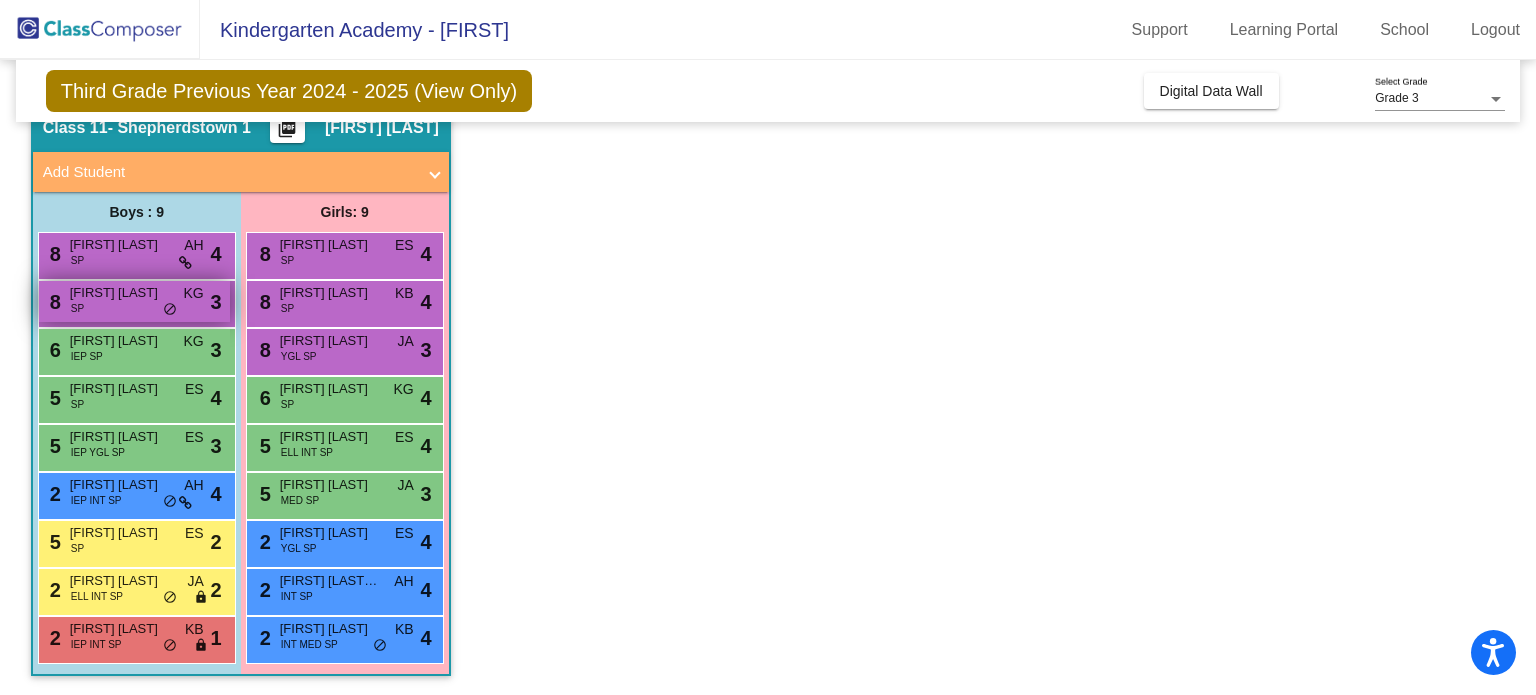 click on "[NUMBER] [FIRST] [LAST] SP KG lock do_not_disturb_alt [NUMBER]" at bounding box center (134, 301) 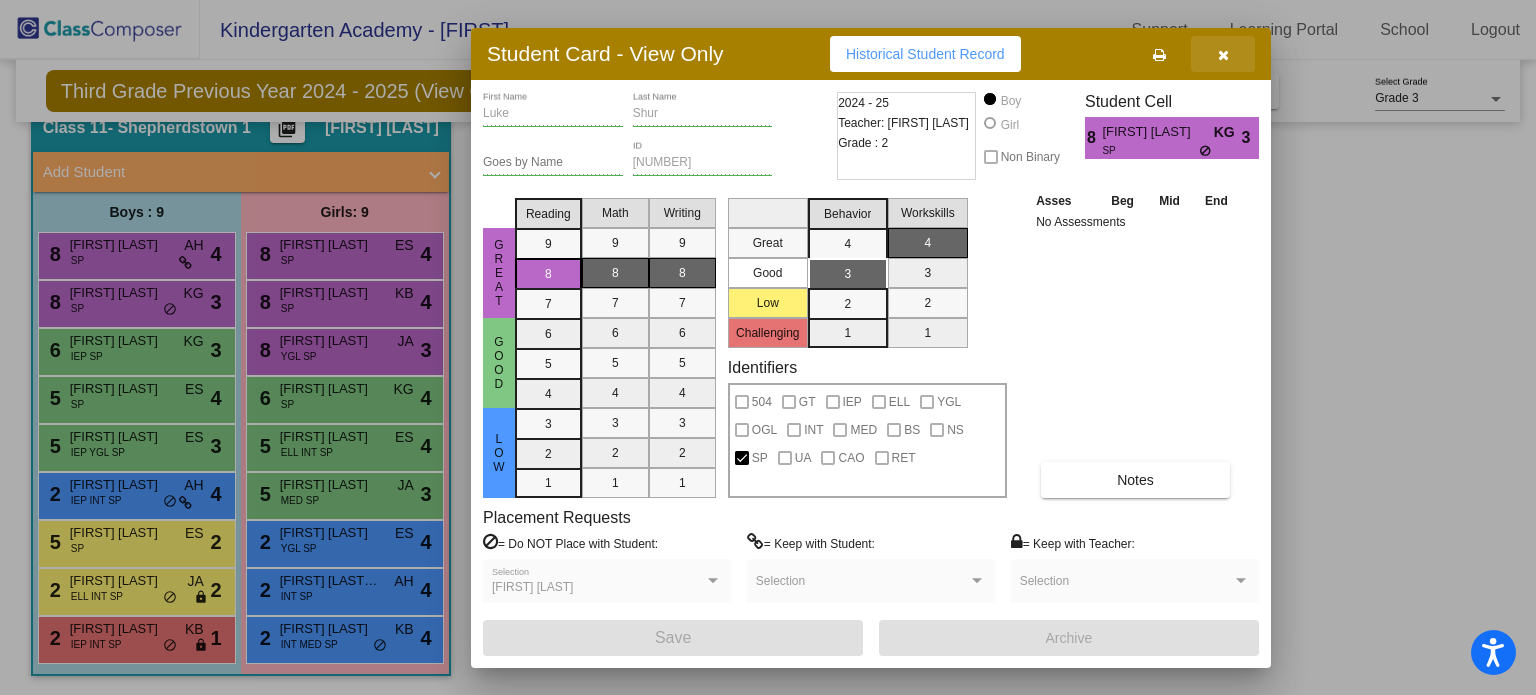 click at bounding box center [1223, 55] 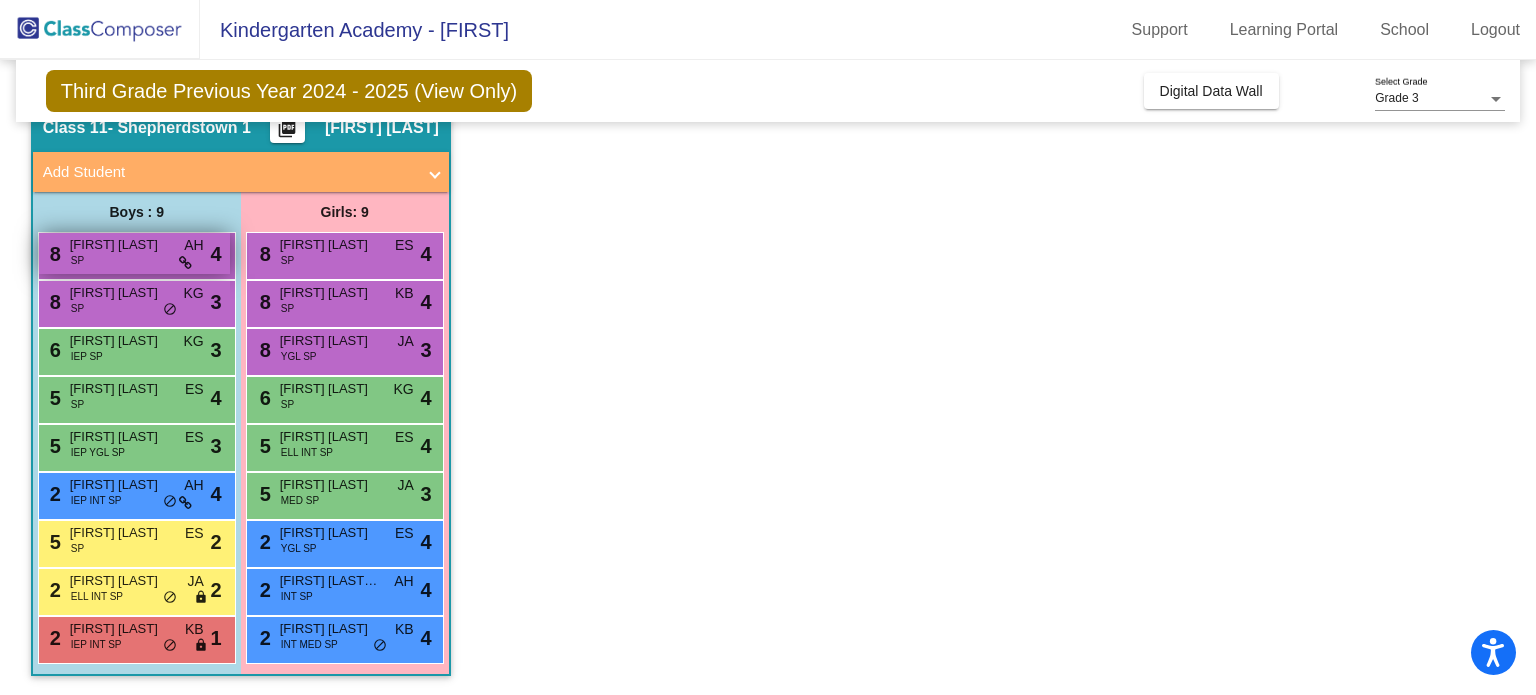 click on "[NUMBER] [FIRST] [LAST] [TAG] [TAG] [TAG] [TAG] [TAG] [TAG]" at bounding box center [134, 253] 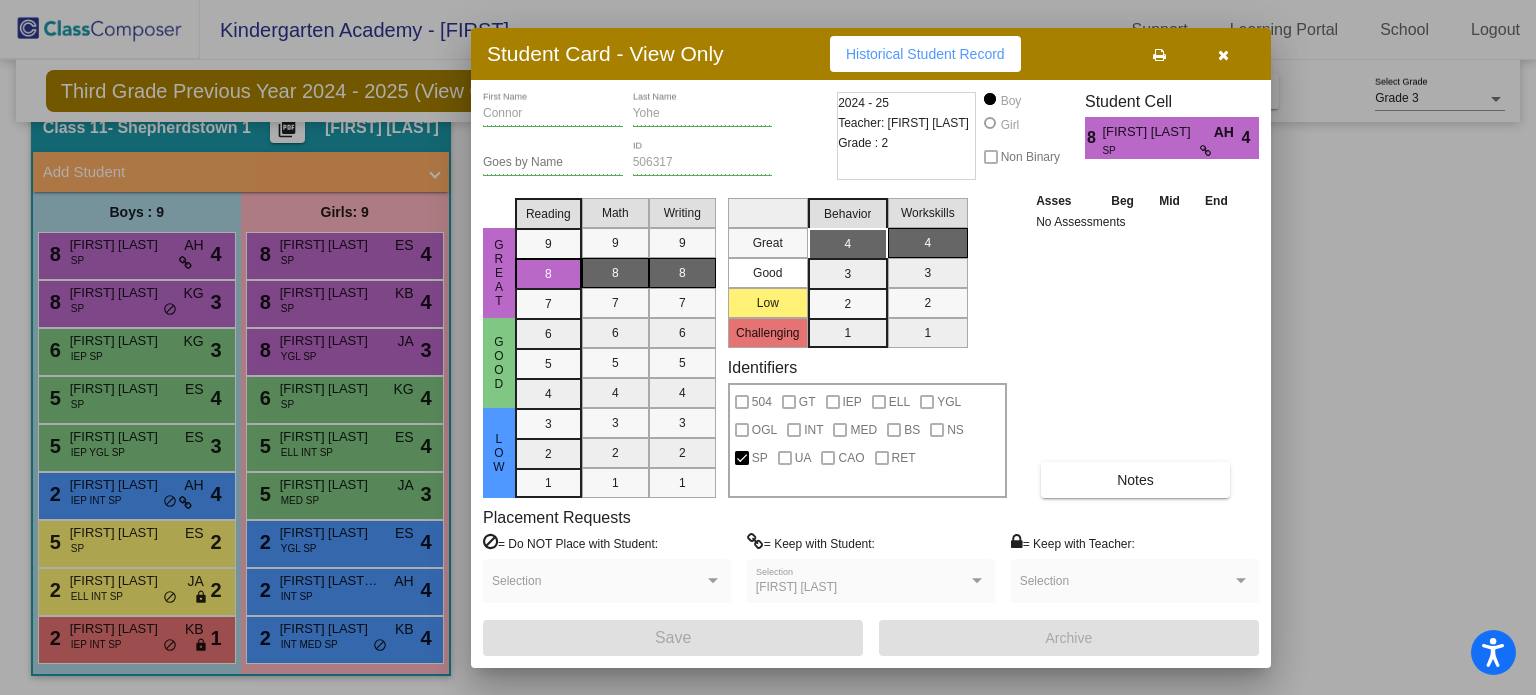click at bounding box center (1223, 55) 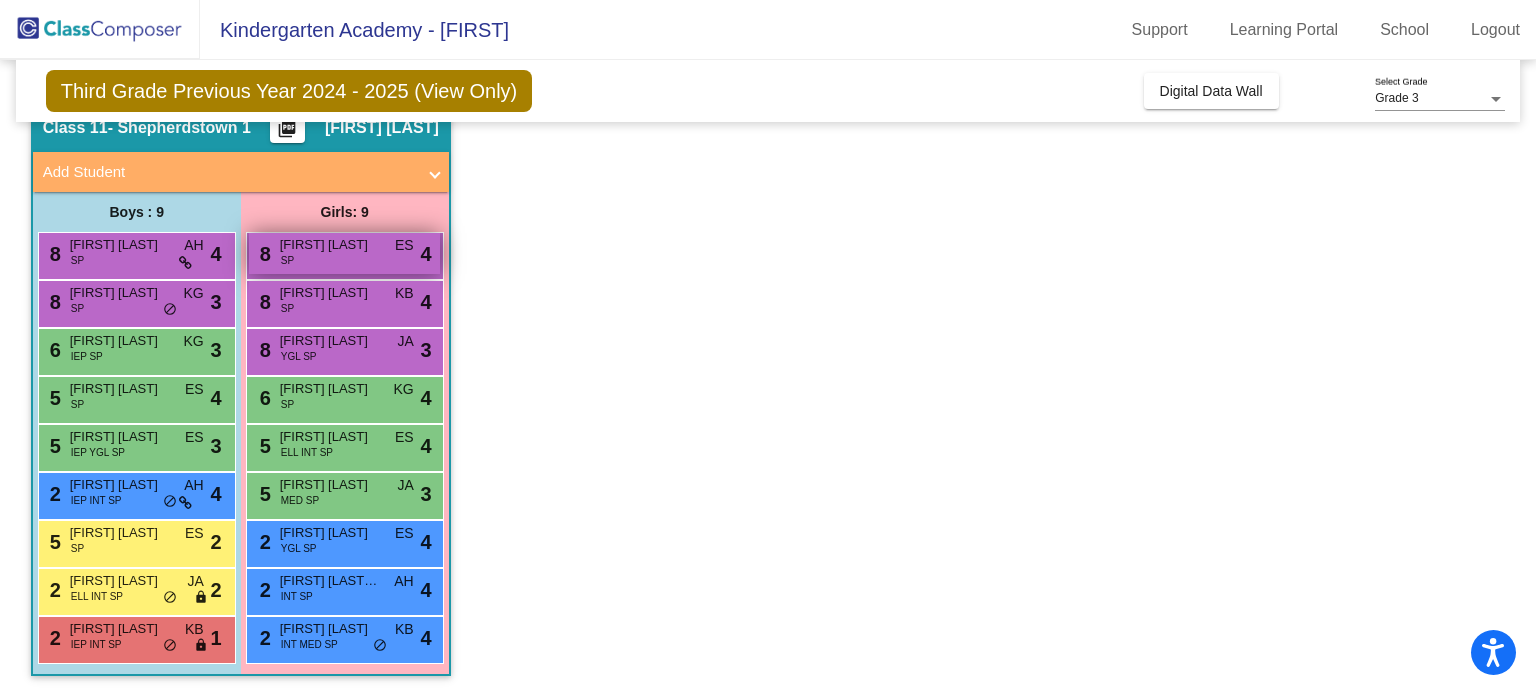 click on "[NUMBER] [FIRST] [LAST] [LAST] SP ES lock do_not_disturb_alt [NUMBER]" at bounding box center [344, 253] 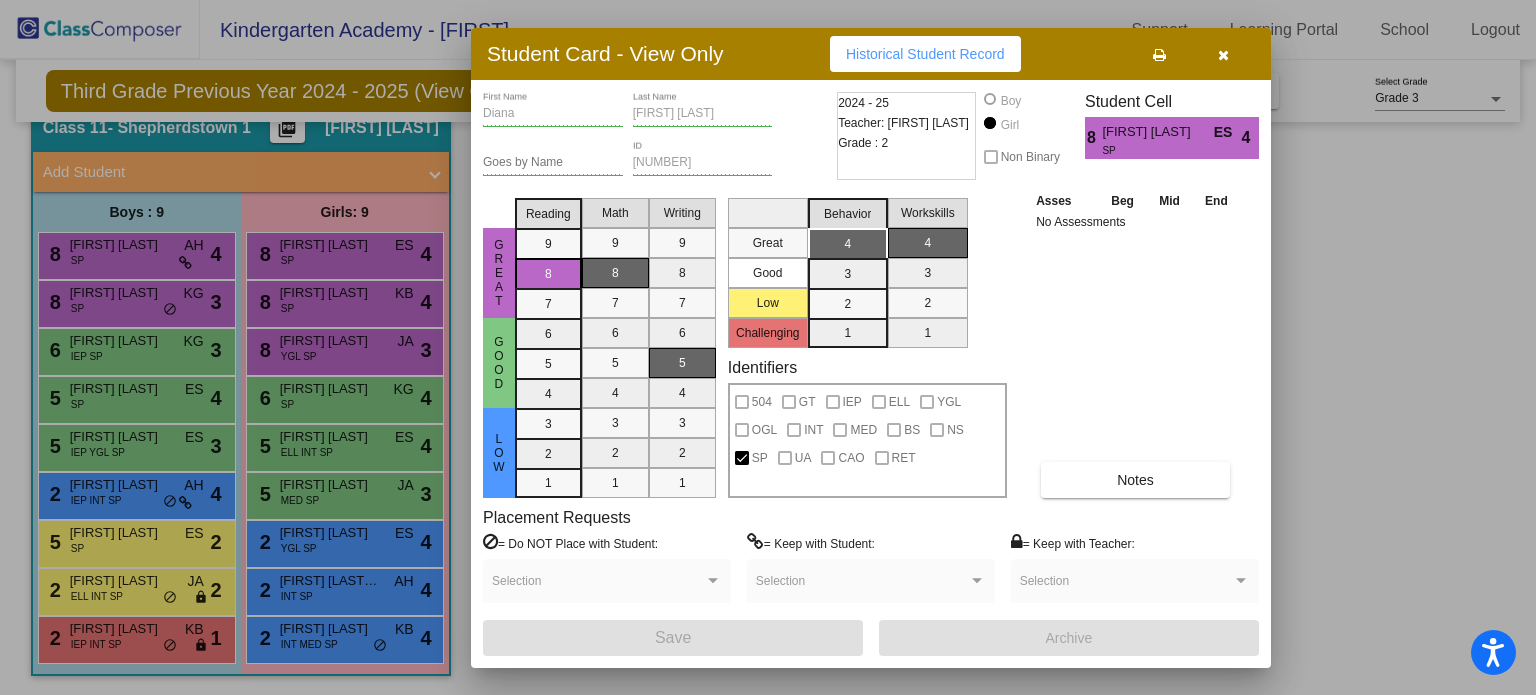 click at bounding box center (1223, 55) 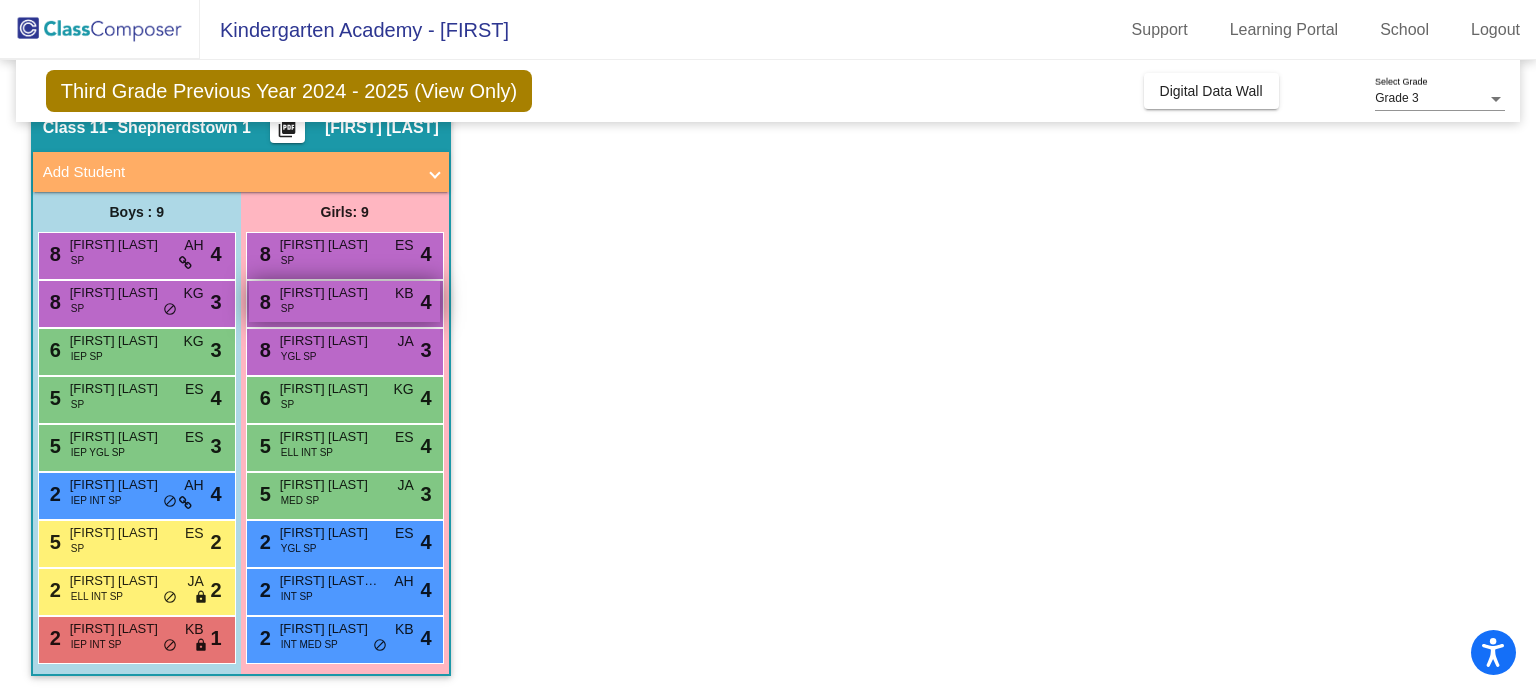 click on "[NUMBER] [FIRST] [LAST] SP KB lock do_not_disturb_alt [NUMBER]" at bounding box center (344, 301) 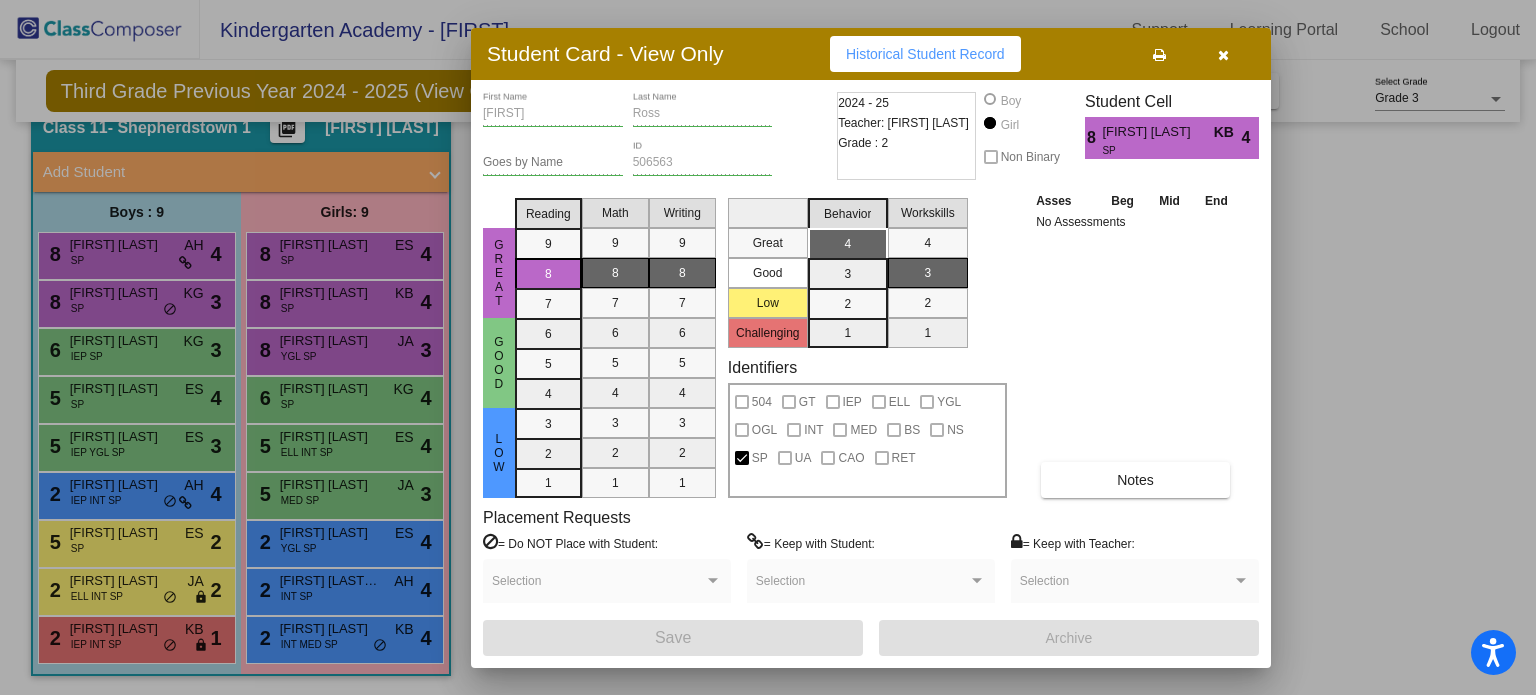 click at bounding box center (1223, 55) 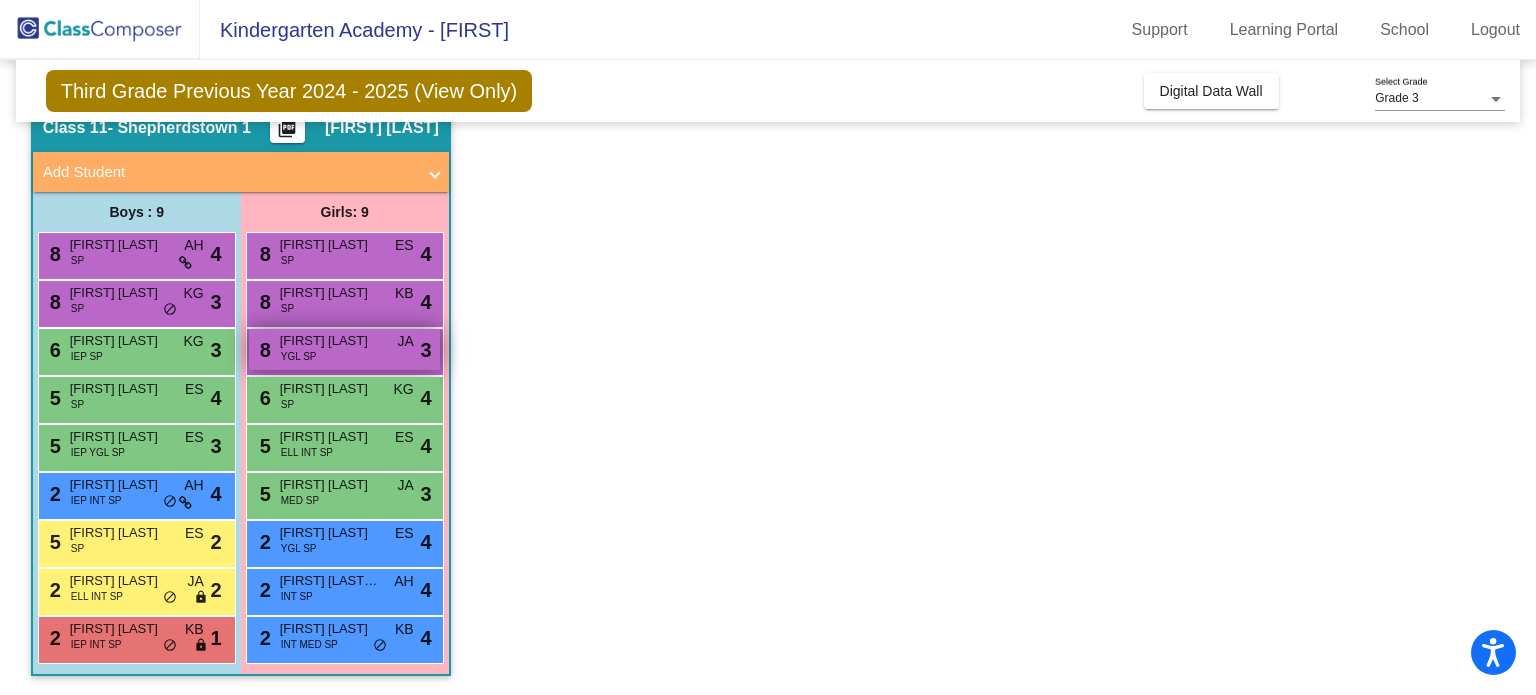 click on "[NUMBER] [FIRST] [LAST] [TAG] [TAG] [TAG] [TAG] [TAG] [TAG]" at bounding box center (344, 349) 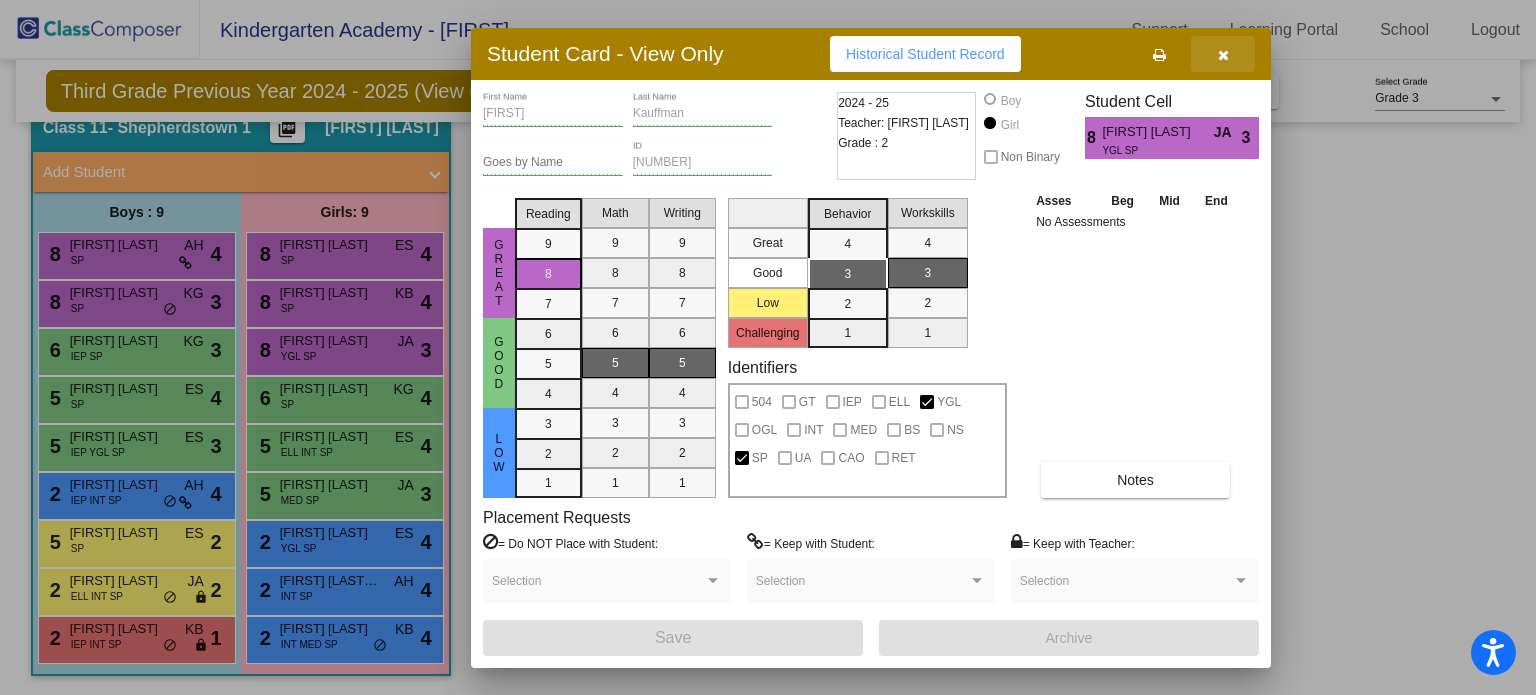 click at bounding box center [1223, 55] 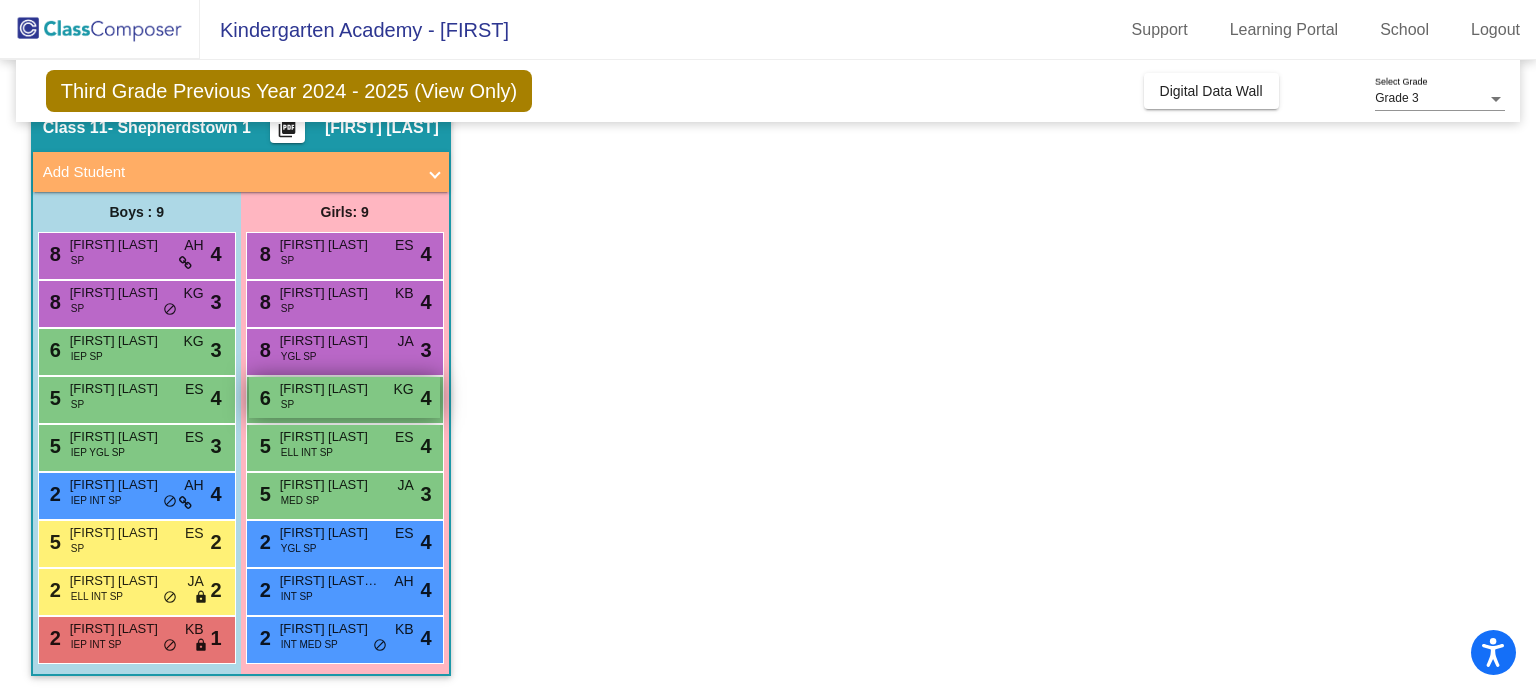 click on "[FIRST] [LAST]" at bounding box center (330, 389) 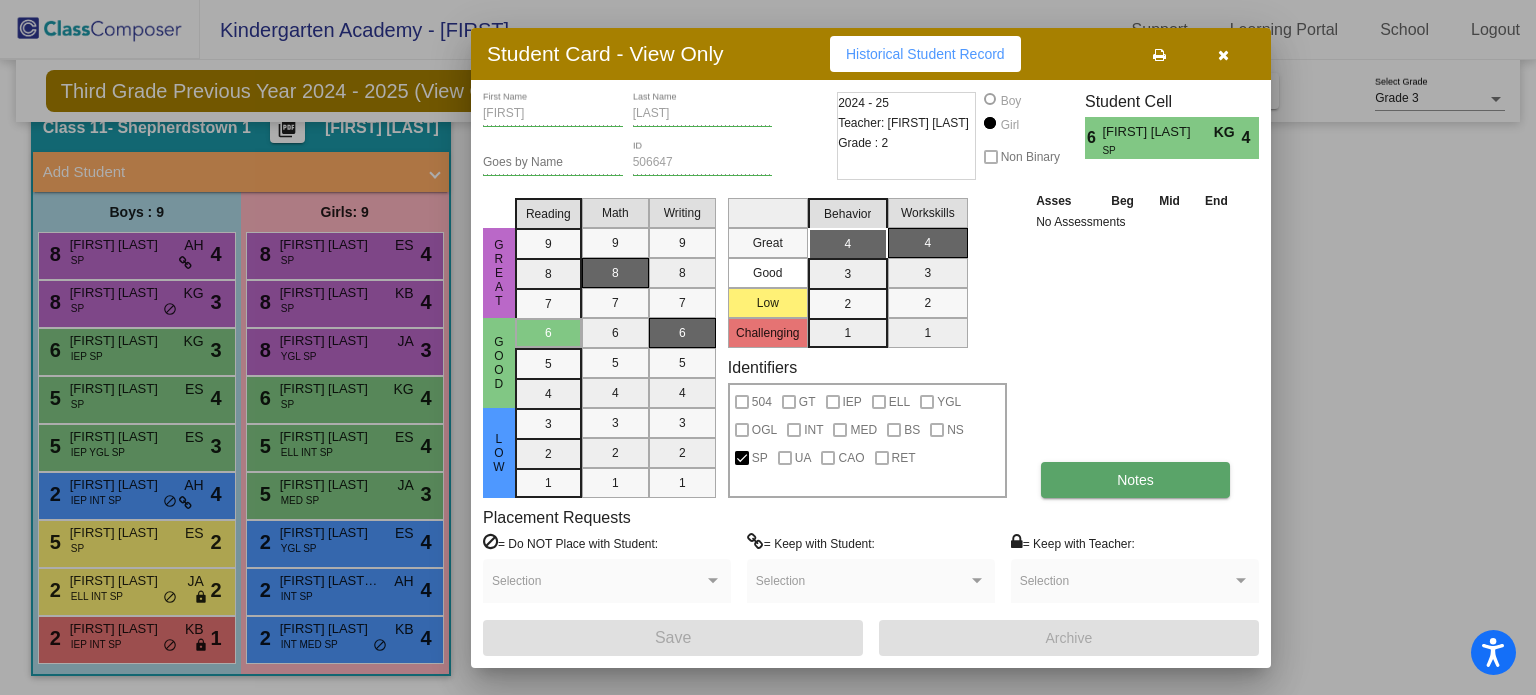 click on "Notes" at bounding box center [1135, 480] 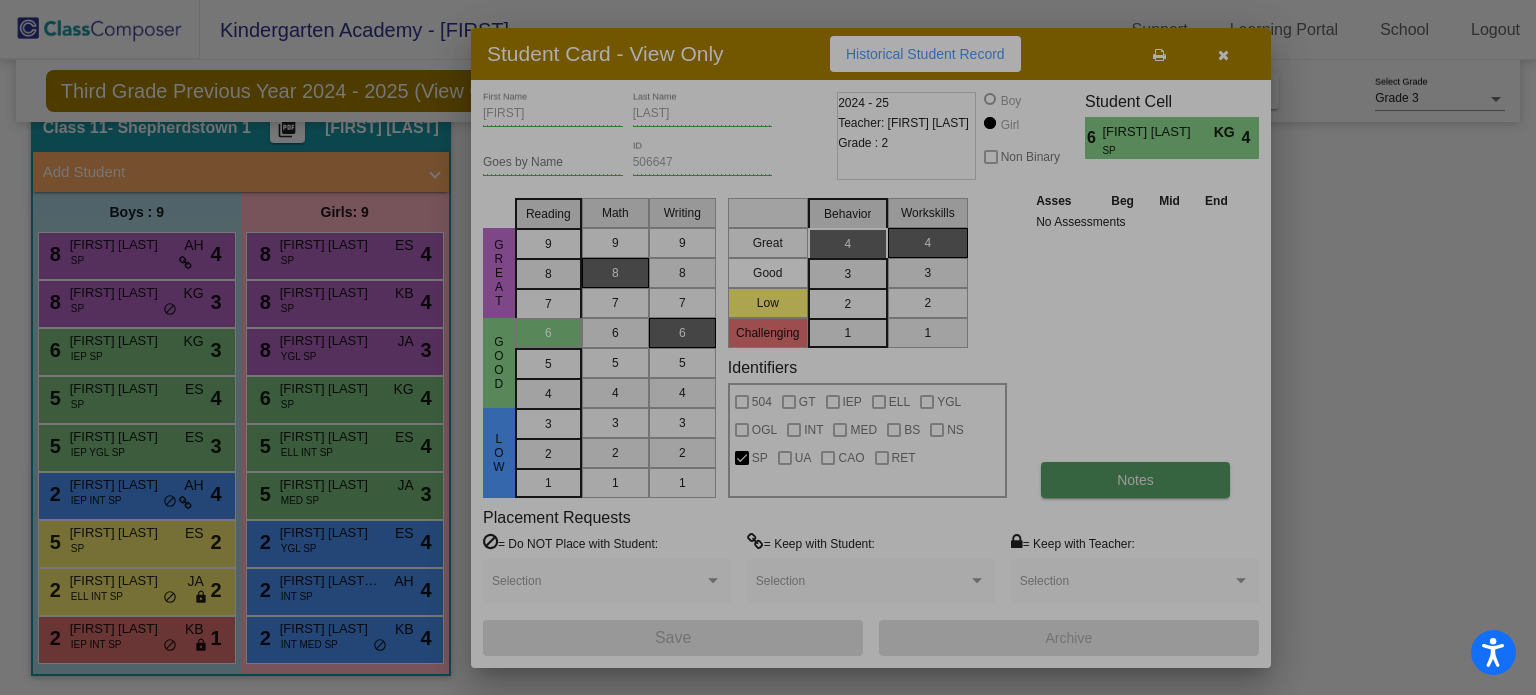 click at bounding box center (768, 347) 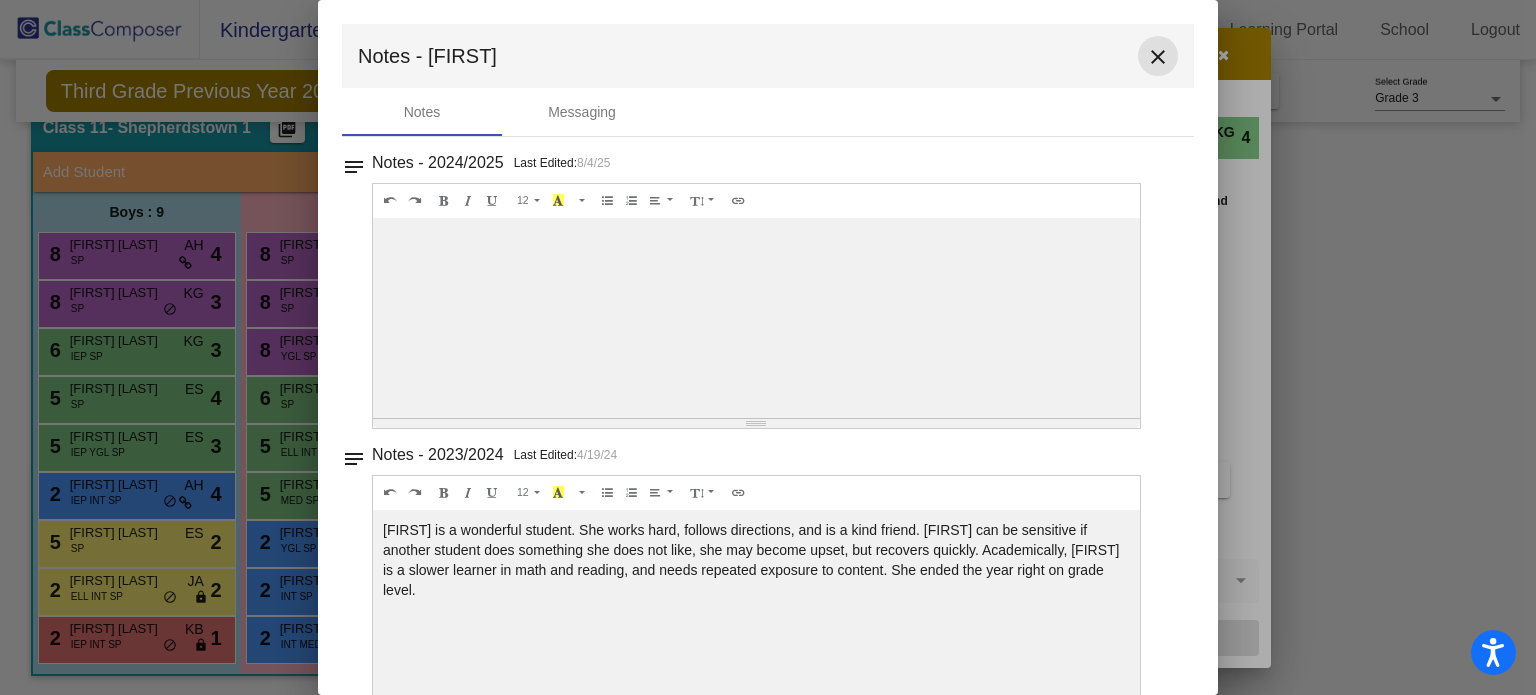 click on "close" at bounding box center (1158, 57) 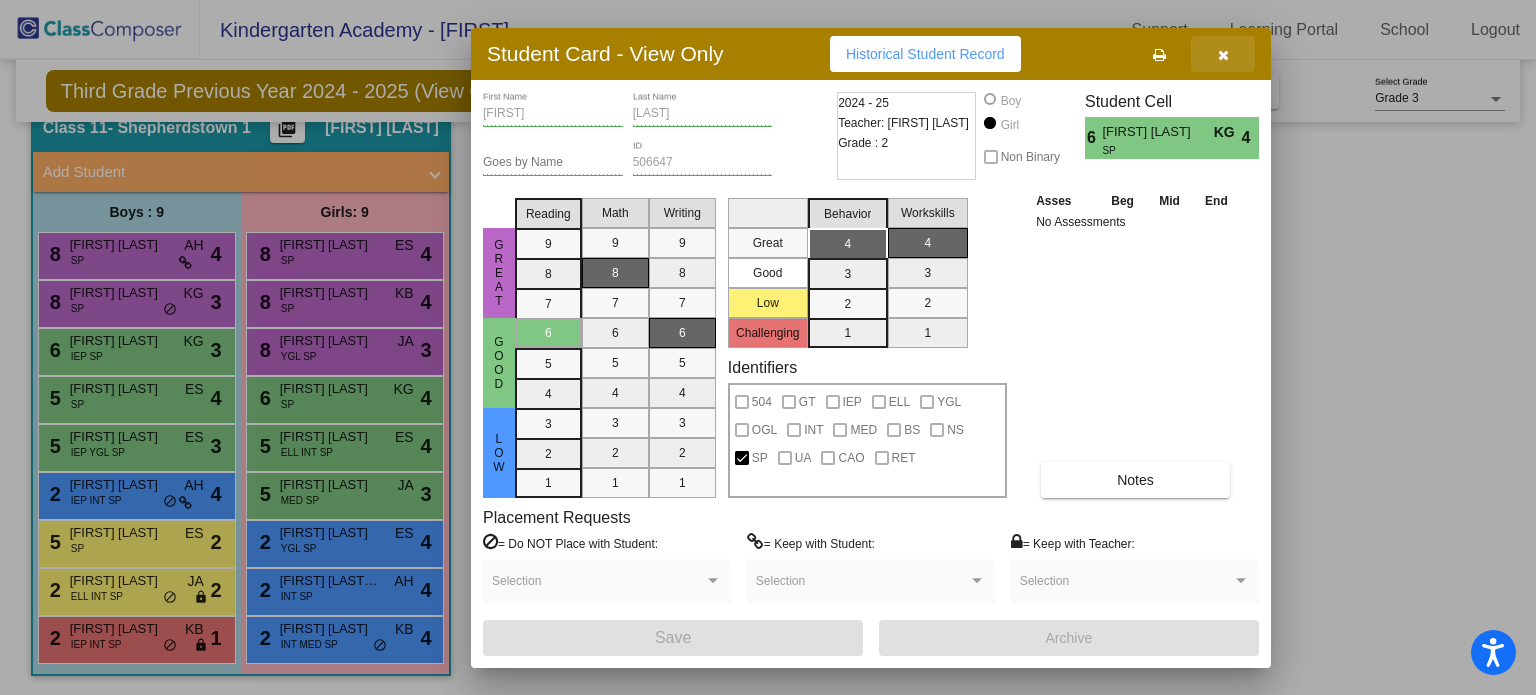 click at bounding box center [1223, 54] 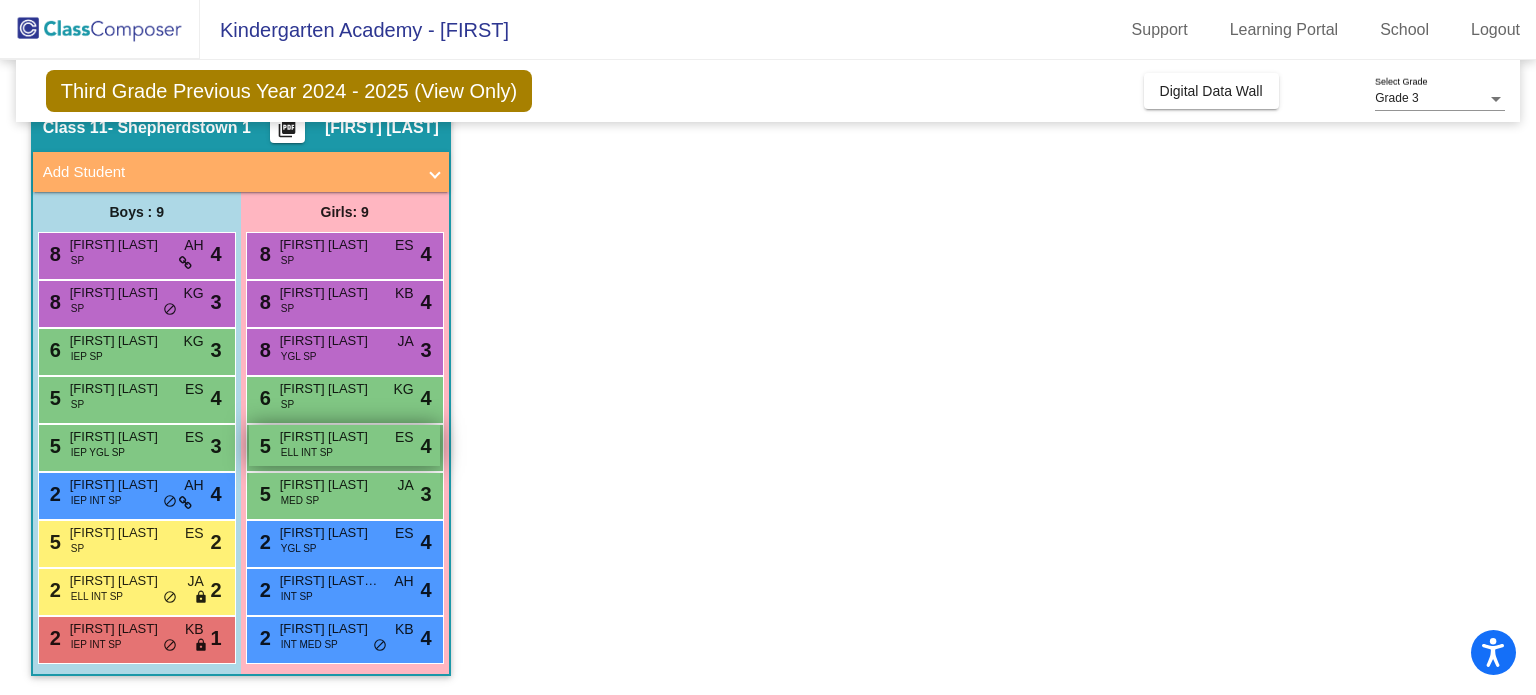 click on "[FIRST] [LAST]" at bounding box center [330, 437] 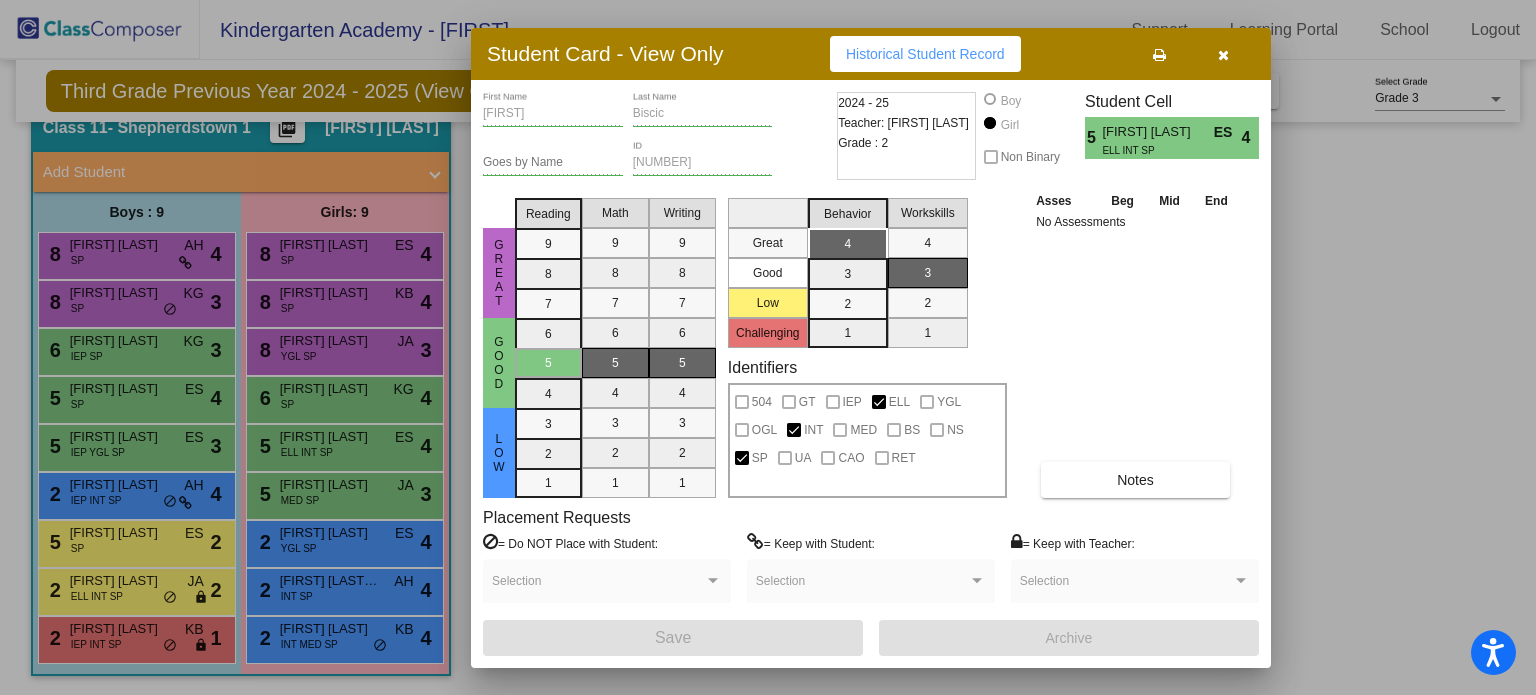 click at bounding box center [1223, 54] 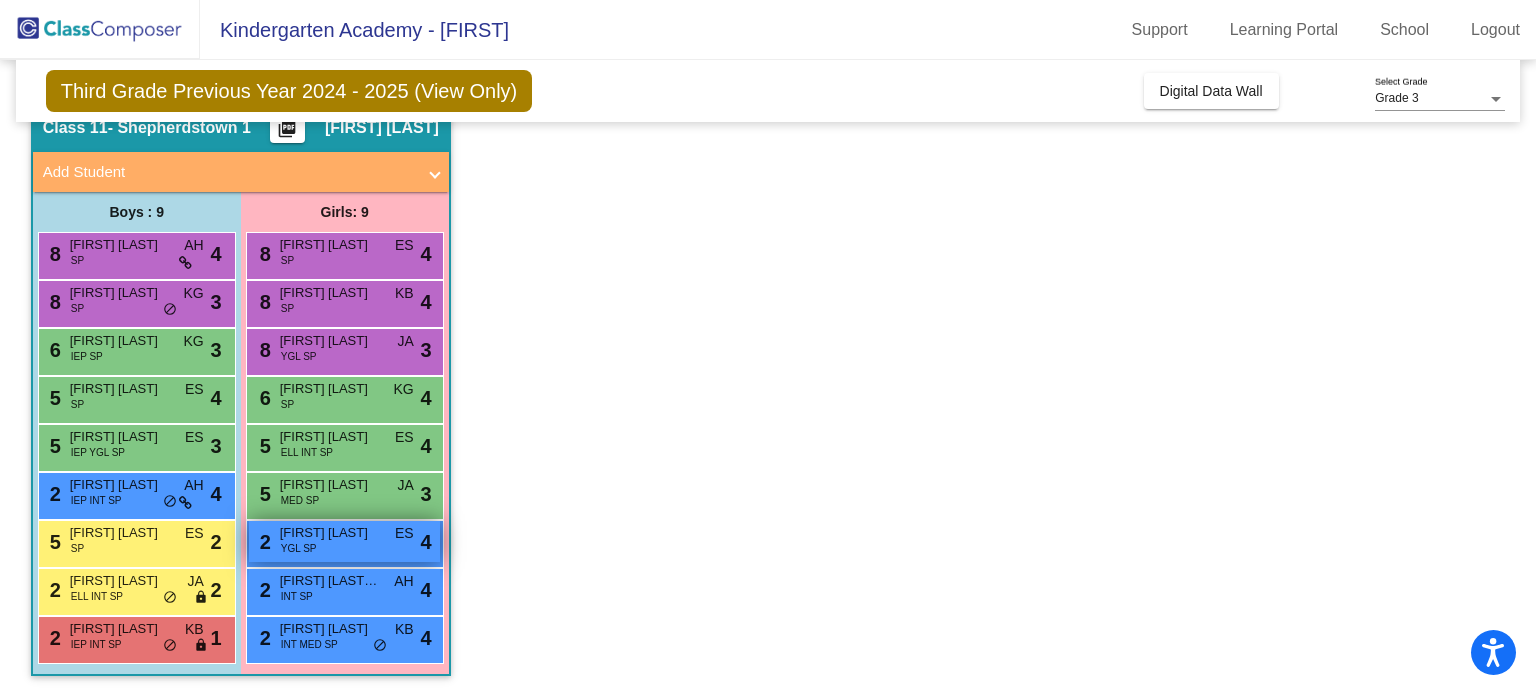 click on "[NUMBER] [FIRST] [LAST] YGL SP ES lock do_not_disturb_alt [NUMBER]" at bounding box center [344, 541] 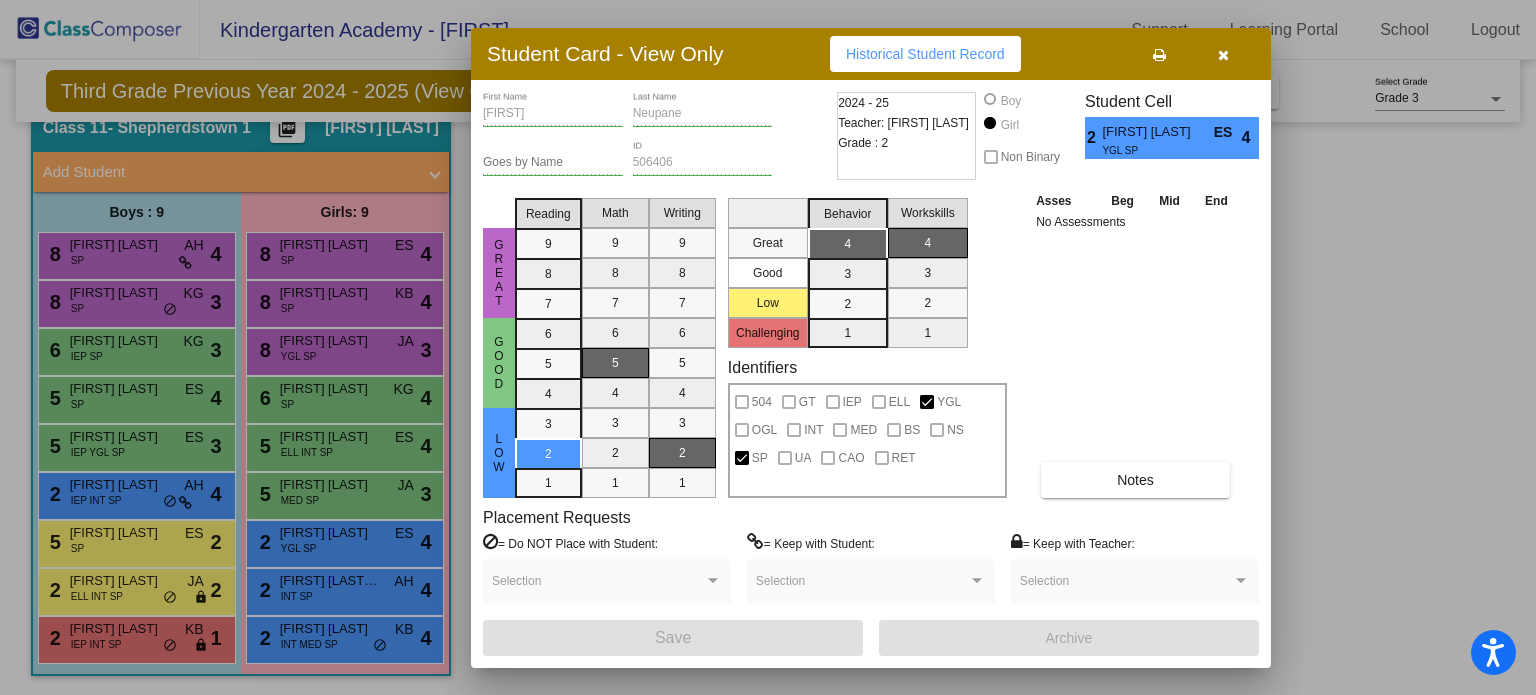 click at bounding box center [1223, 55] 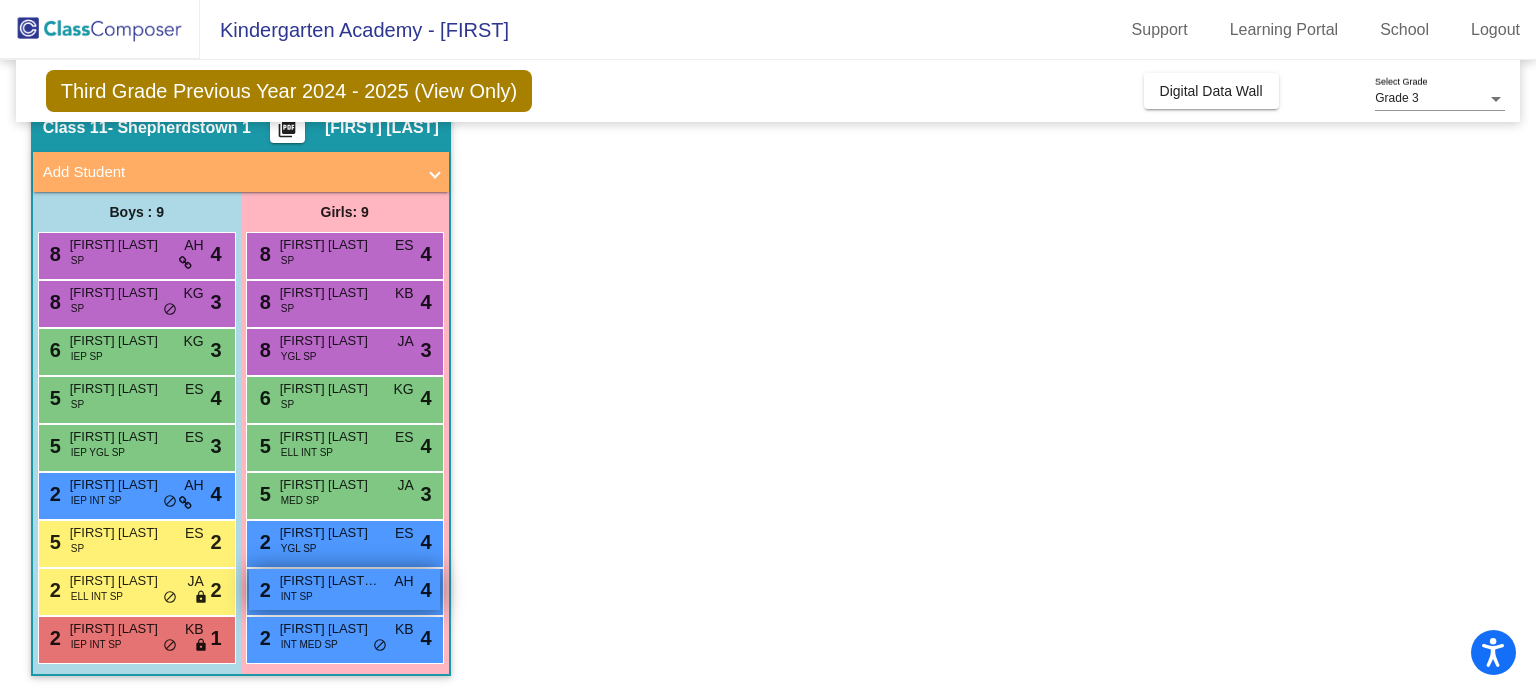 click on "[FIRST] [LAST]-[LAST]" at bounding box center [330, 581] 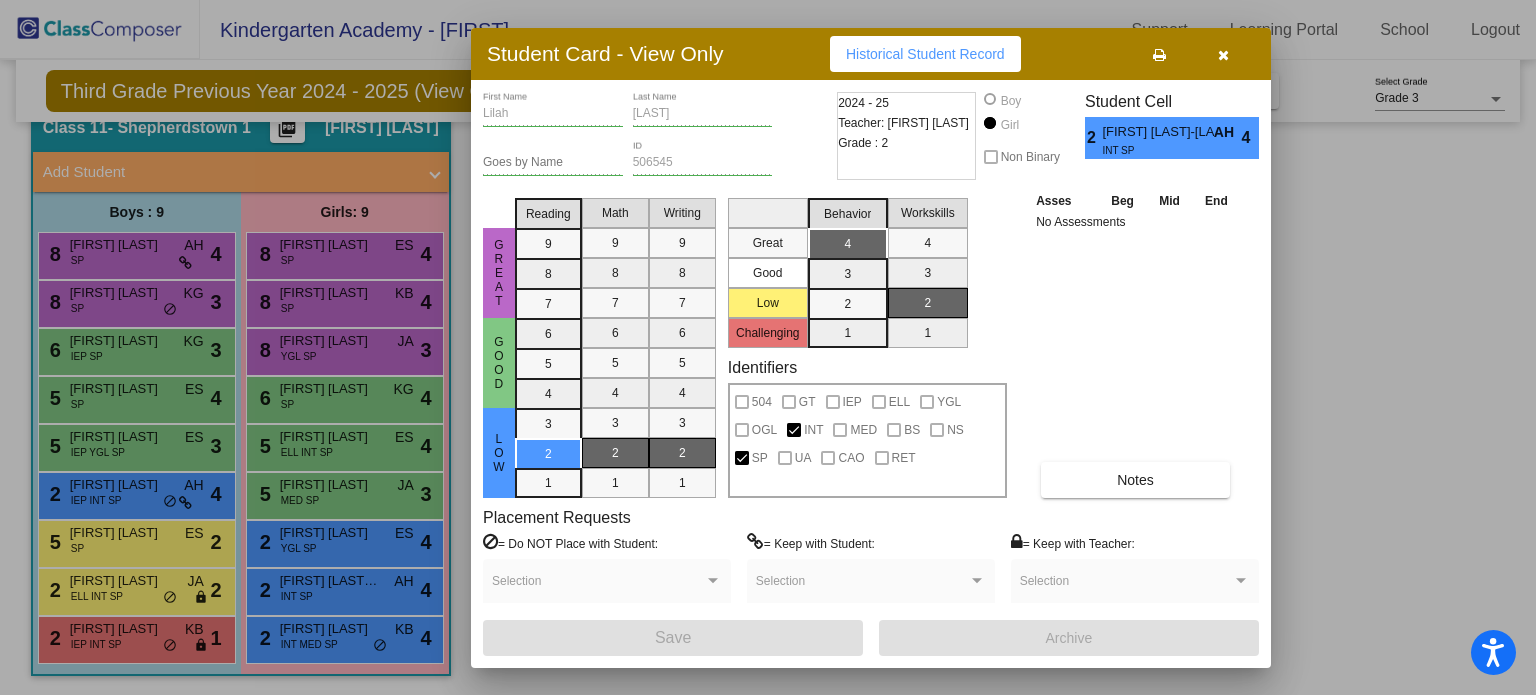 click at bounding box center [1223, 55] 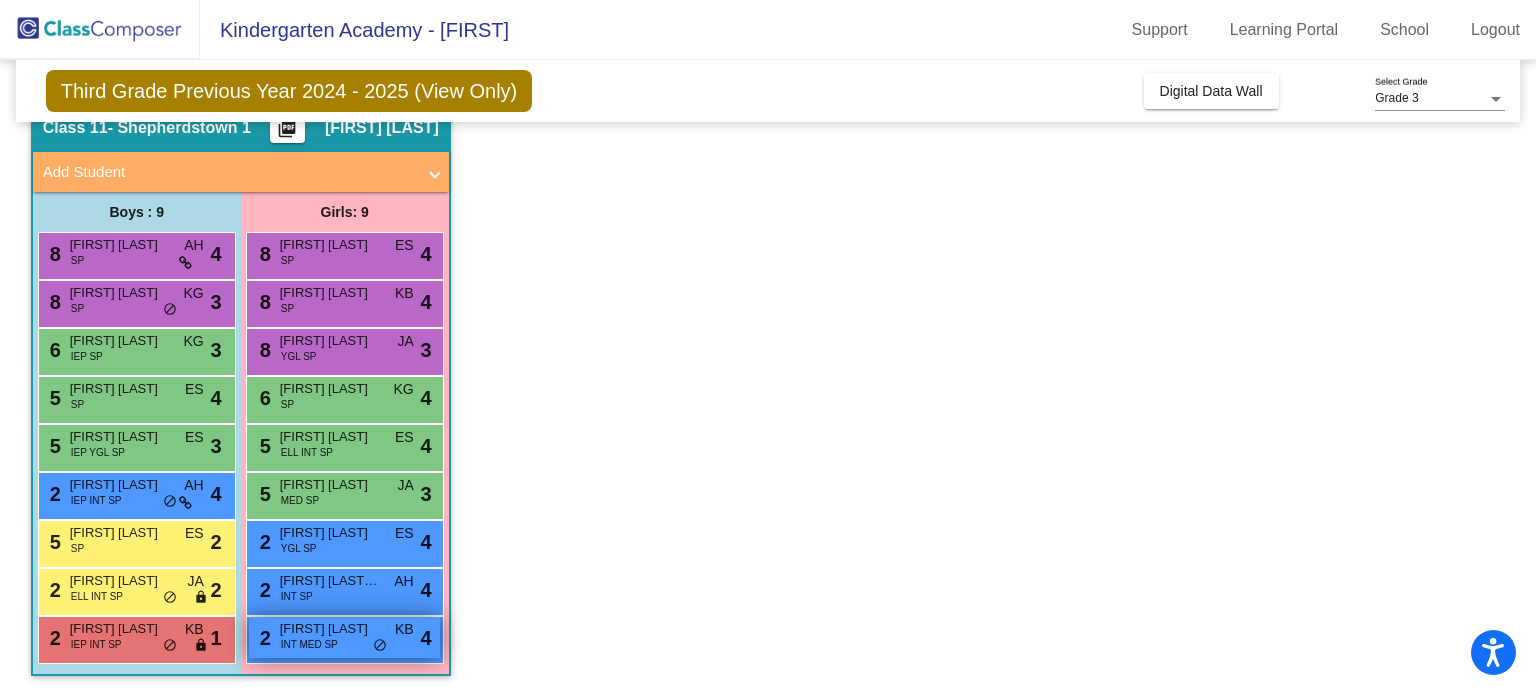 click on "[FIRST] [LAST]" at bounding box center (330, 629) 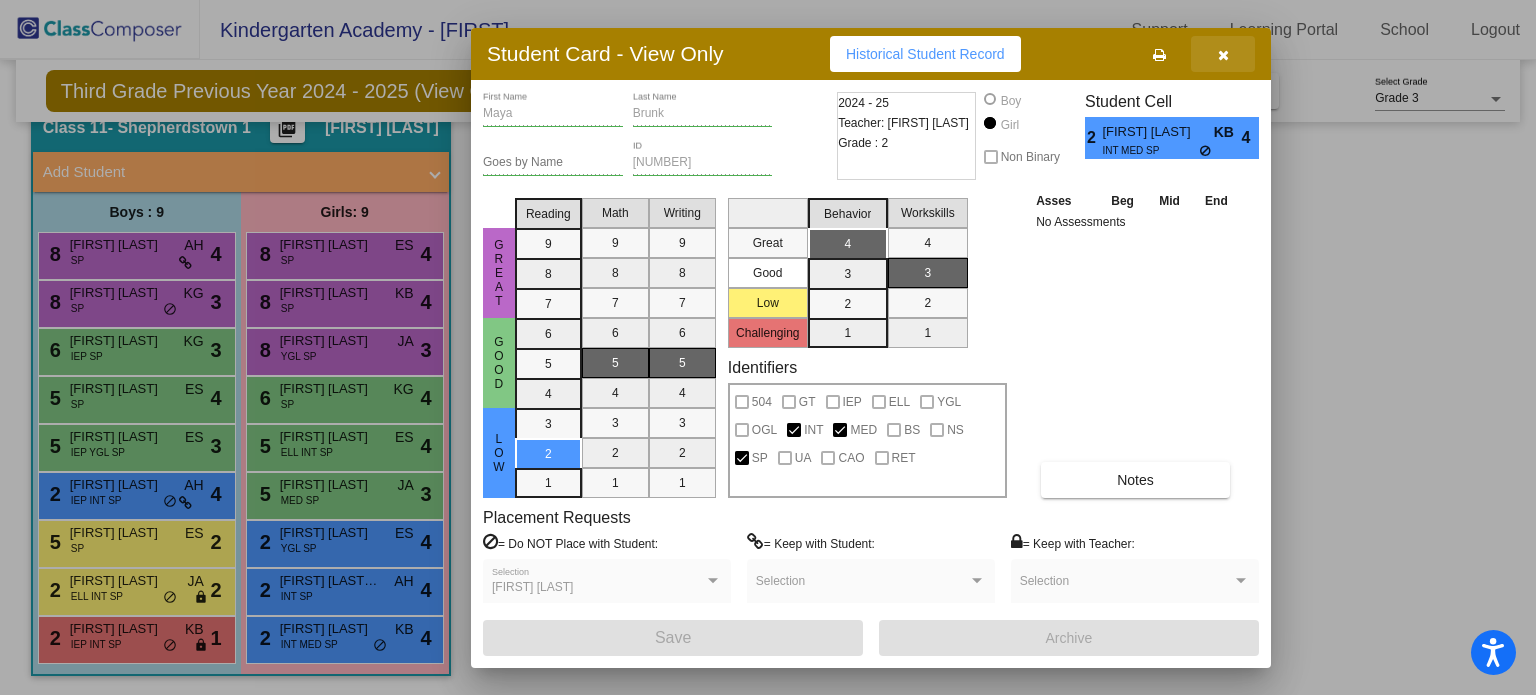click at bounding box center (1223, 54) 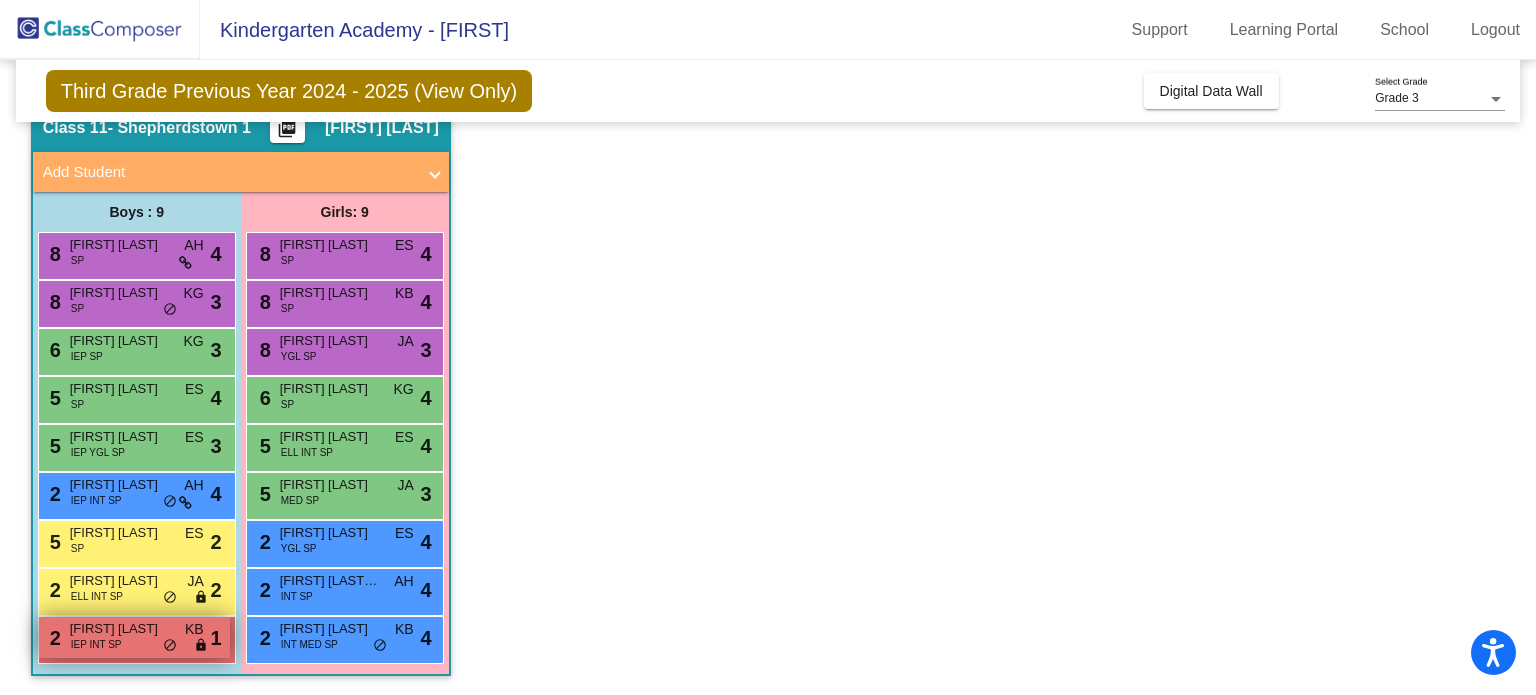 click on "[FIRST] [LAST]" at bounding box center [120, 629] 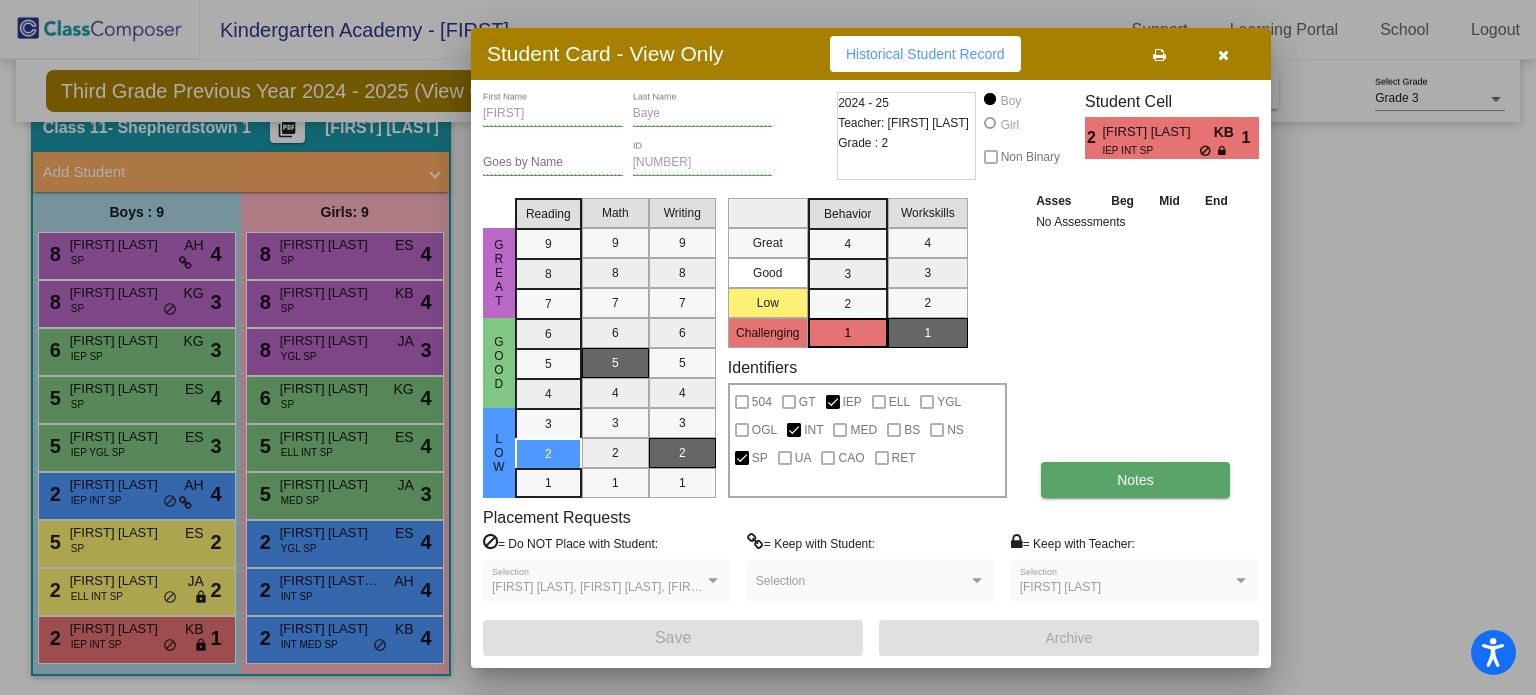 click on "Notes" at bounding box center [1135, 480] 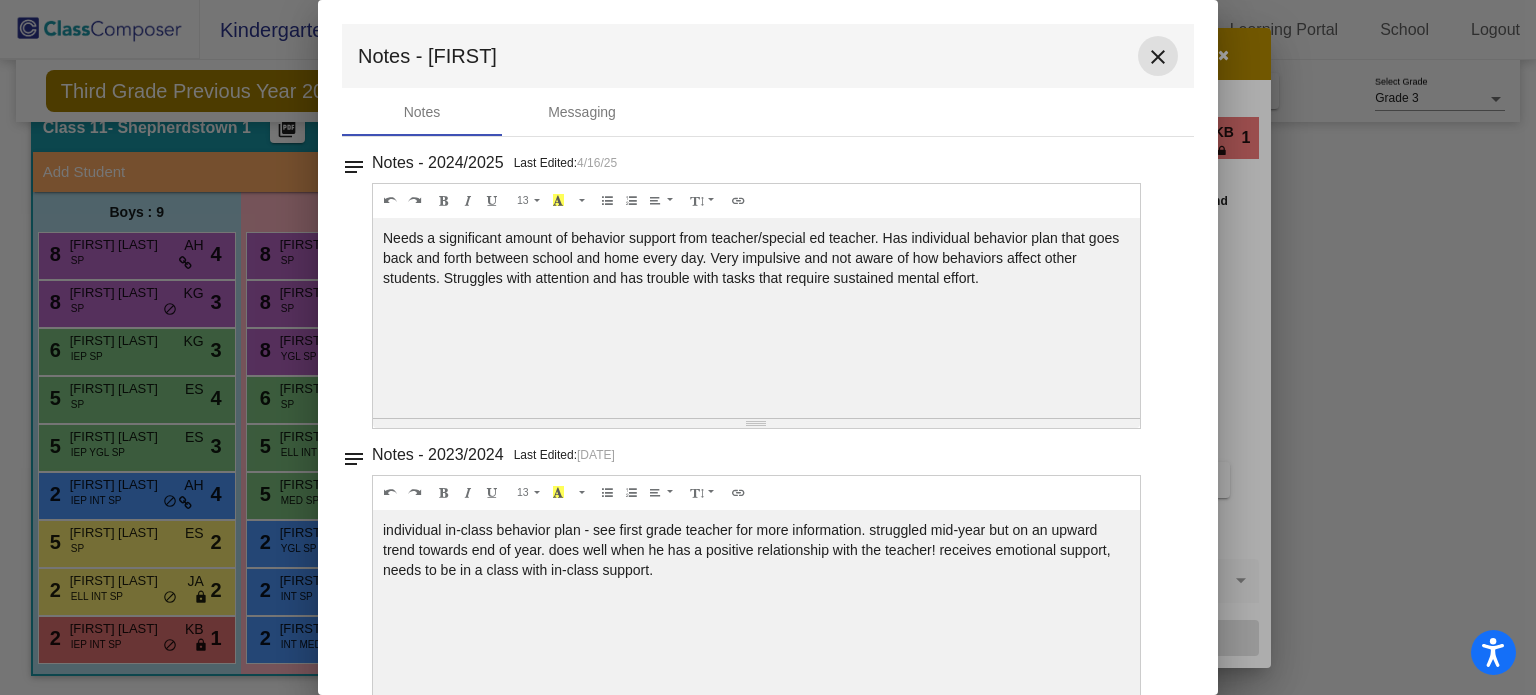 click on "close" at bounding box center (1158, 57) 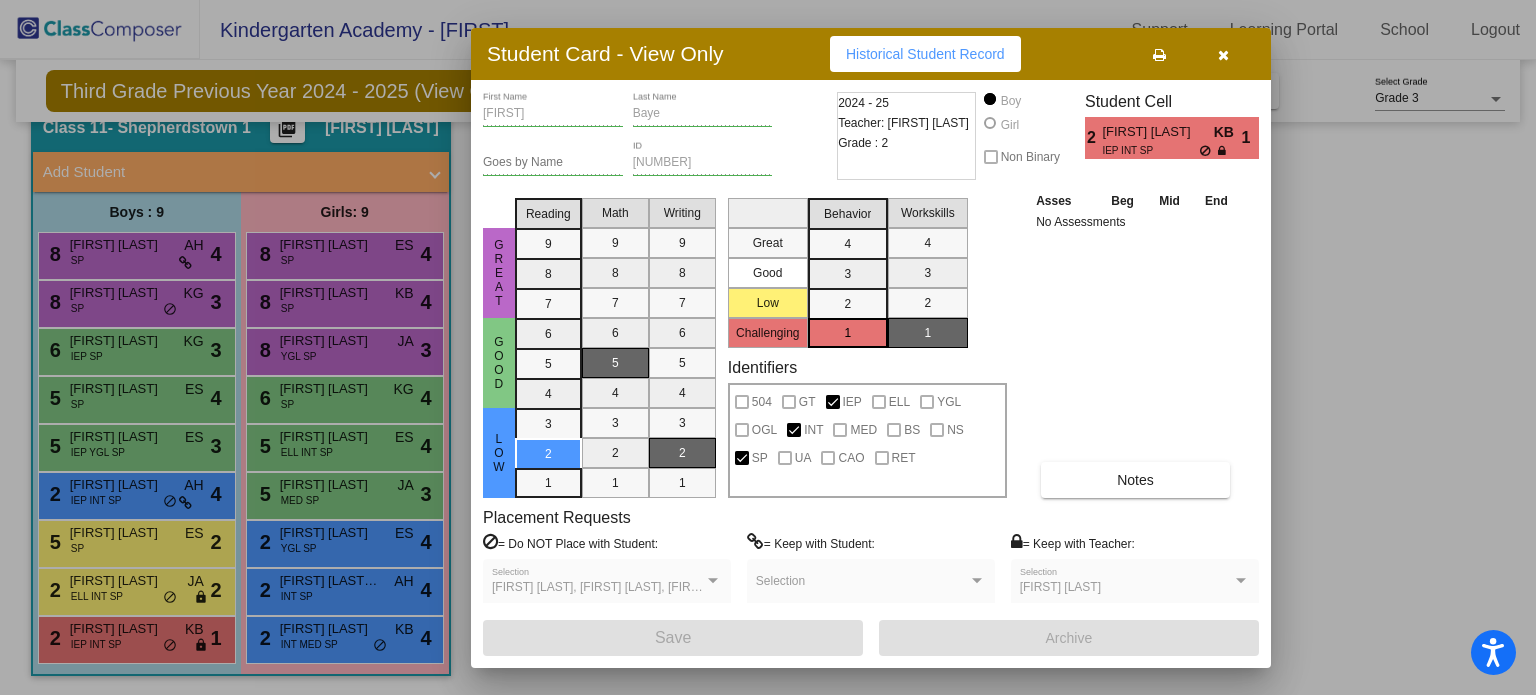 click at bounding box center (1223, 55) 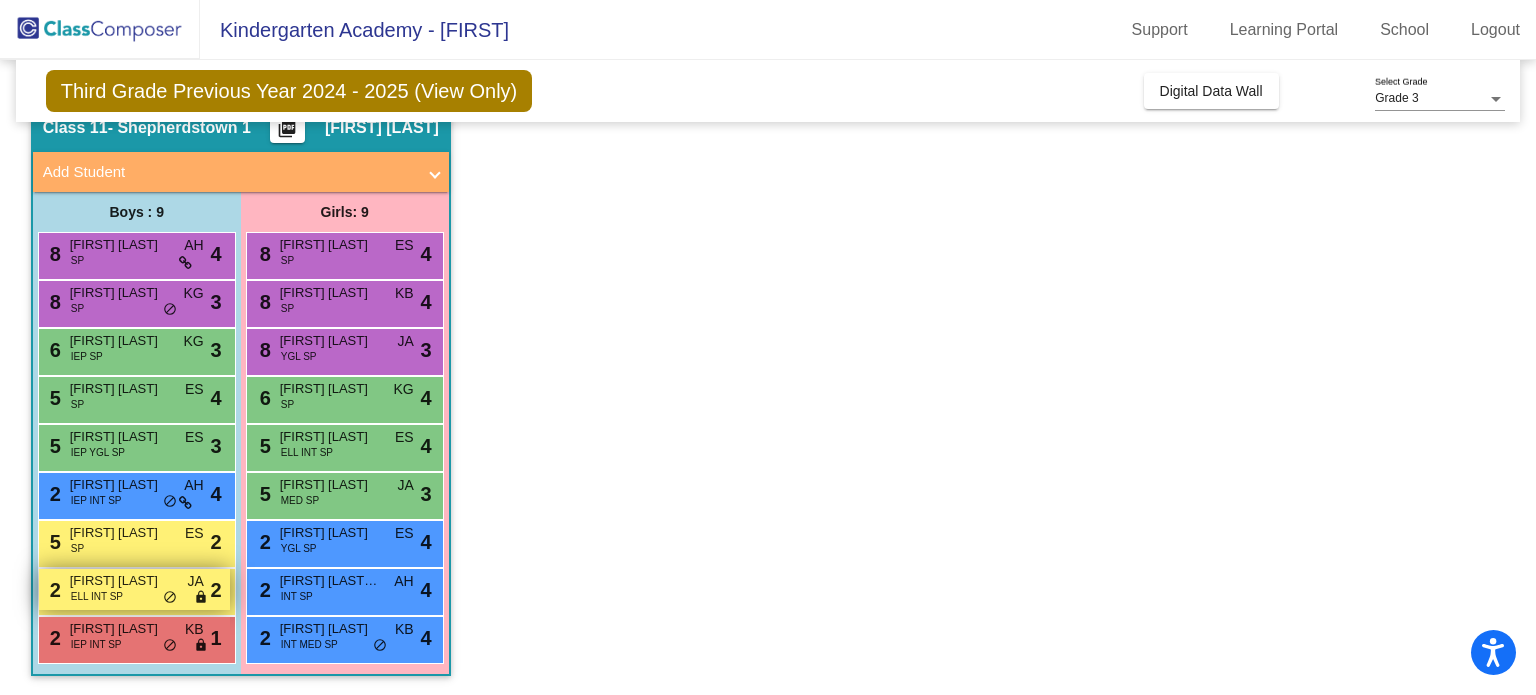 click on "ELL INT SP" at bounding box center (97, 596) 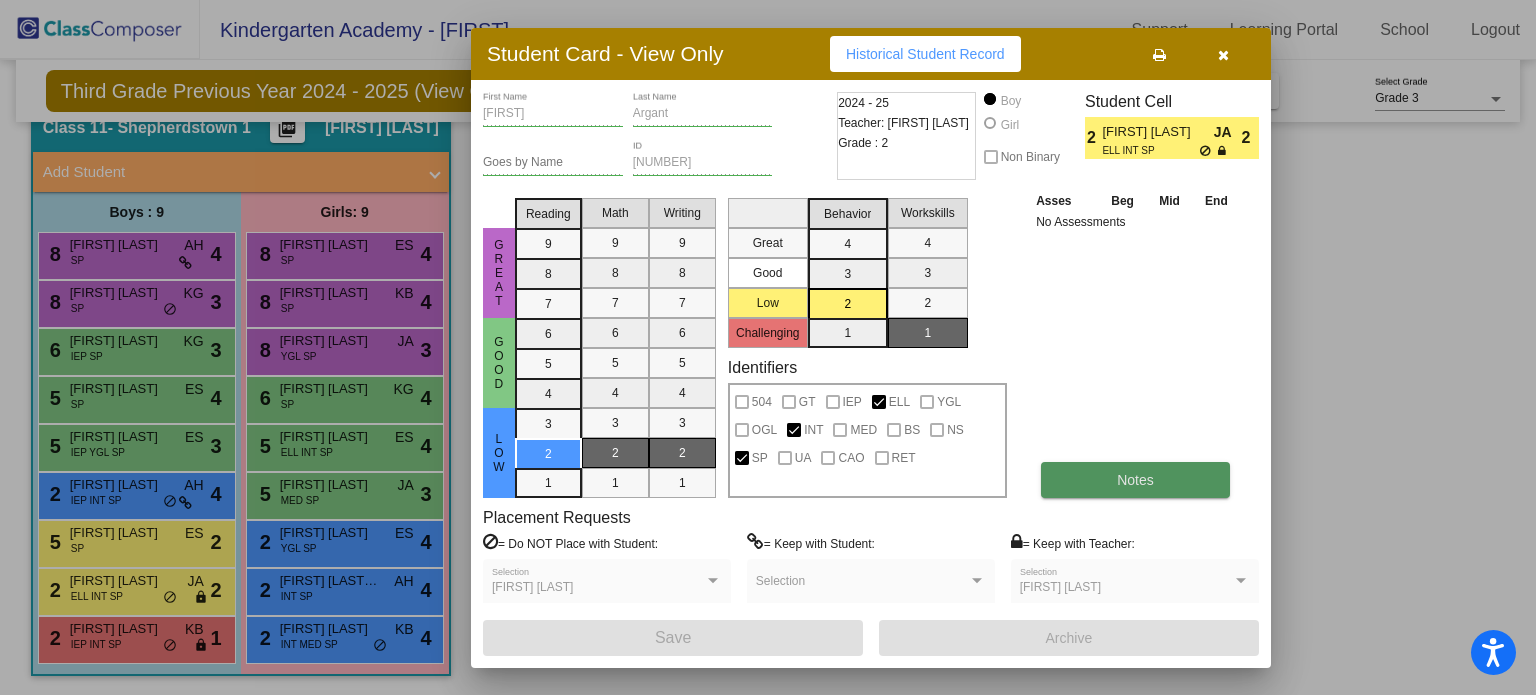 click on "Notes" at bounding box center [1135, 480] 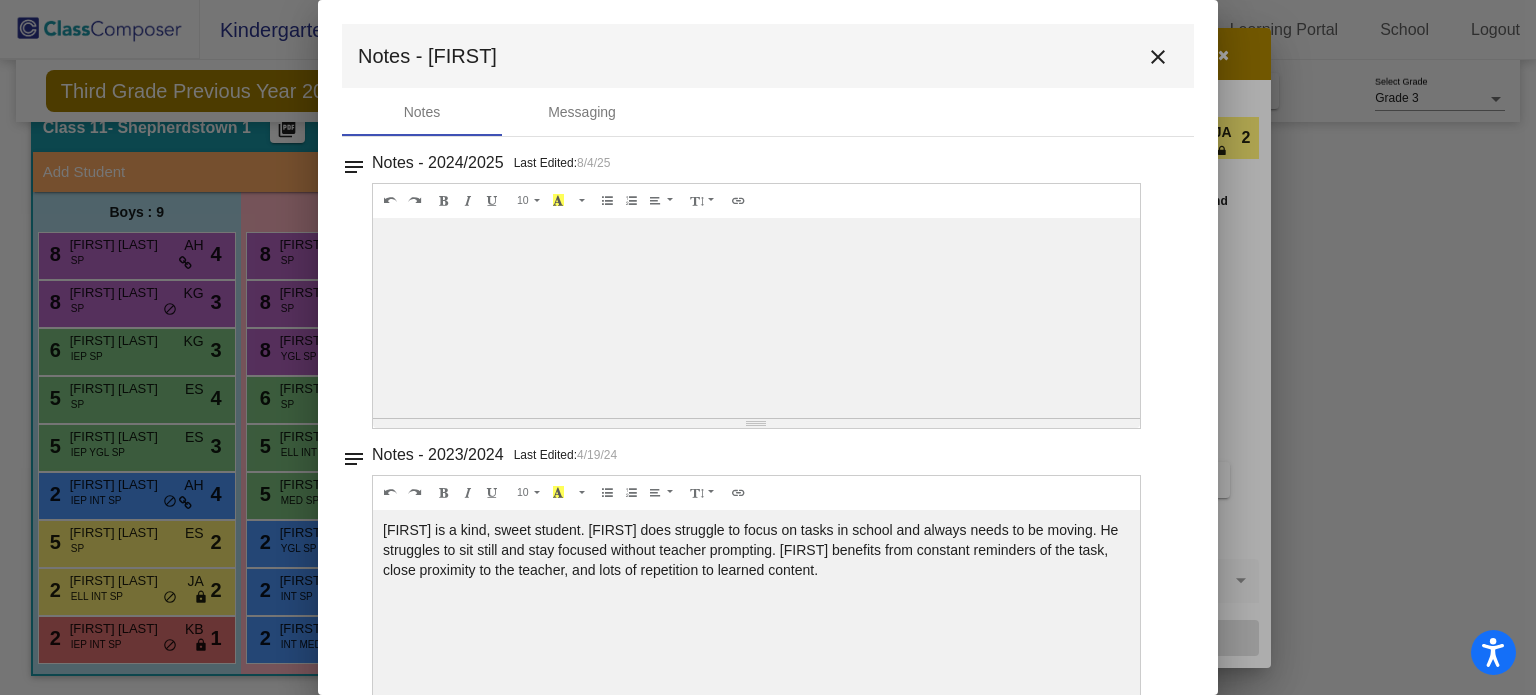 click on "close" at bounding box center [1158, 57] 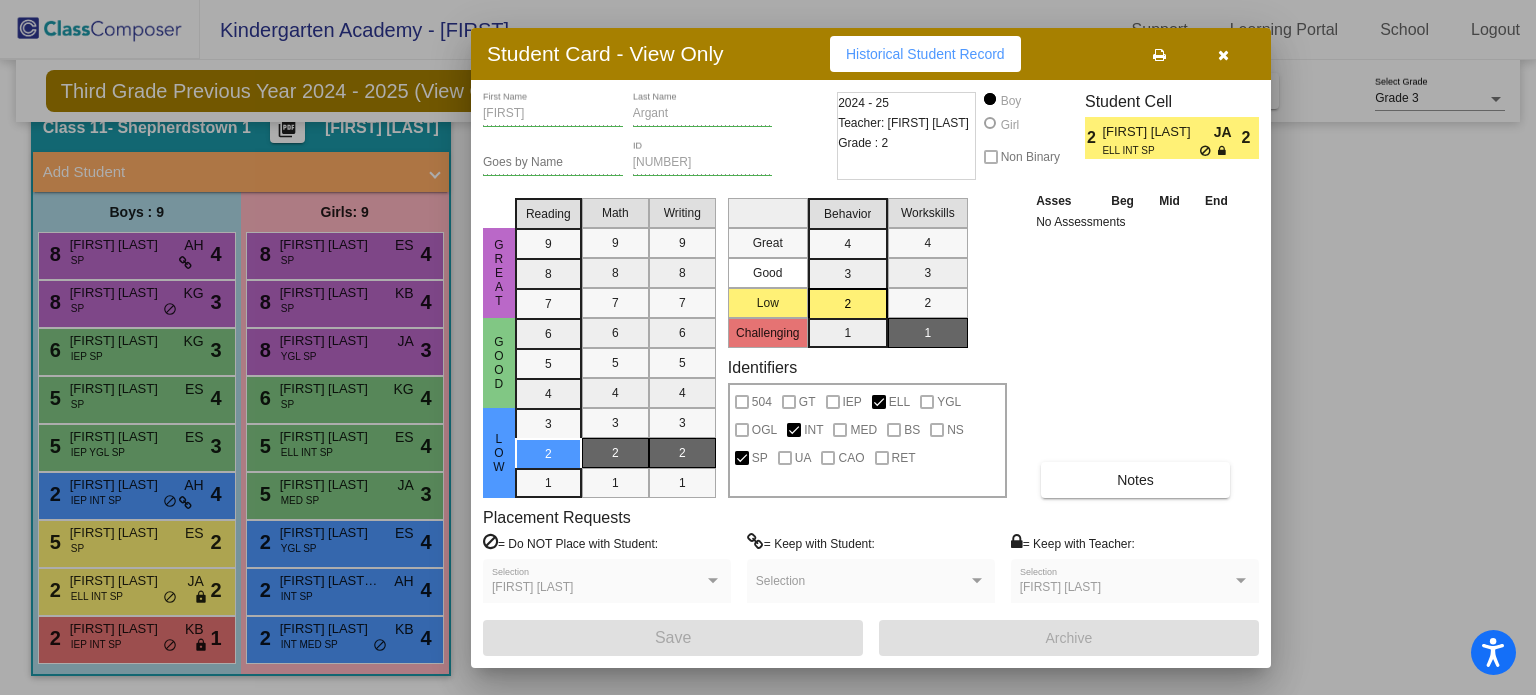 click at bounding box center [768, 347] 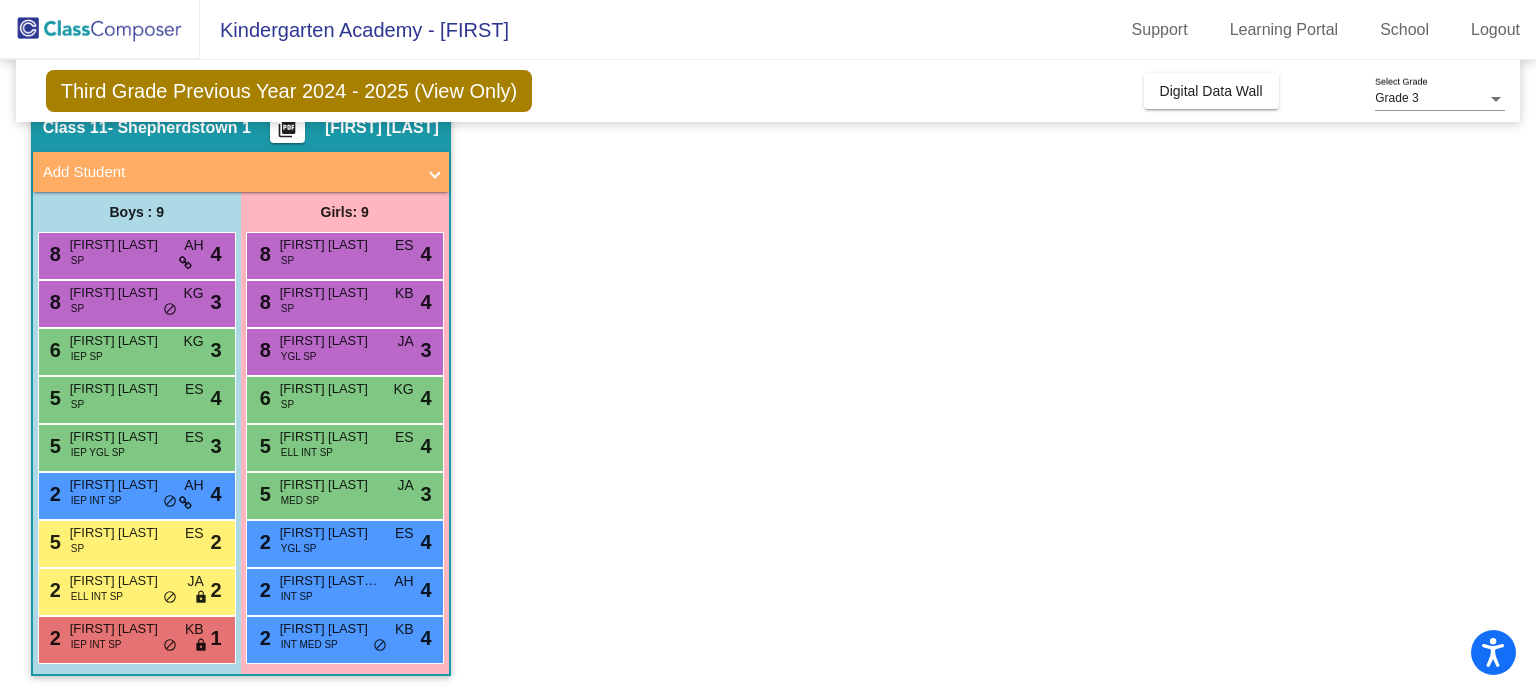 click on "[FIRST] [LAST]" at bounding box center (120, 485) 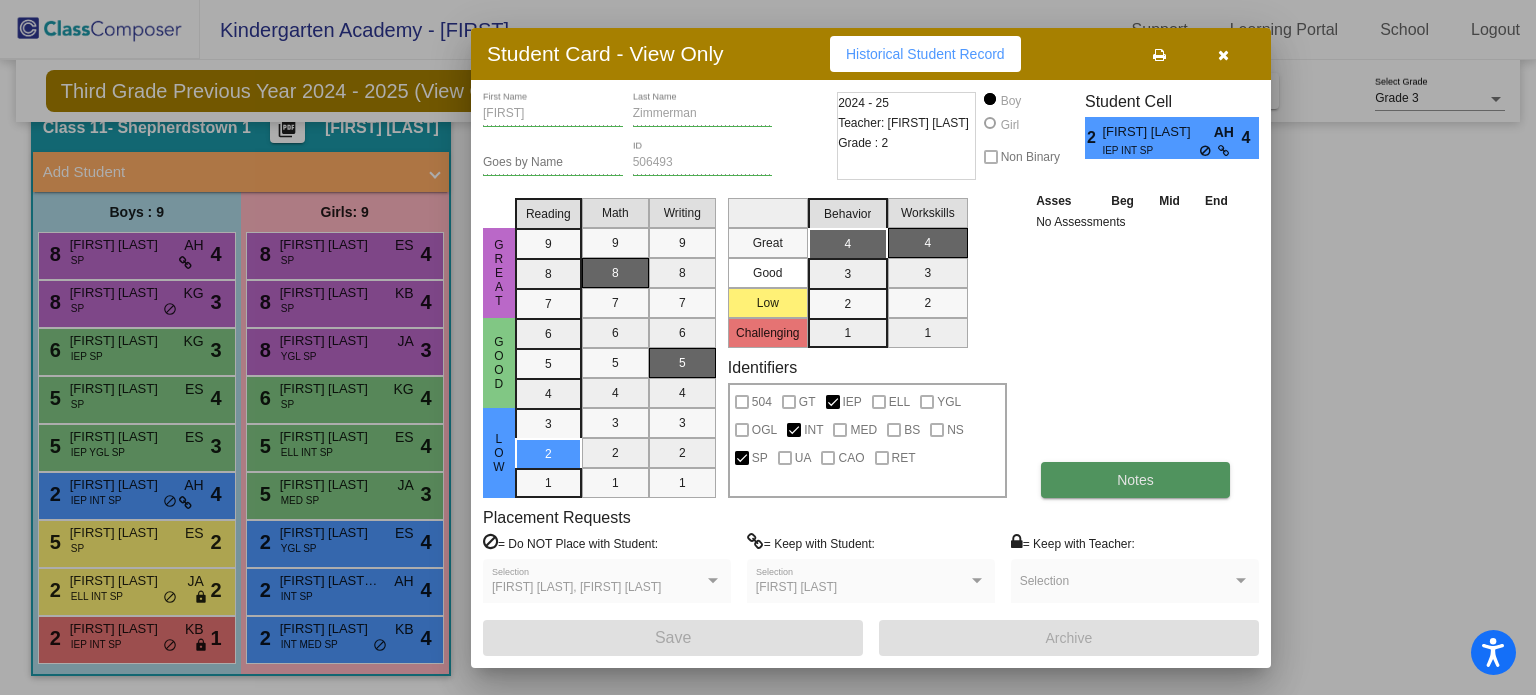 click on "Notes" at bounding box center [1135, 480] 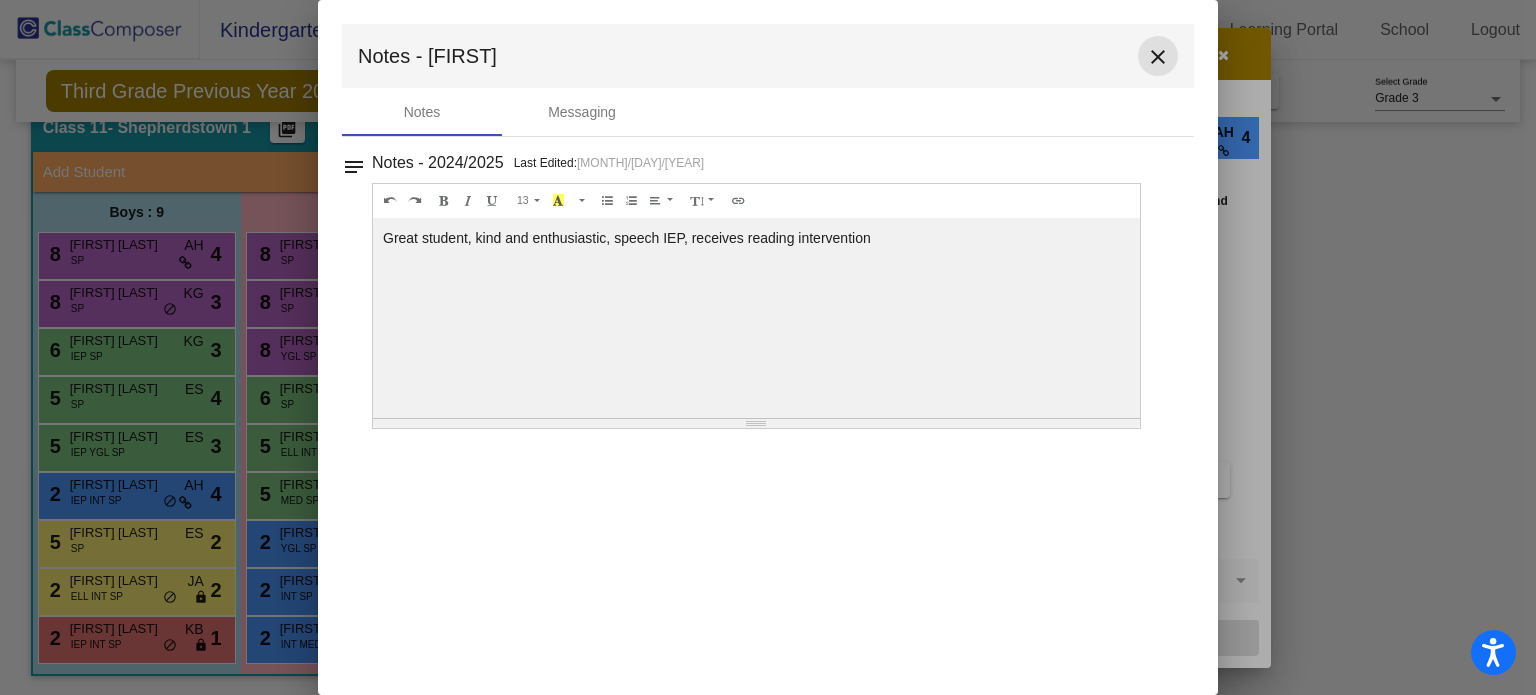 click on "close" at bounding box center [1158, 57] 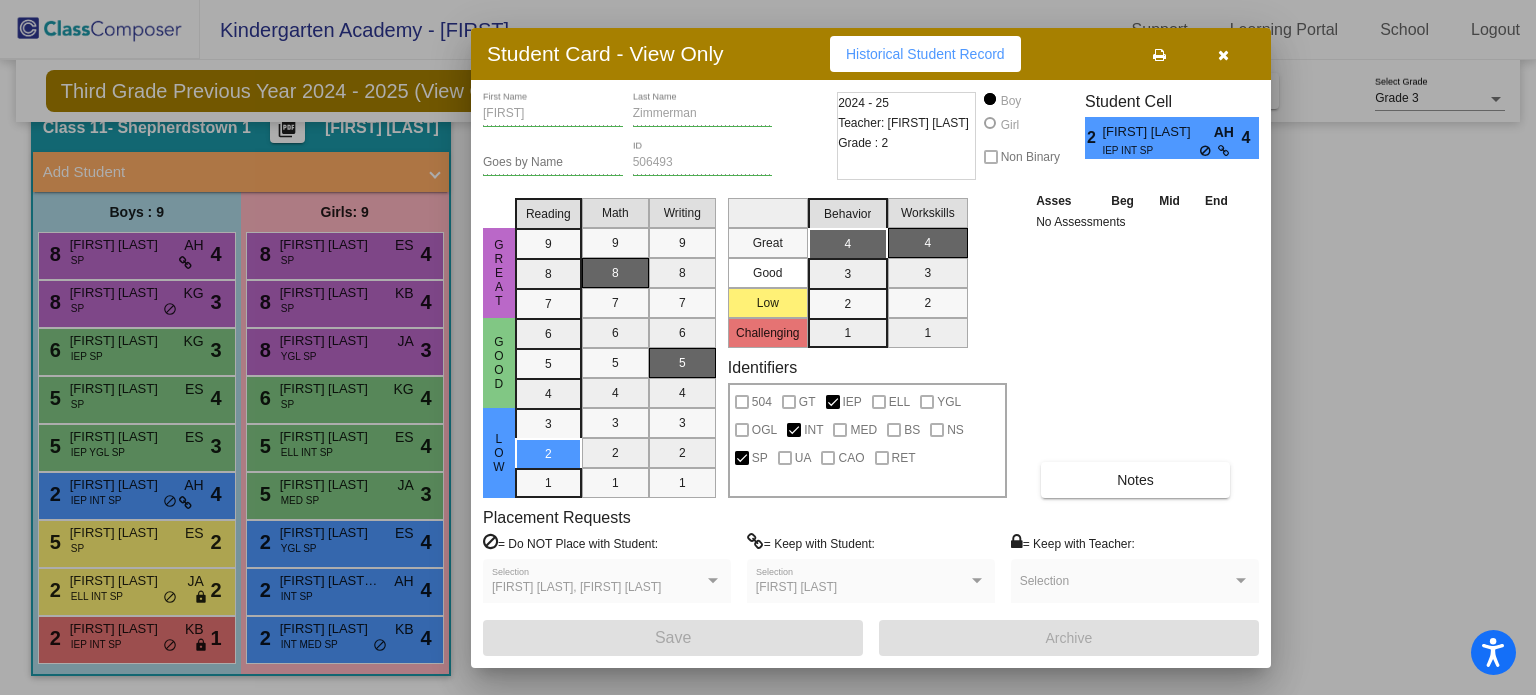 click at bounding box center [768, 347] 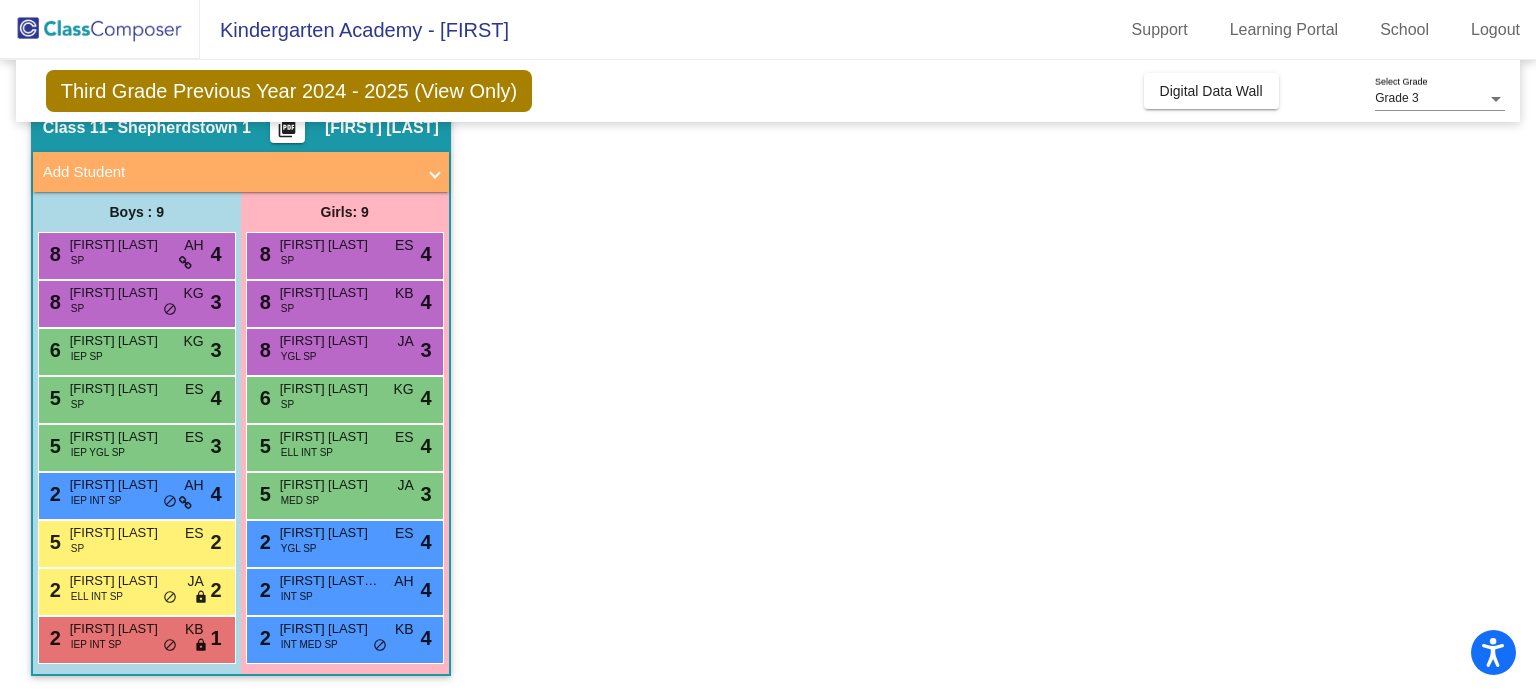 click on "[NUMBER] [FIRST] [LAST] [TAG] [TAG] [TAG] [TAG] [TAG] [TAG]" at bounding box center [134, 541] 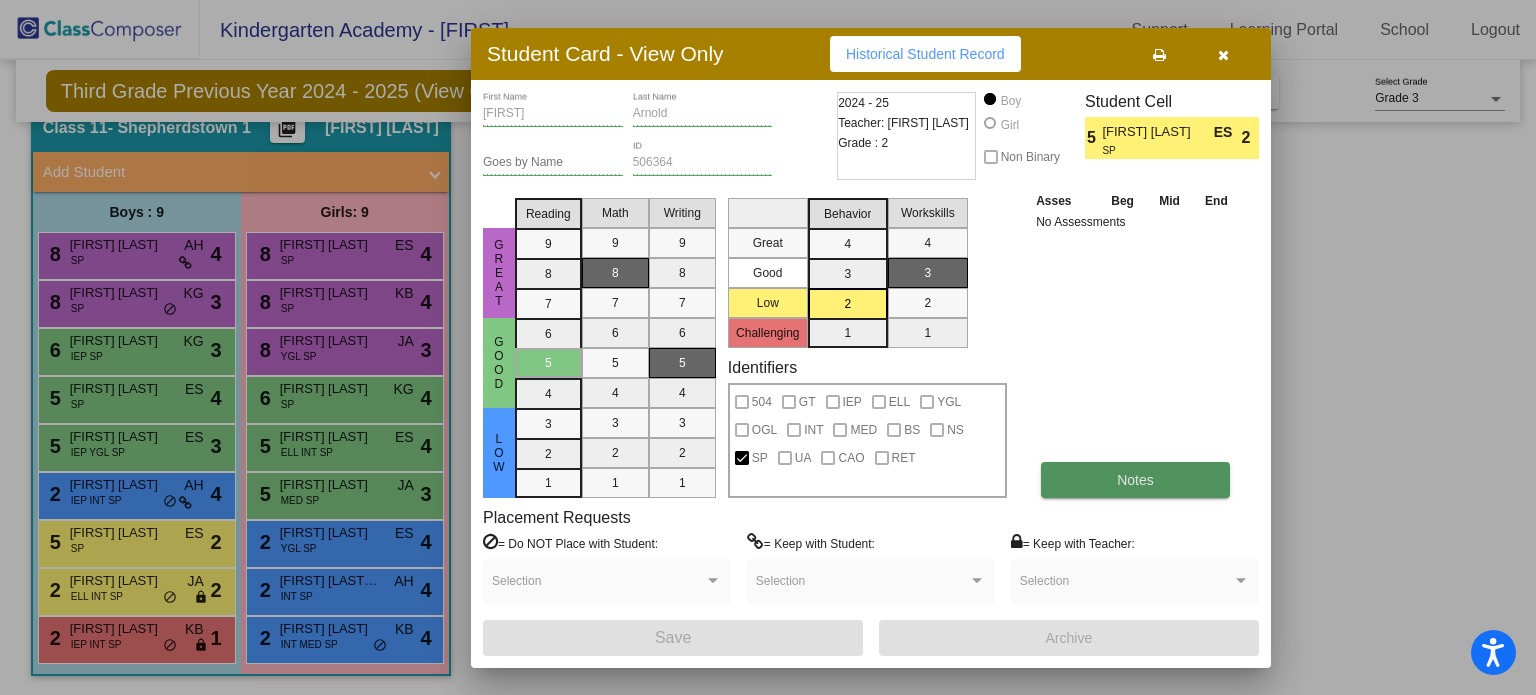 click on "Notes" at bounding box center (1135, 480) 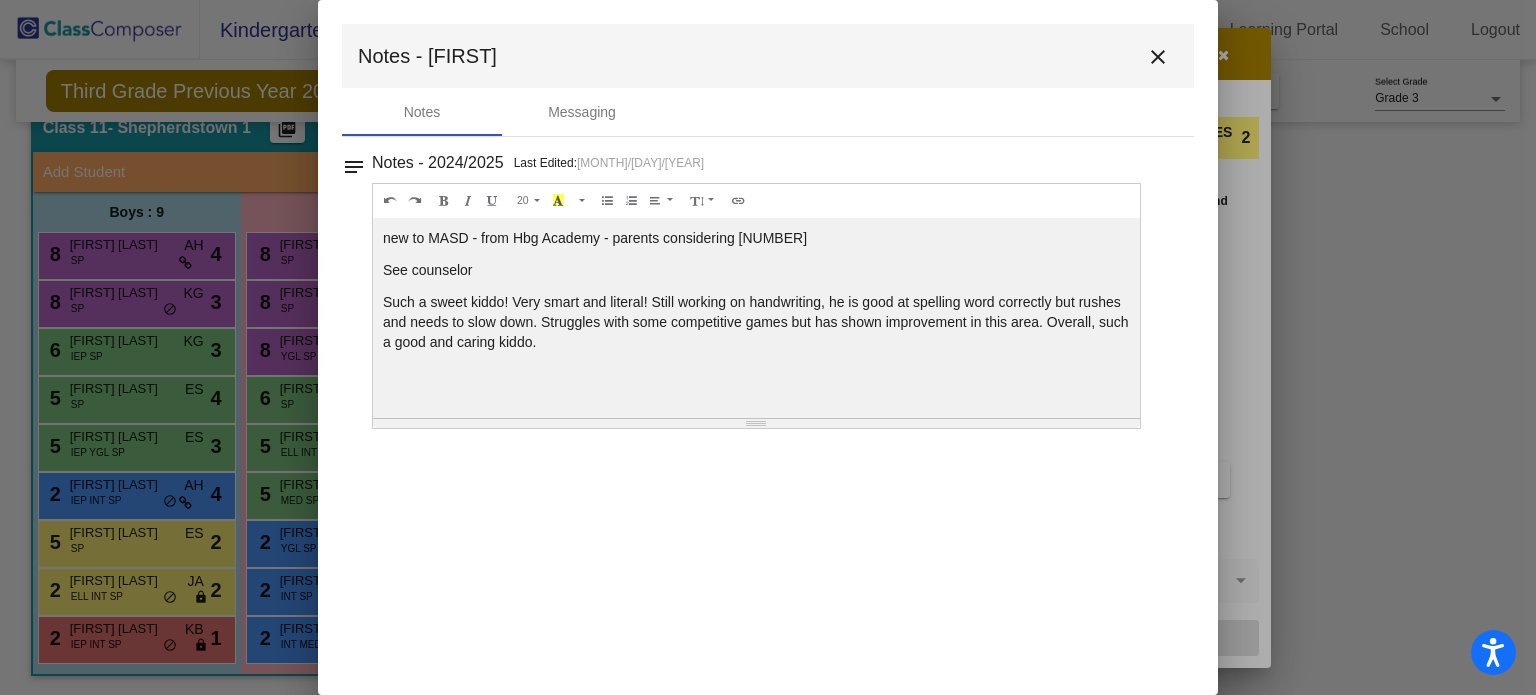click on "close" at bounding box center [1158, 57] 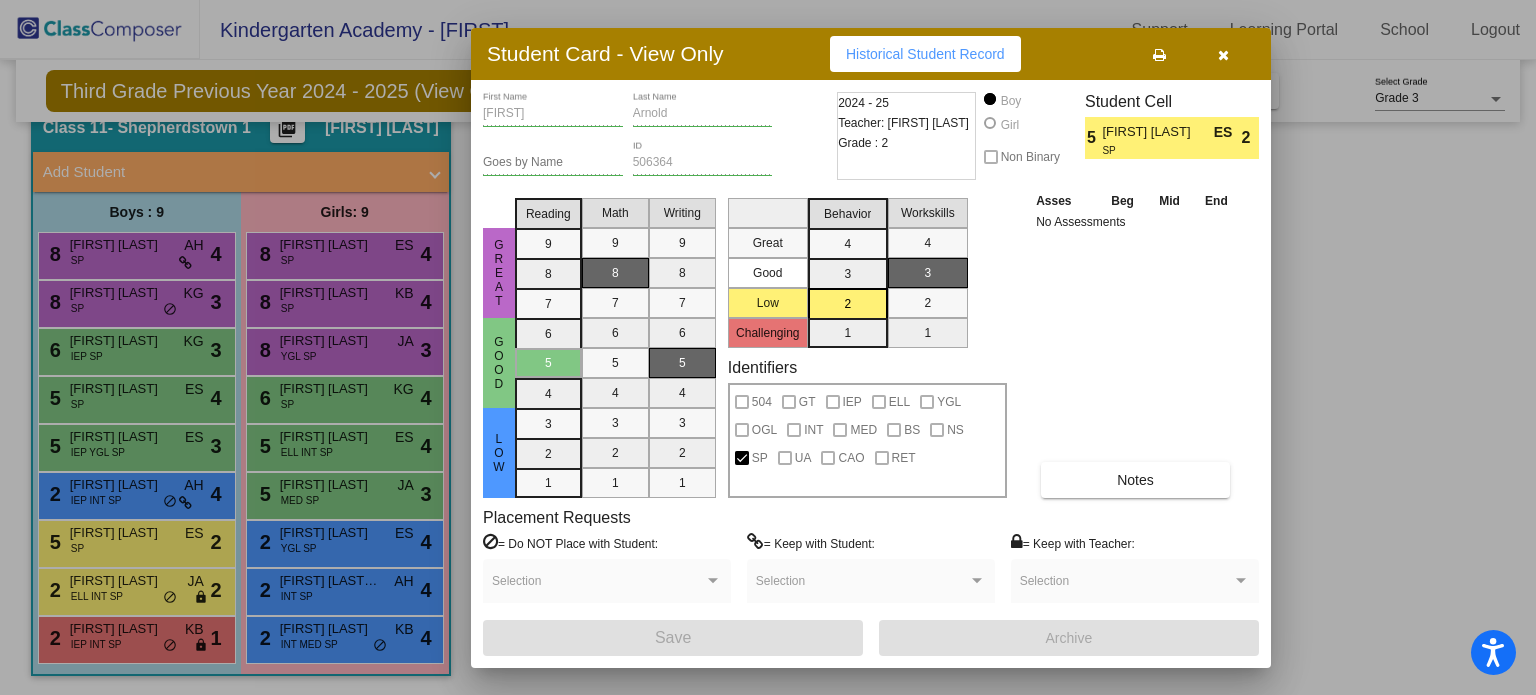 click at bounding box center [768, 347] 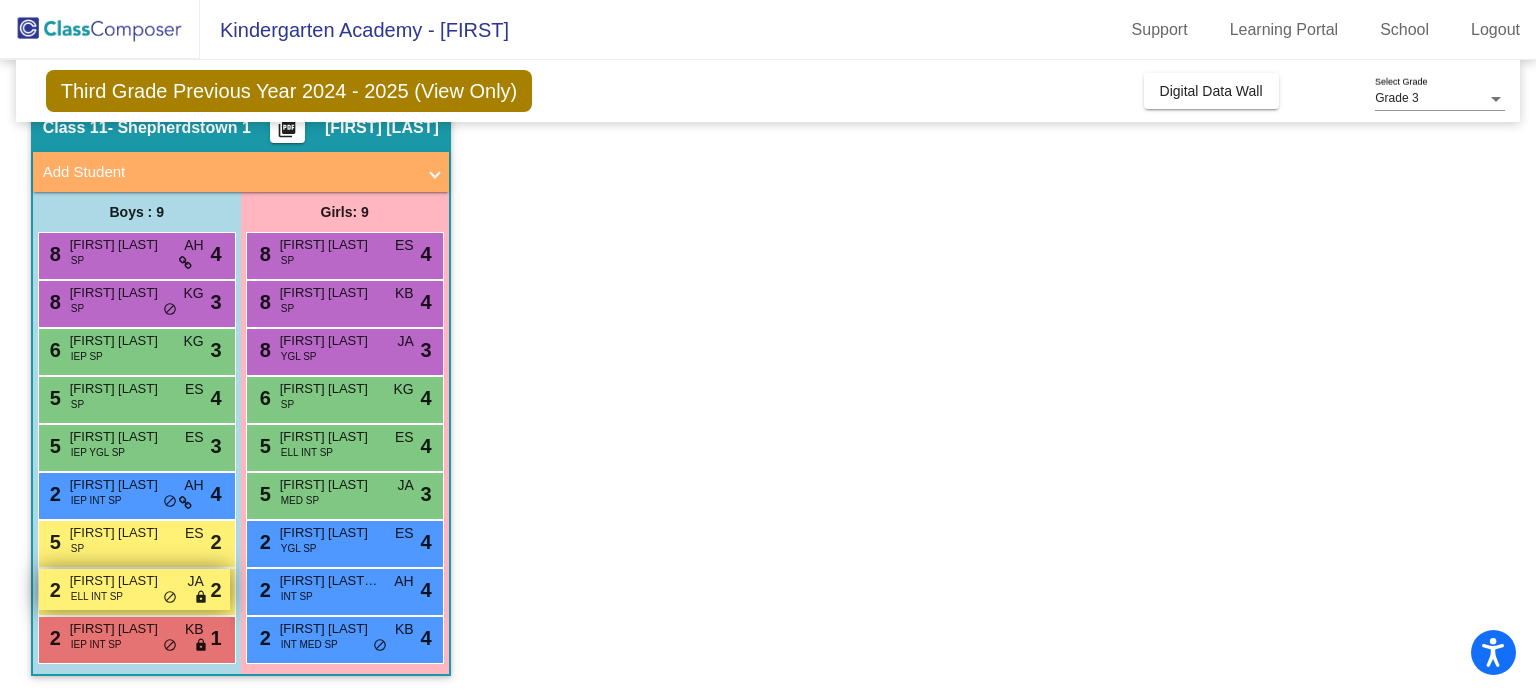 click on "do_not_disturb_alt" at bounding box center (170, 598) 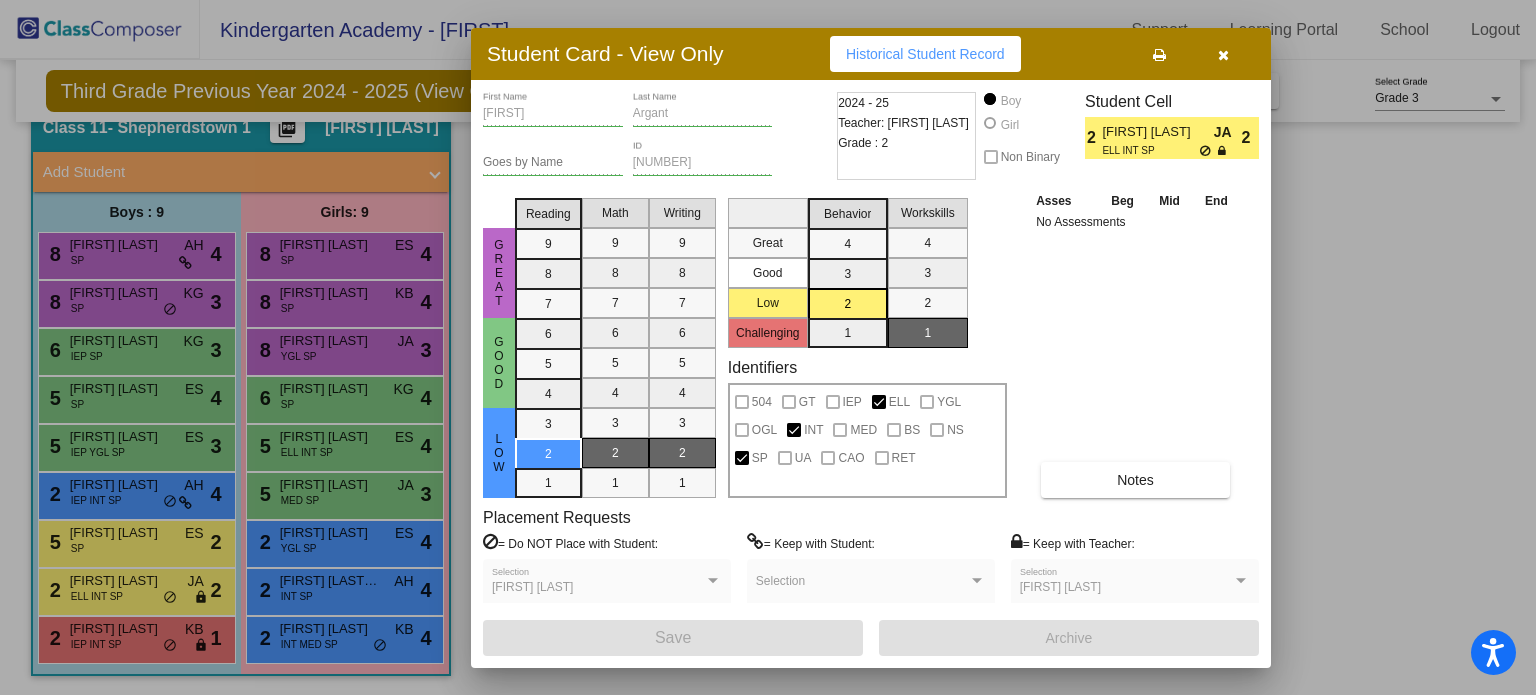 click at bounding box center (768, 347) 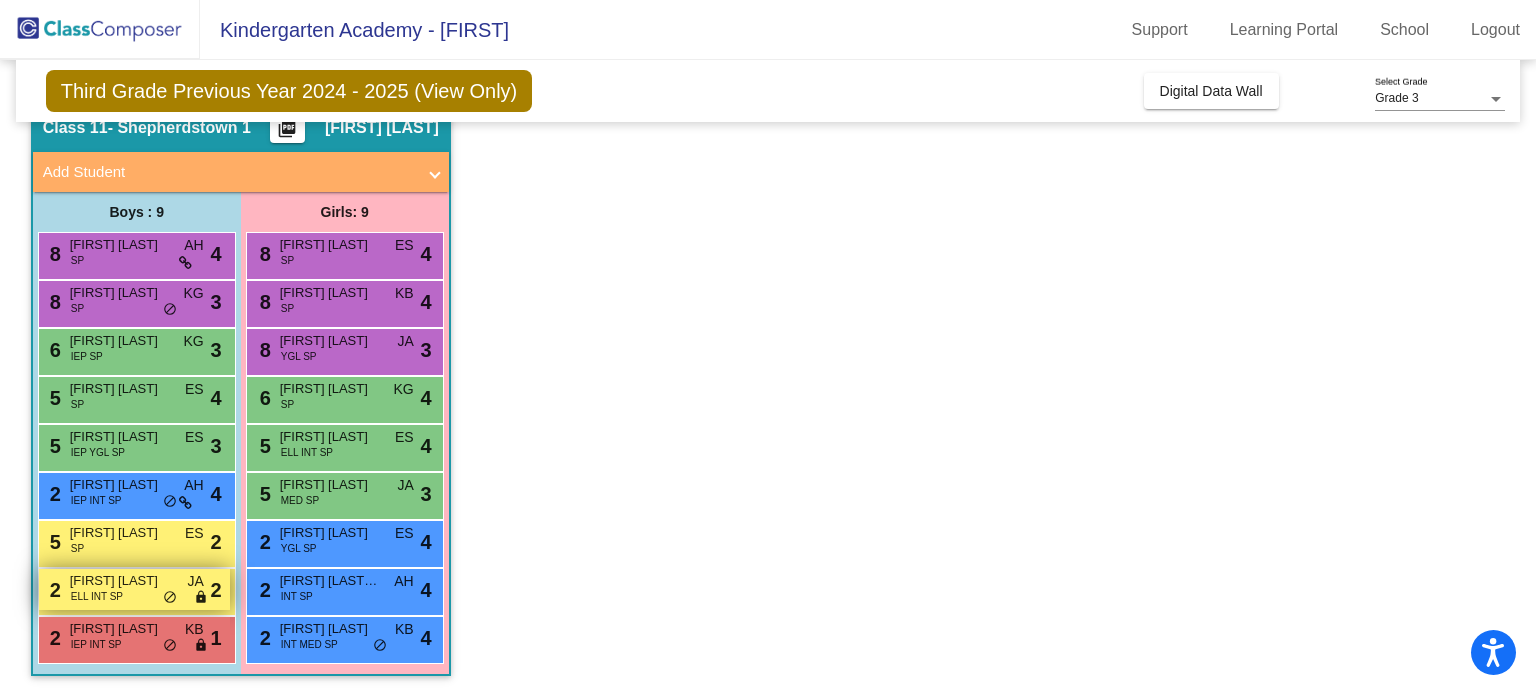 click on "[NUMBER] [FIRST] [LAST] [TAG] [TAG] [TAG] [TAG] [TAG] [TAG]" at bounding box center [134, 589] 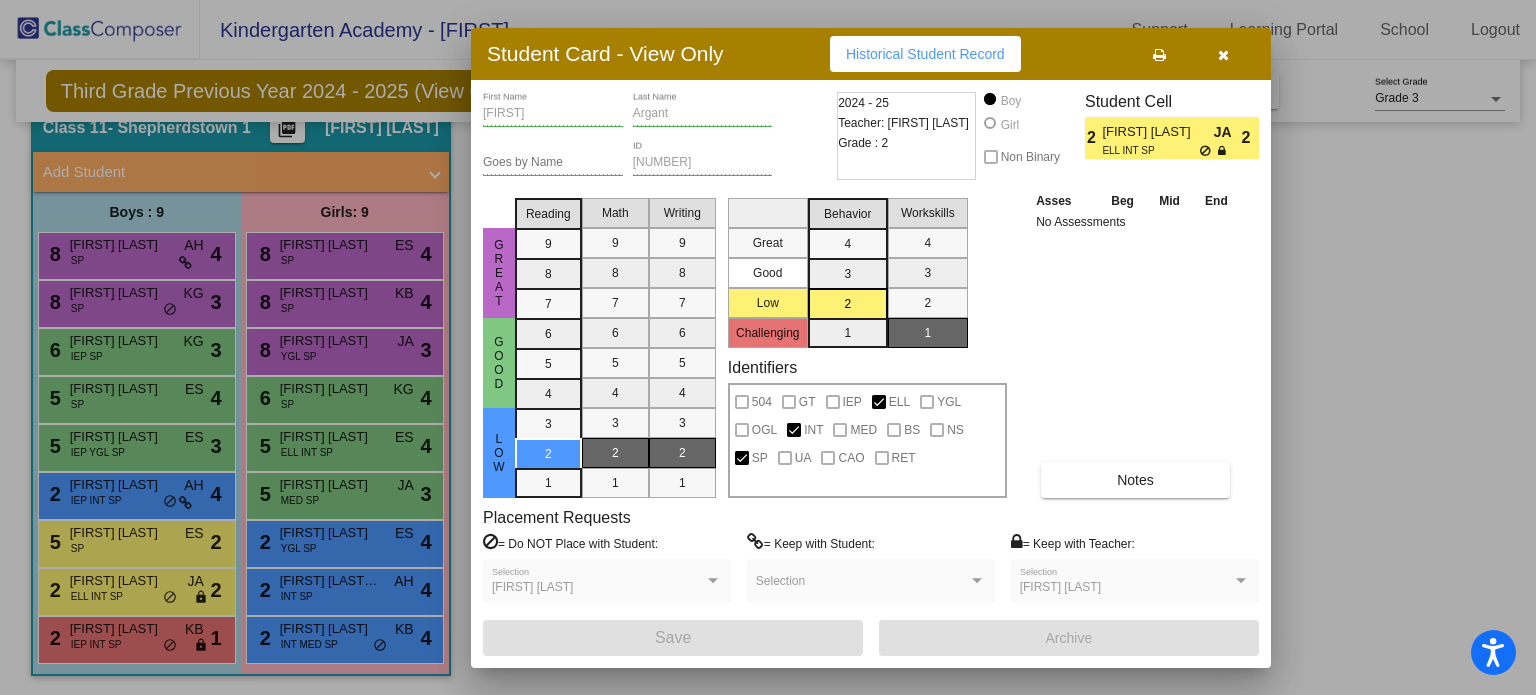 click at bounding box center (768, 347) 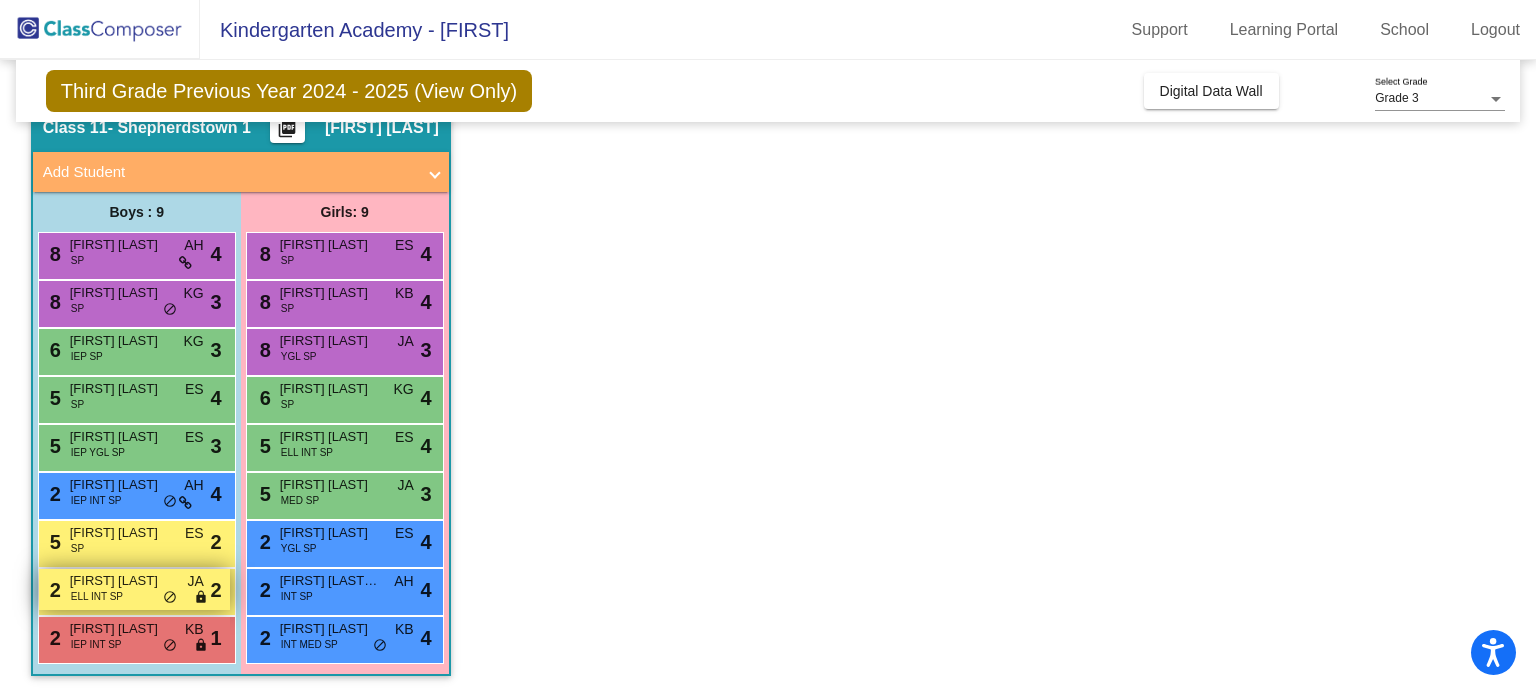 click on "do_not_disturb_alt" at bounding box center (170, 598) 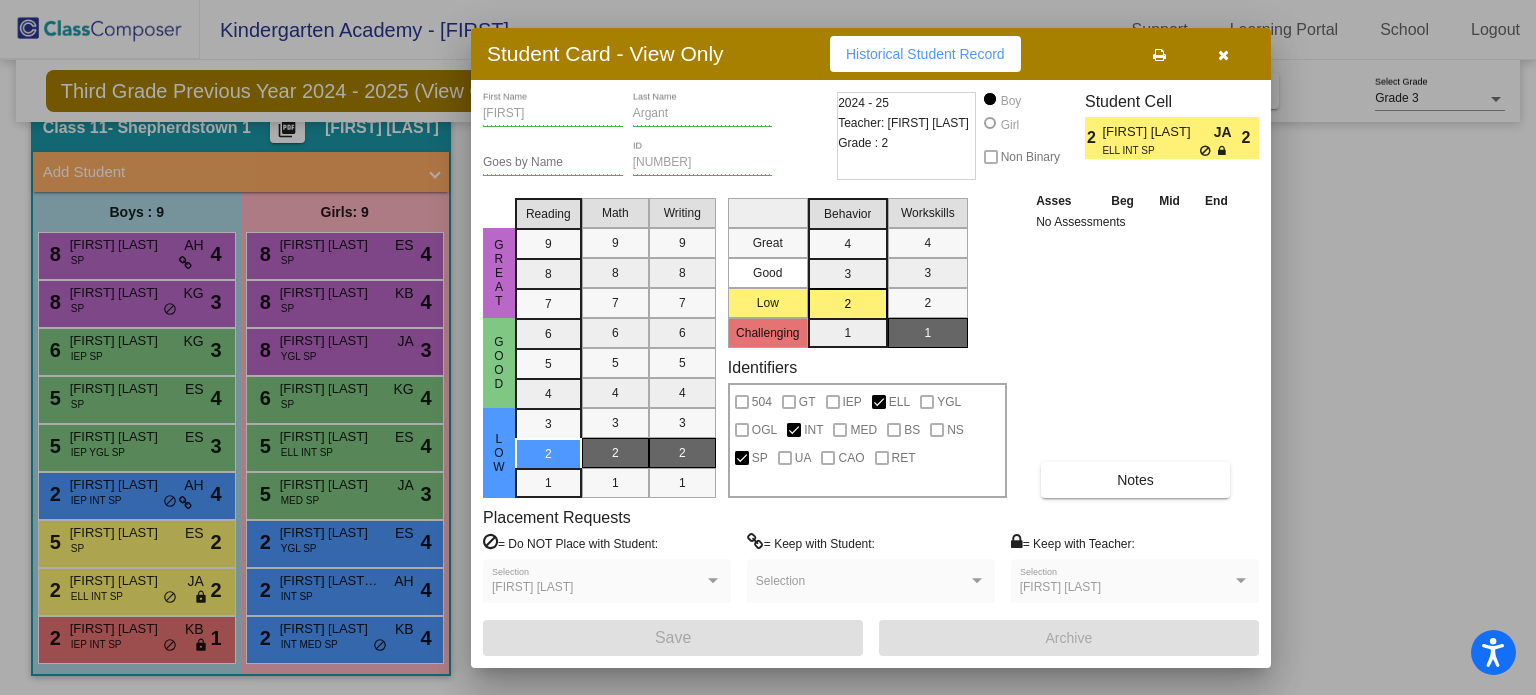 click at bounding box center (1223, 54) 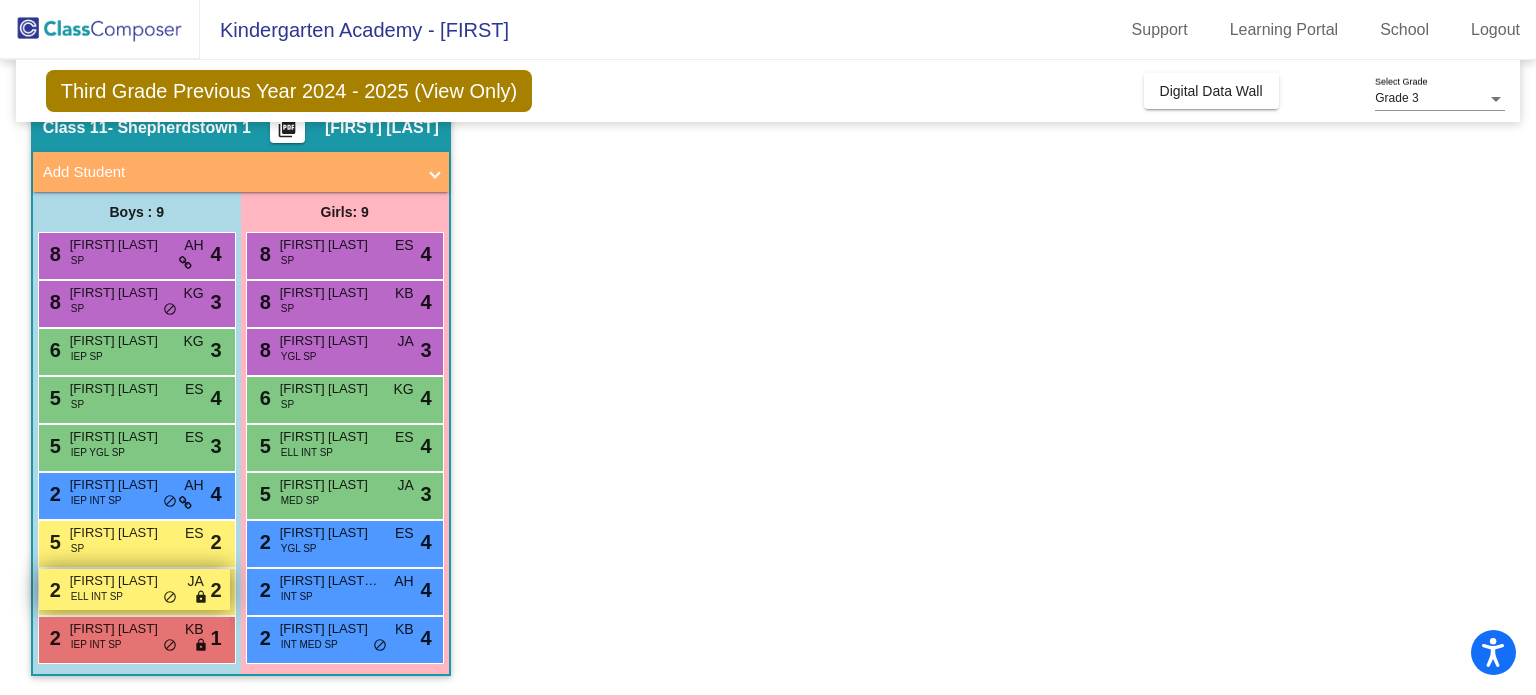 click on "[FIRST] [LAST]" at bounding box center [120, 581] 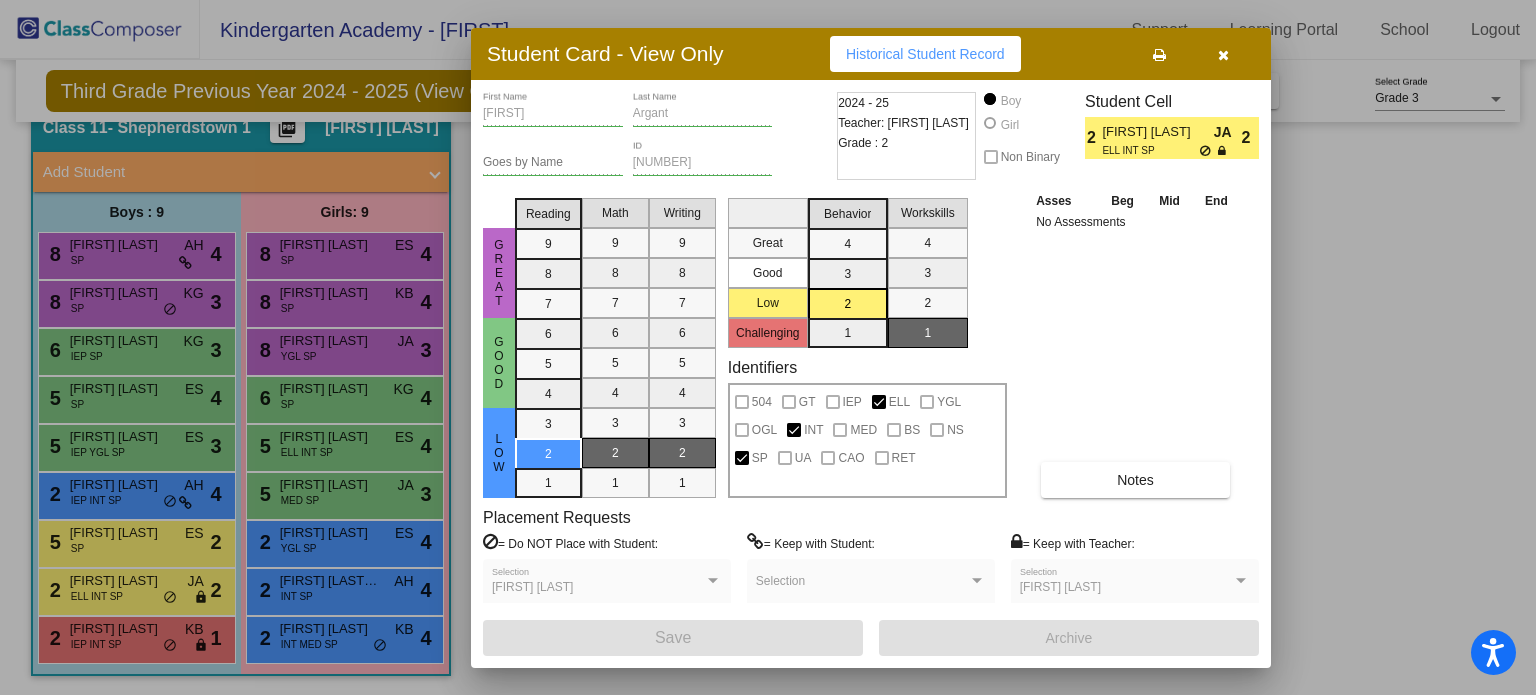 click at bounding box center (1223, 54) 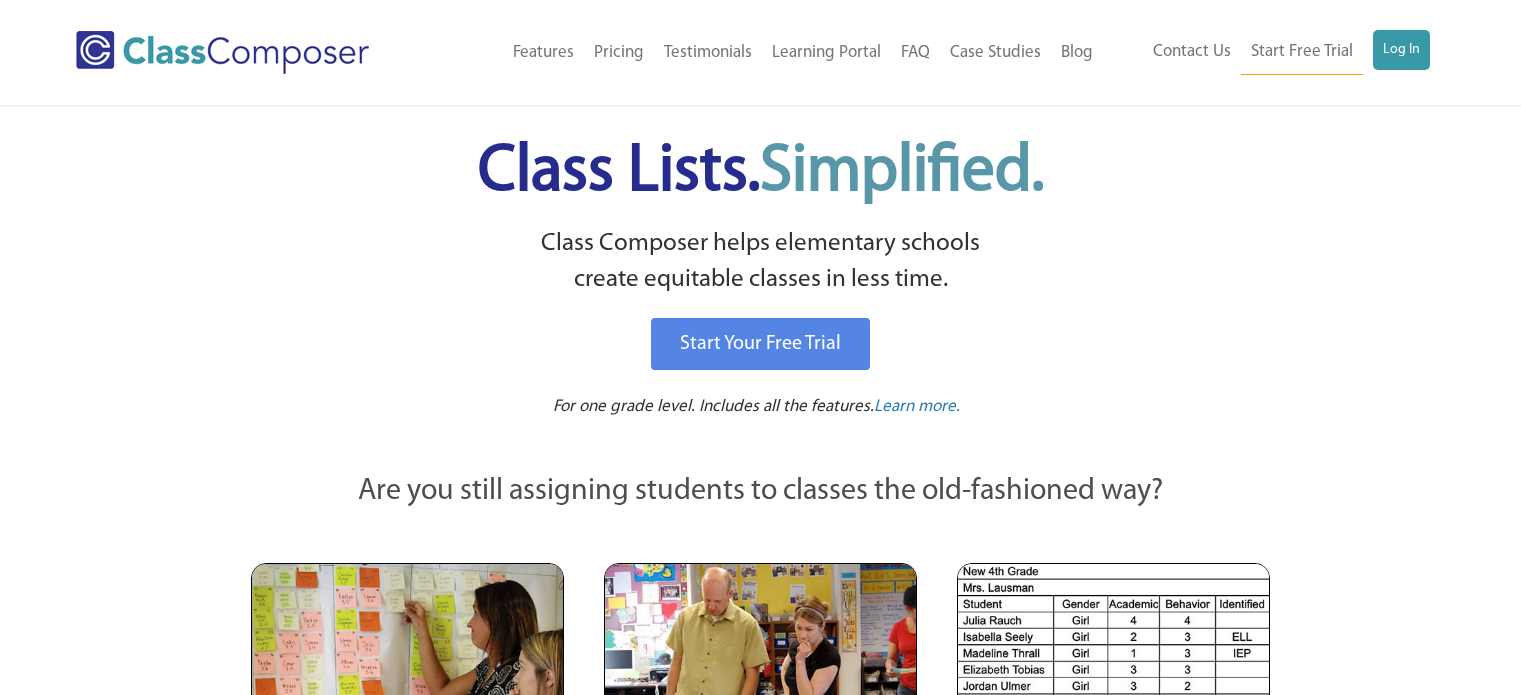 scroll, scrollTop: 0, scrollLeft: 0, axis: both 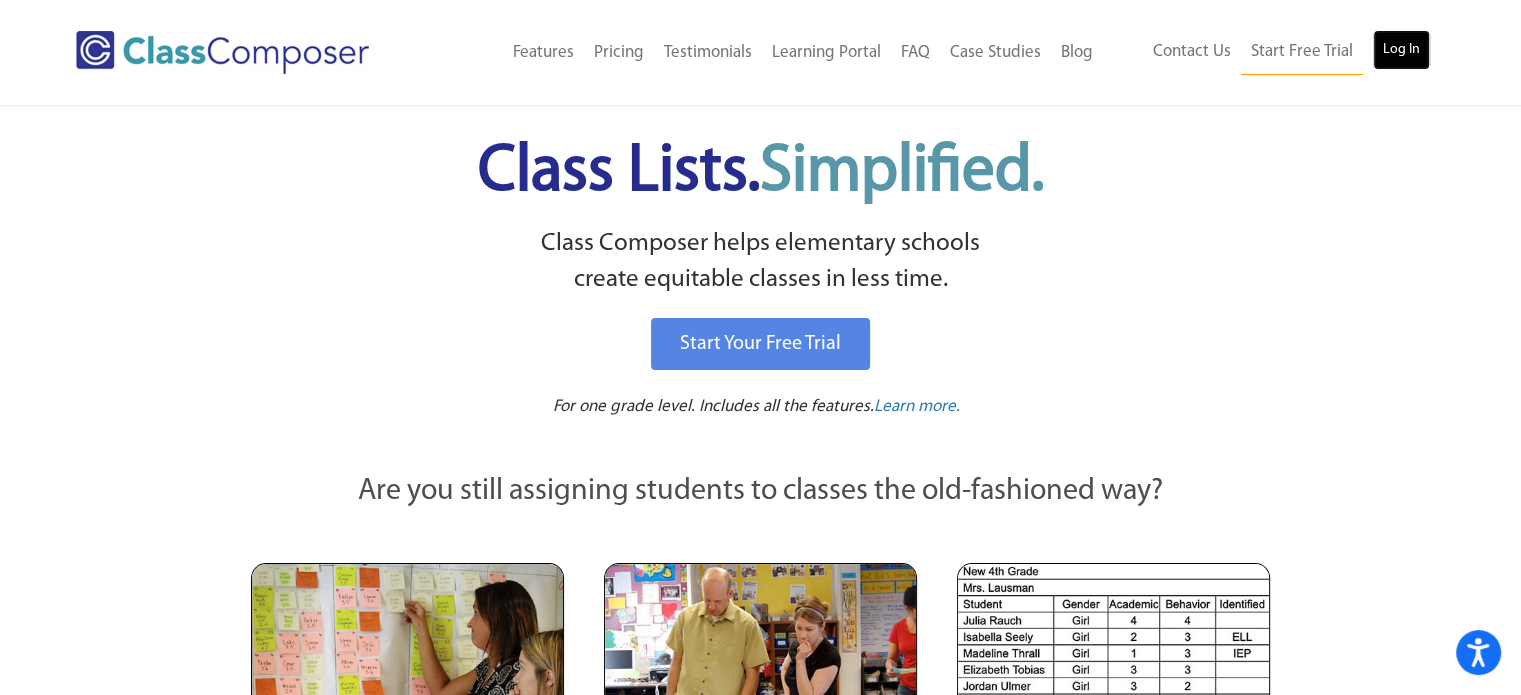 click on "Log In" at bounding box center (1401, 50) 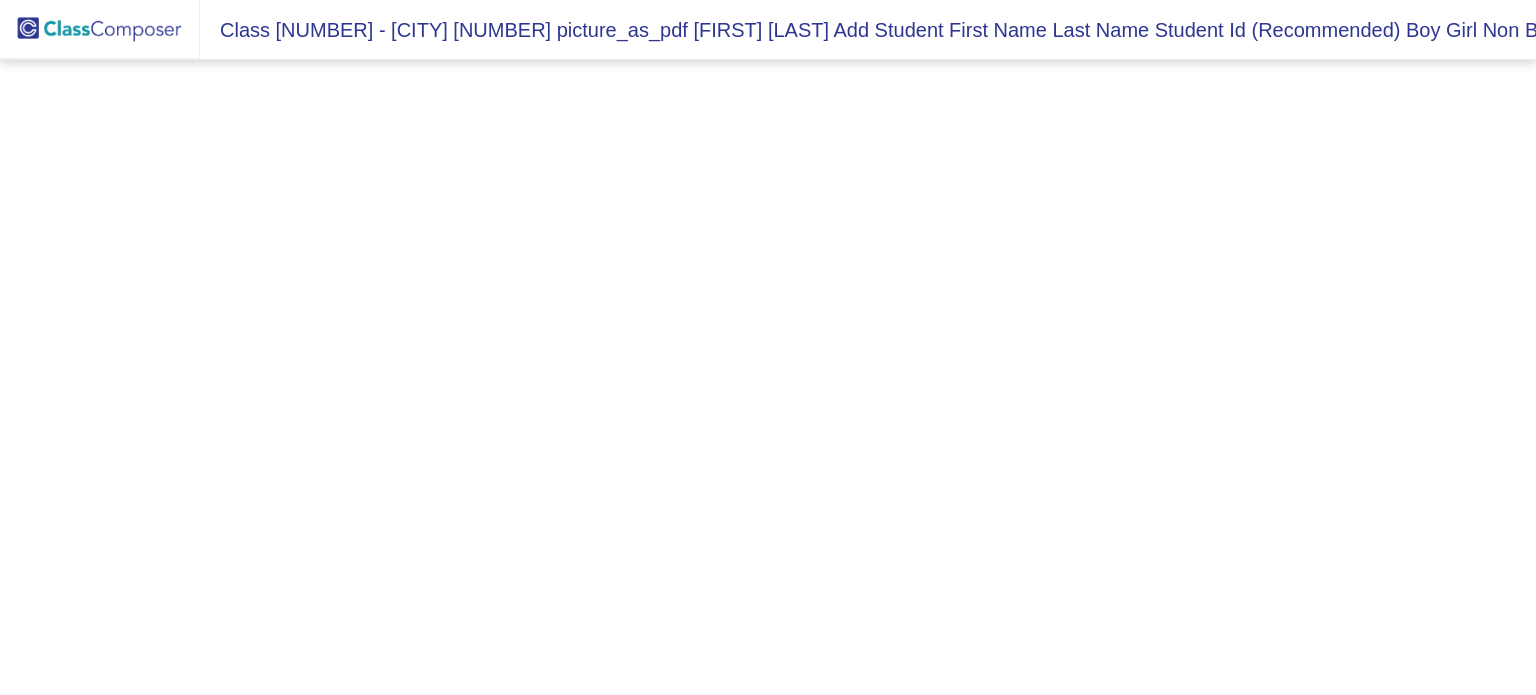 scroll, scrollTop: 0, scrollLeft: 0, axis: both 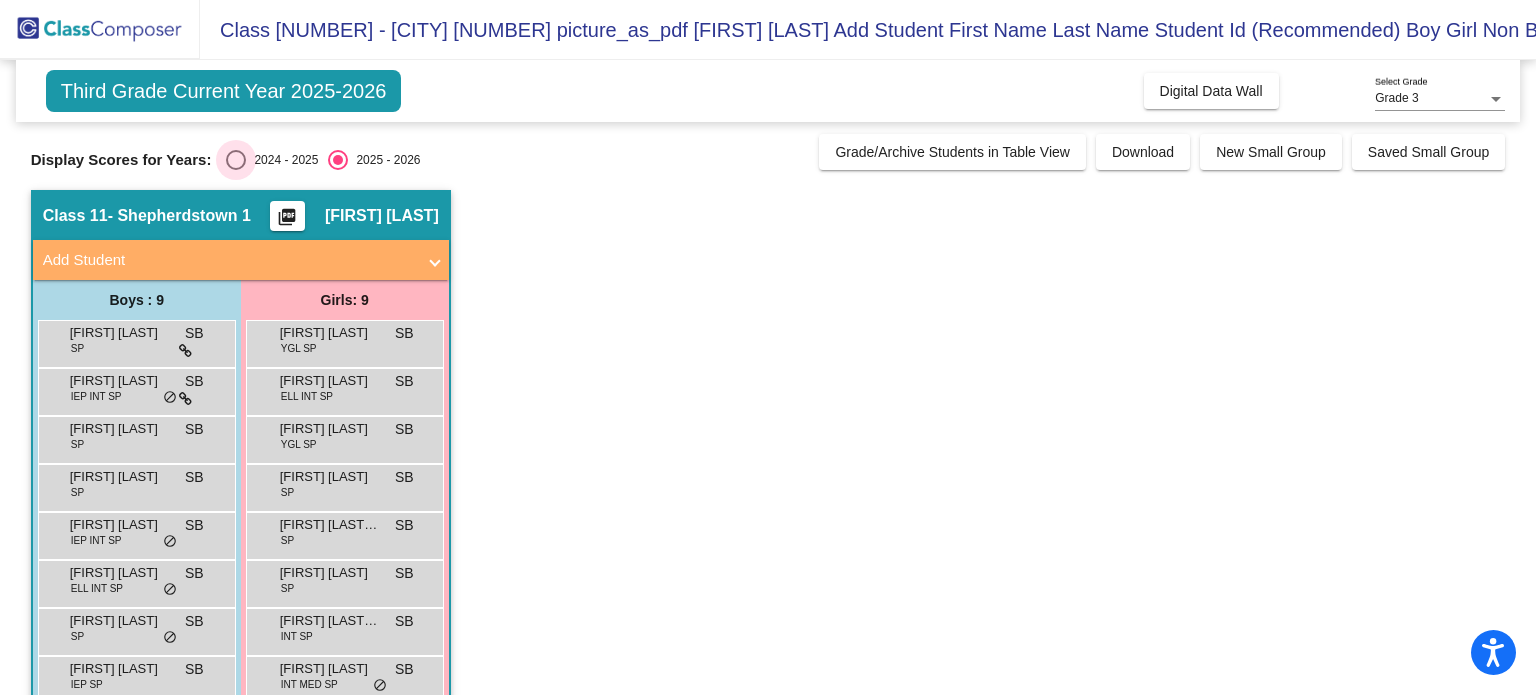 click at bounding box center (236, 160) 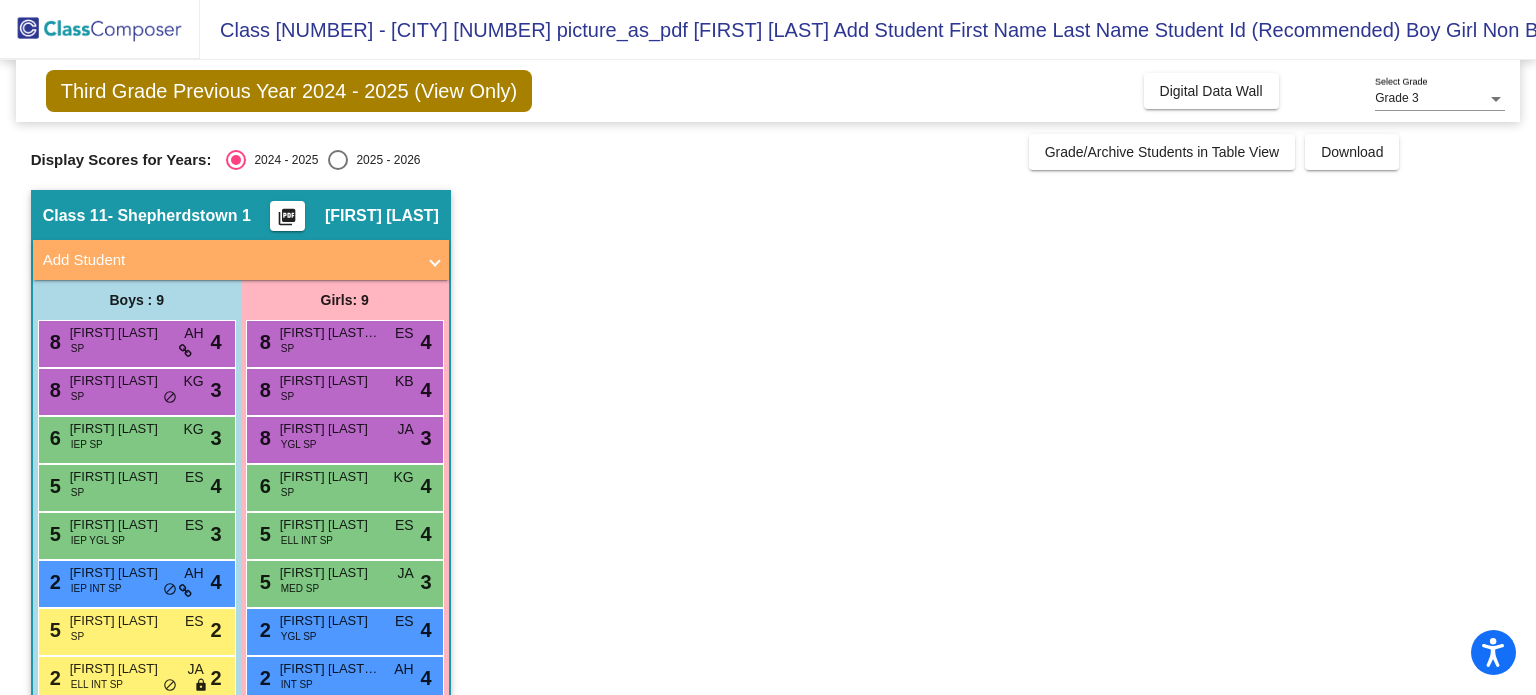 scroll, scrollTop: 88, scrollLeft: 0, axis: vertical 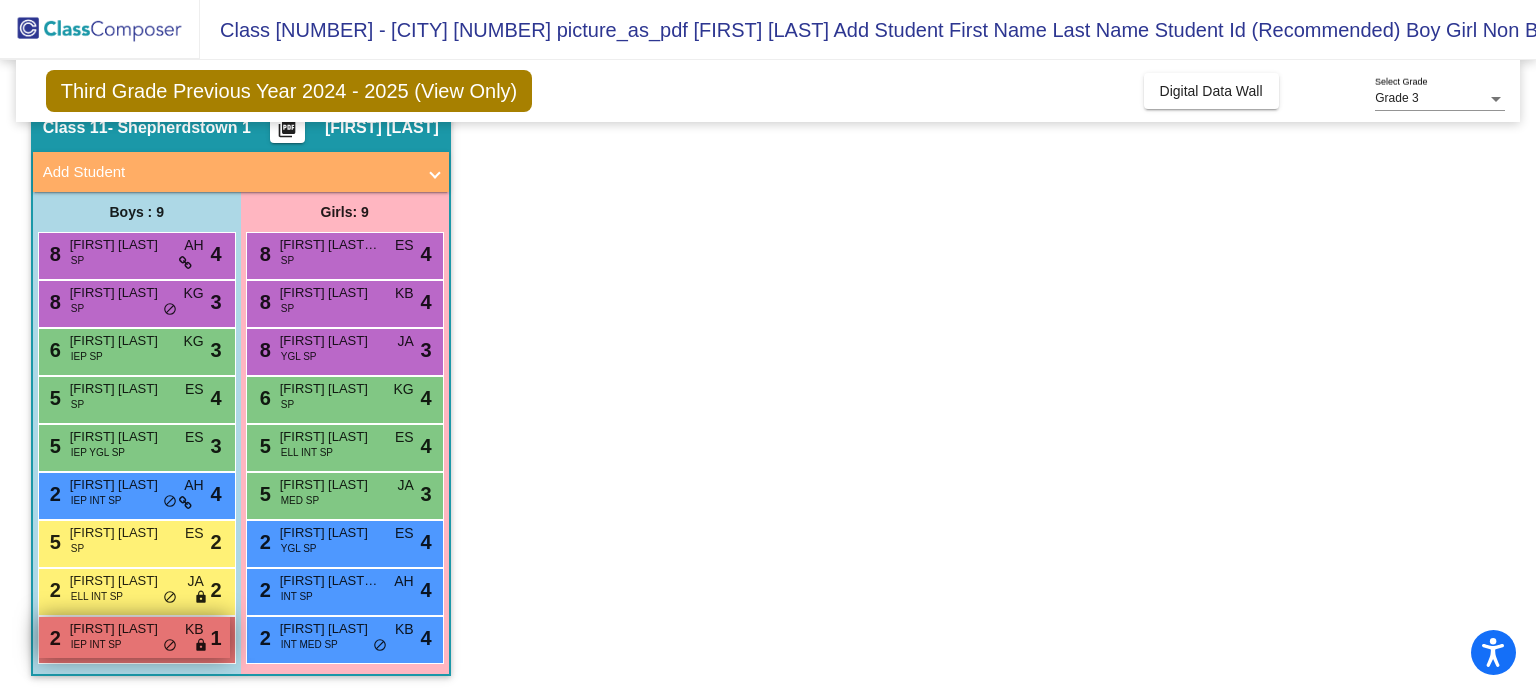 click on "IEP INT SP" at bounding box center (96, 644) 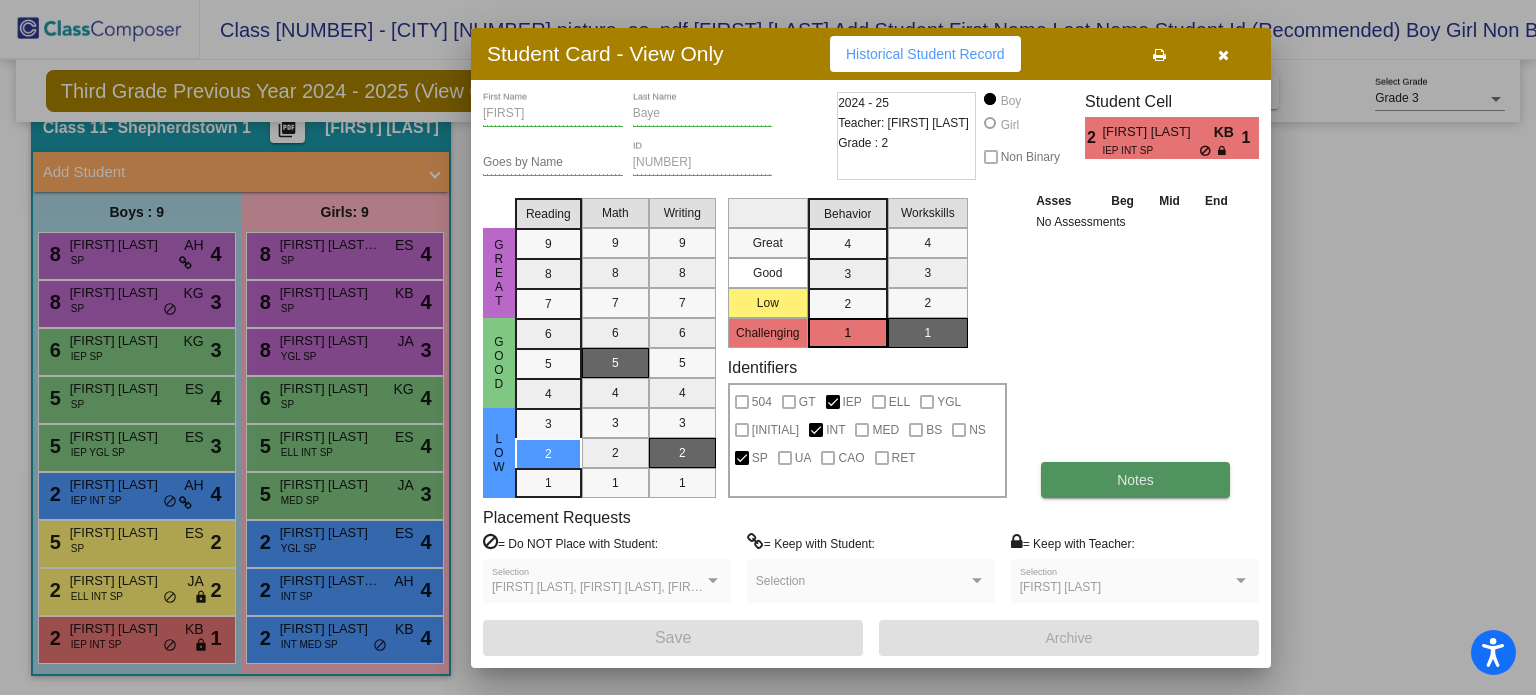 click on "Notes" at bounding box center (1135, 480) 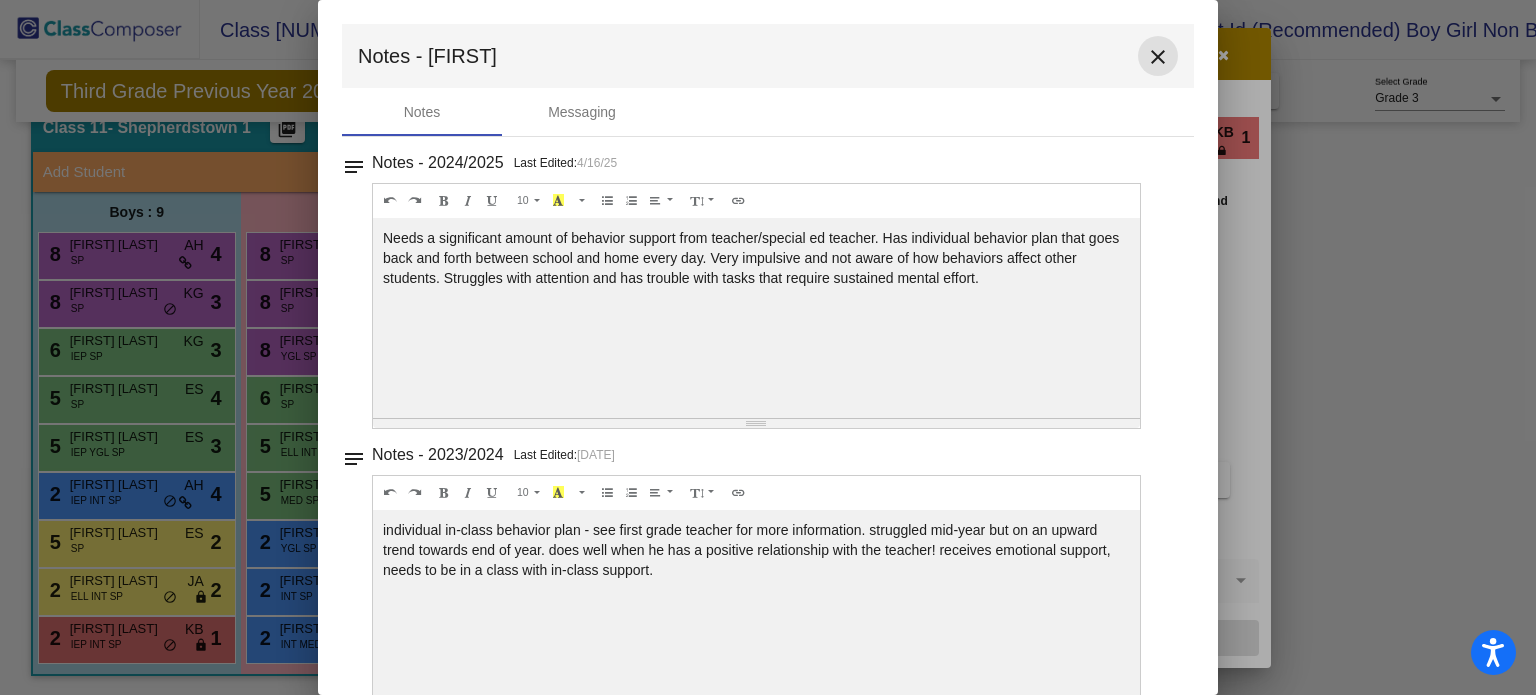 click on "close" at bounding box center (1158, 56) 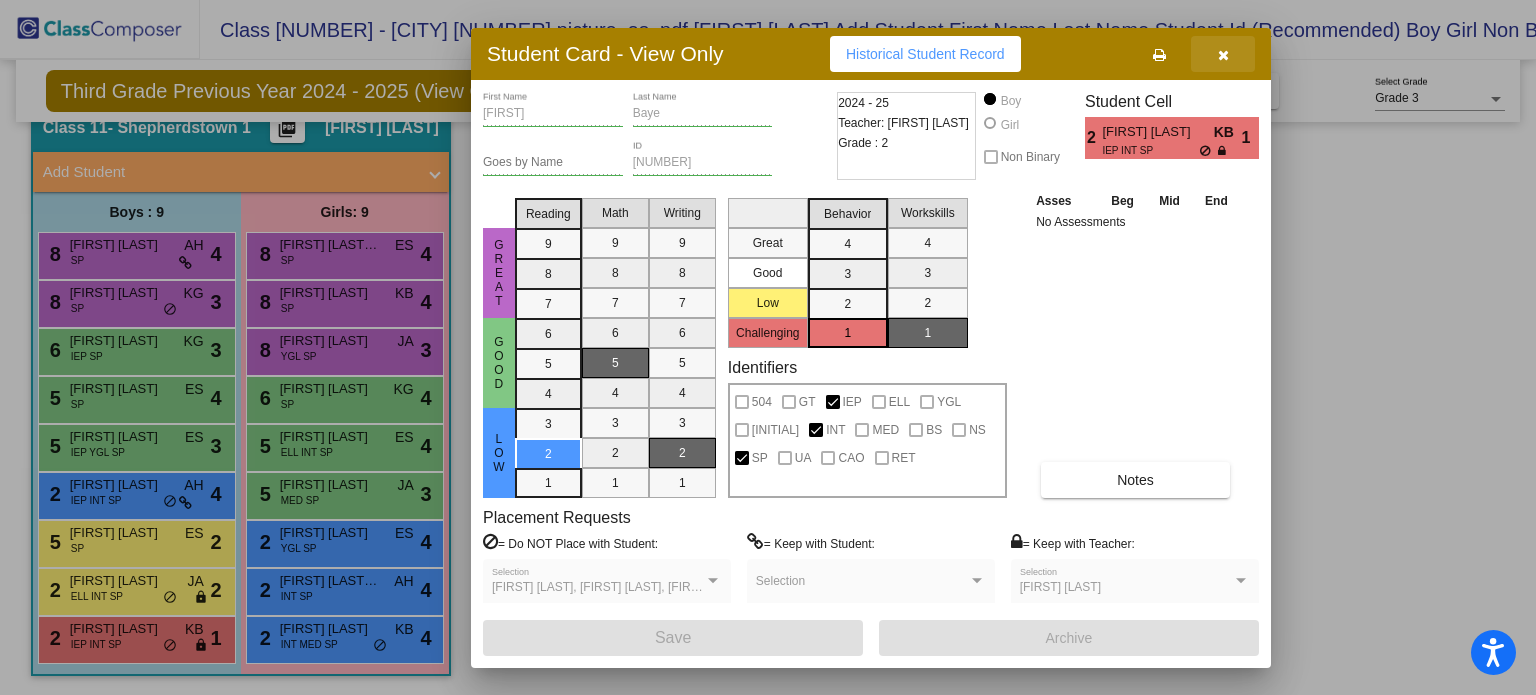 click at bounding box center [1223, 55] 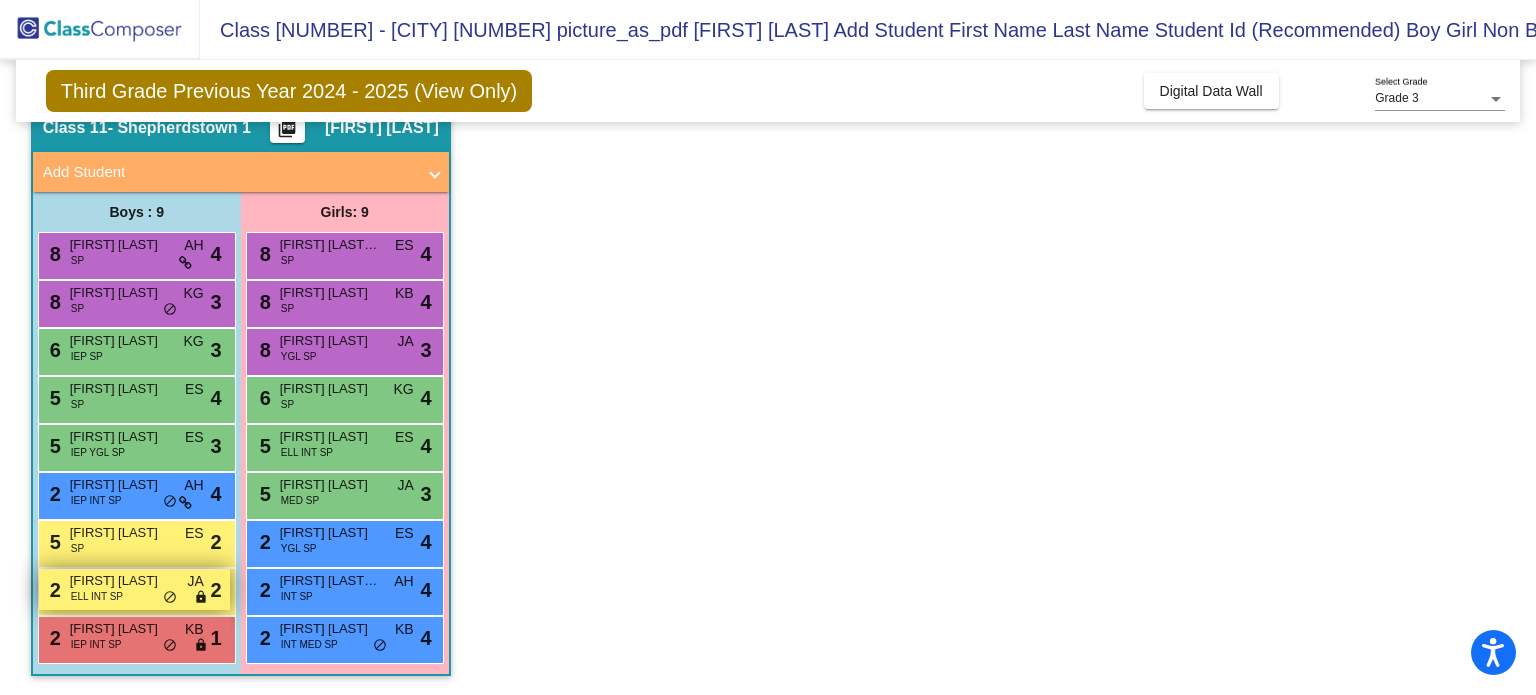 click on "[FIRST] [LAST]" at bounding box center [120, 581] 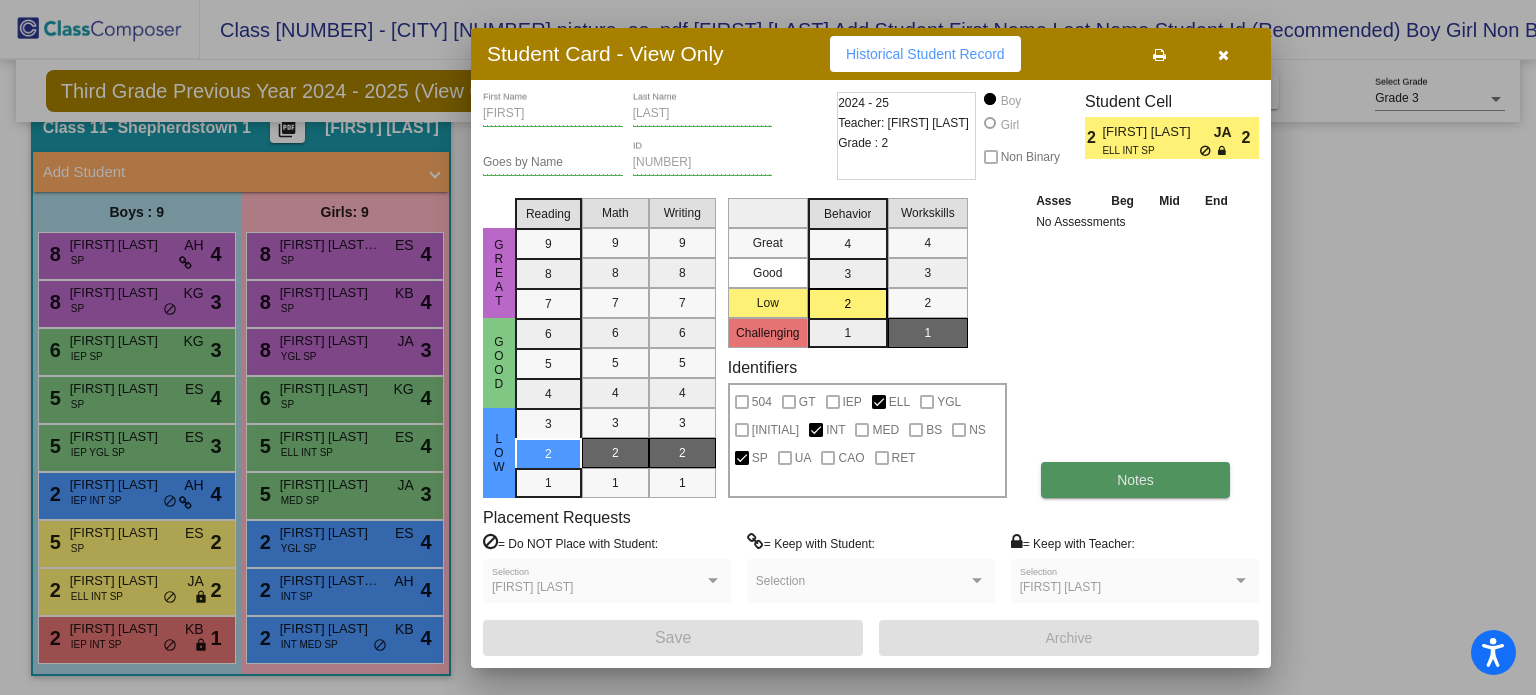 click on "Notes" at bounding box center [1135, 480] 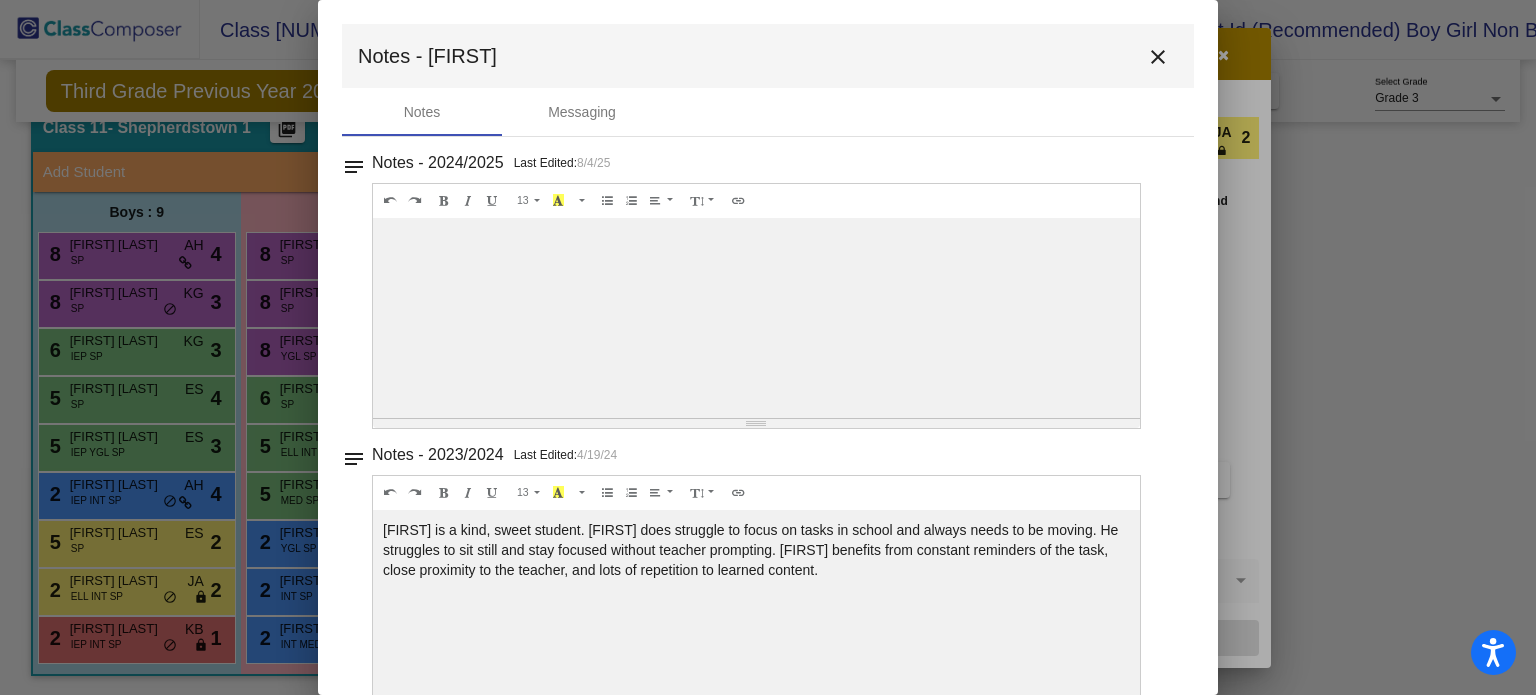 click on "[FIRST] is a kind, sweet student. [FIRST] does struggle to focus on tasks in school and always needs to be moving. He struggles to sit still and stay focused without teacher prompting. [FIRST] benefits from constant reminders of the task, close proximity to the teacher, and lots of repetition to learned content." at bounding box center (756, 318) 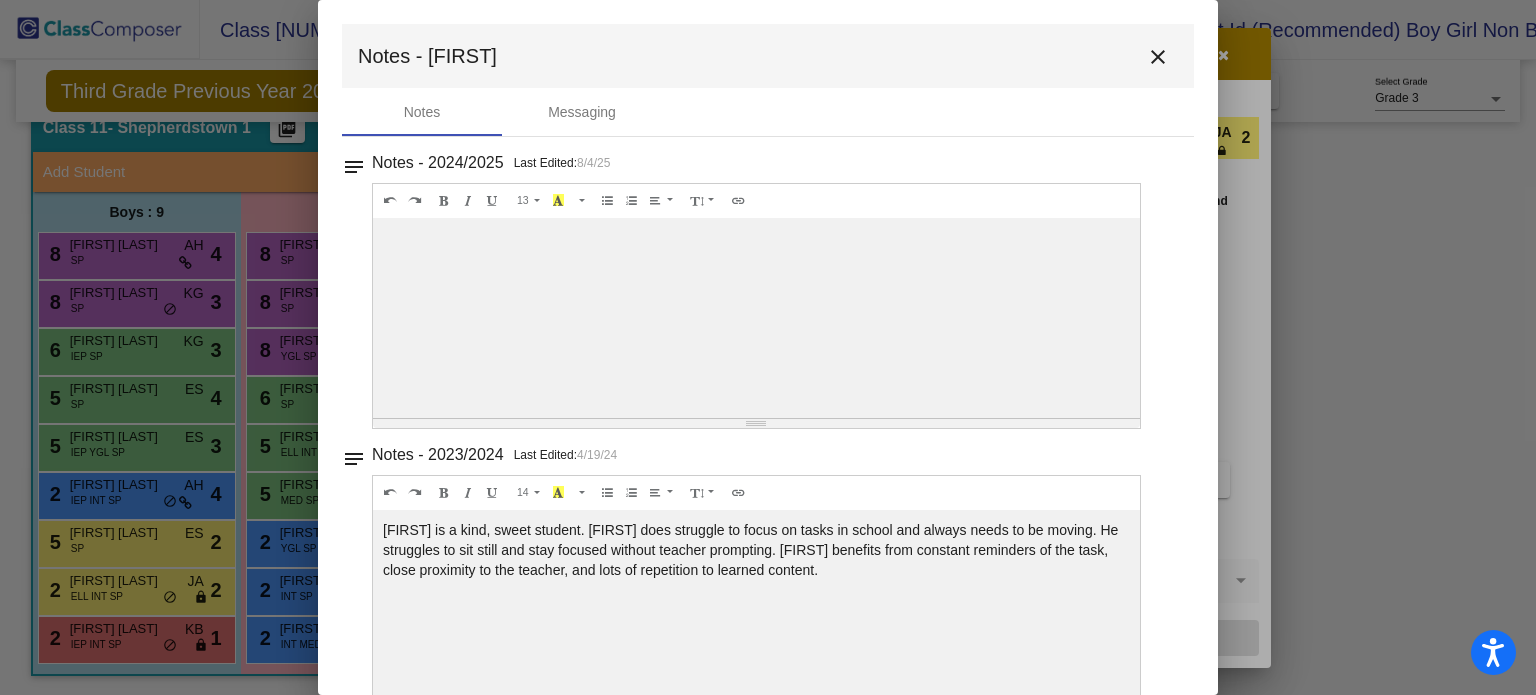 click on "close" at bounding box center [1158, 57] 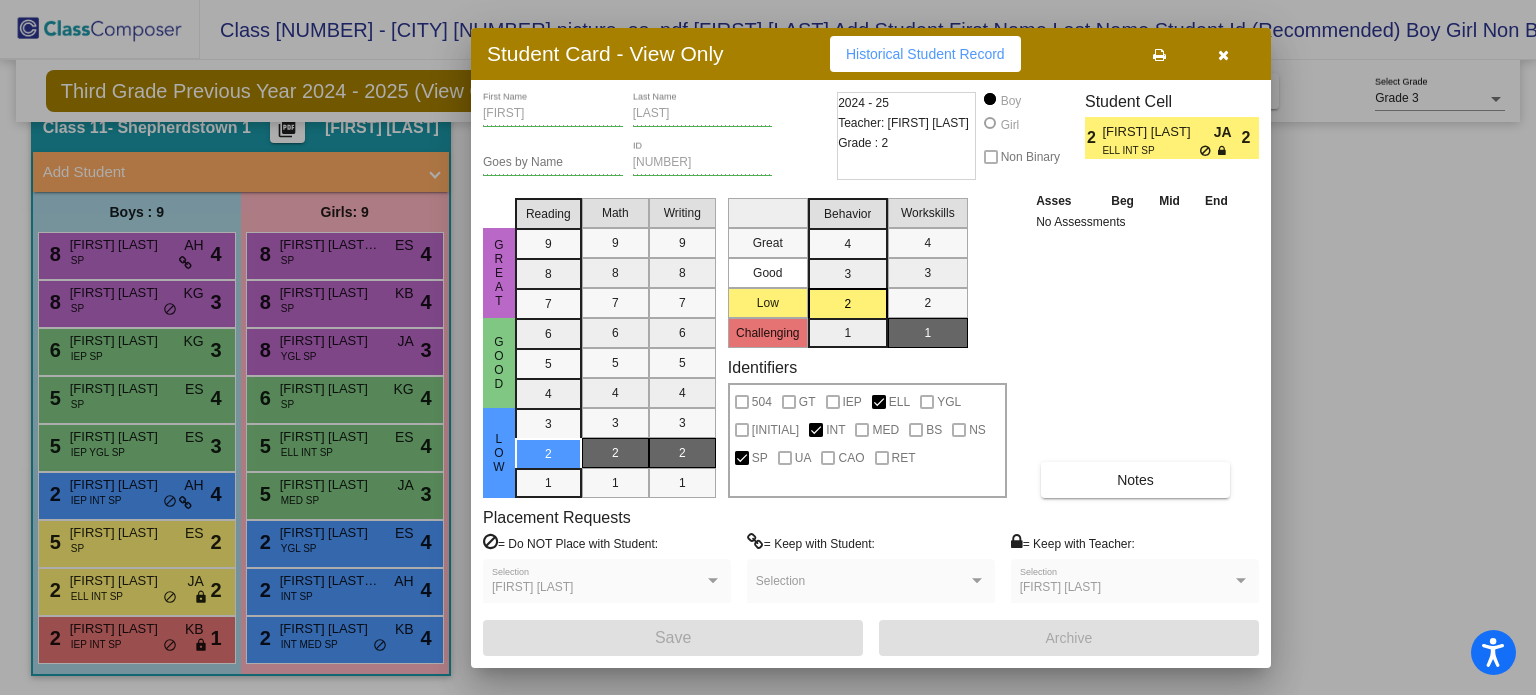 click at bounding box center (1223, 54) 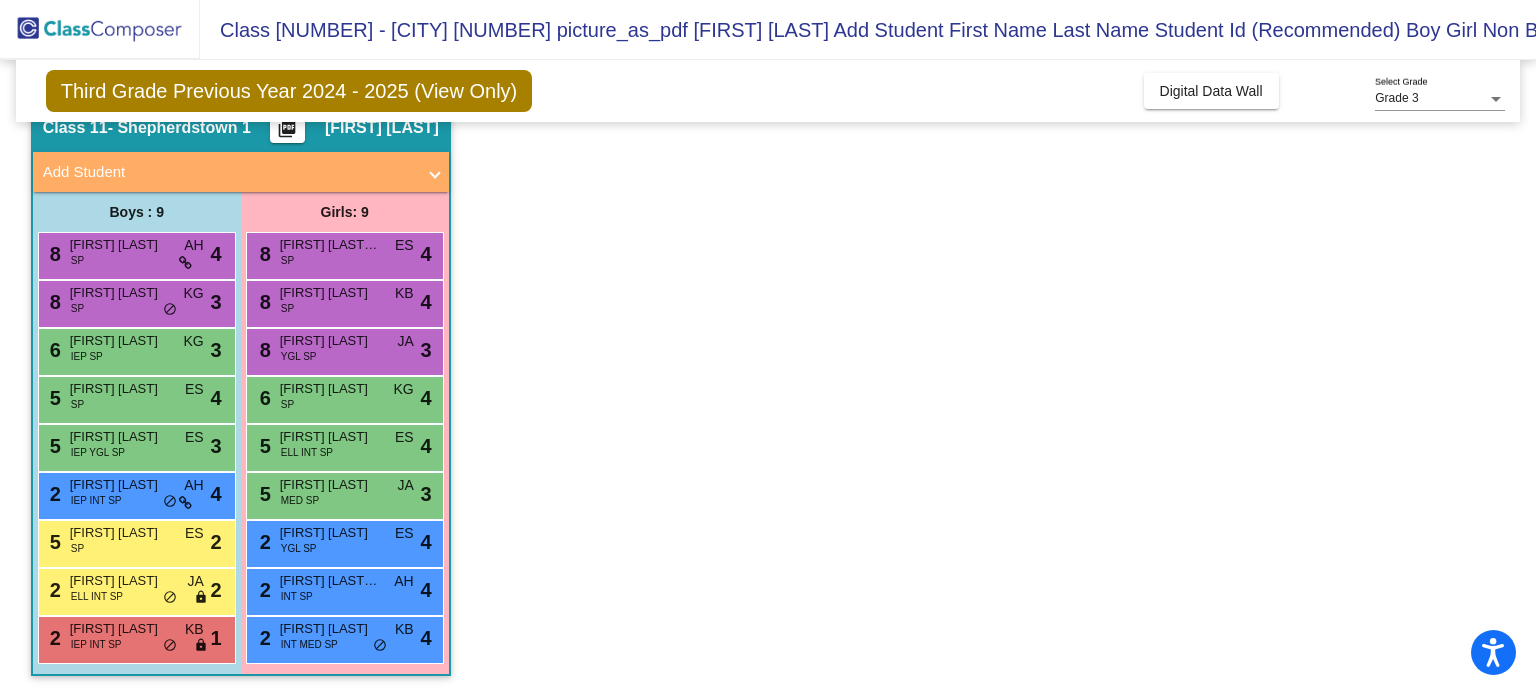 scroll, scrollTop: 0, scrollLeft: 0, axis: both 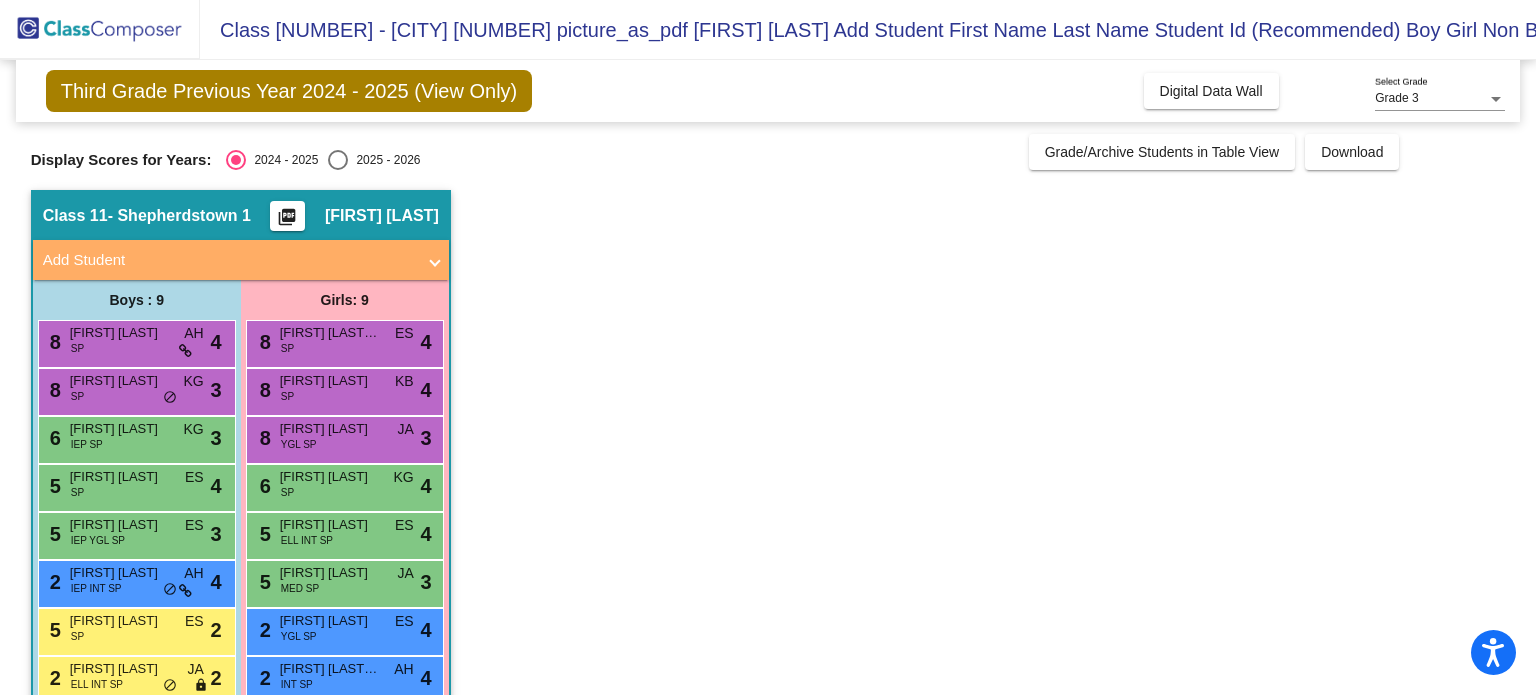 click on "Class 11   - Shepherdstown 1  picture_as_pdf Sarah Bowers  Add Student  First Name Last Name Student Id  (Recommended)   Boy   Girl   Non Binary Add Close  Boys : 9  8 Connor Yohe SP AH lock do_not_disturb_alt 4 8 Luke Shur SP KG lock do_not_disturb_alt 3 6 Ryker Kelly IEP SP KG lock do_not_disturb_alt 3 5 Jacob Kofmehl SP ES lock do_not_disturb_alt 4 5 Sawyer Guerrisi IEP YGL SP ES lock do_not_disturb_alt 3 2 Deacon Zimmerman IEP INT SP AH lock do_not_disturb_alt 4 5 Jace Arnold SP ES lock do_not_disturb_alt 2 2 Klaus Argant ELL INT SP JA lock do_not_disturb_alt 2 2 James Baye IEP INT SP KB lock do_not_disturb_alt 1 Girls: 9 8 Diana Silva Arellano SP ES lock do_not_disturb_alt 4 8 Elowen Ross SP KB lock do_not_disturb_alt 4 8 Aleah Kauffman YGL SP JA lock do_not_disturb_alt 3 6 Ashleen Kaur SP KG lock do_not_disturb_alt 4 5 Ajla Biscic ELL INT SP ES lock do_not_disturb_alt 4 5 Maya Semanick MED SP JA lock do_not_disturb_alt 3 2 Aavya Neupane YGL SP ES lock do_not_disturb_alt 4 2 Lilah Humes-Shimko INT SP" 